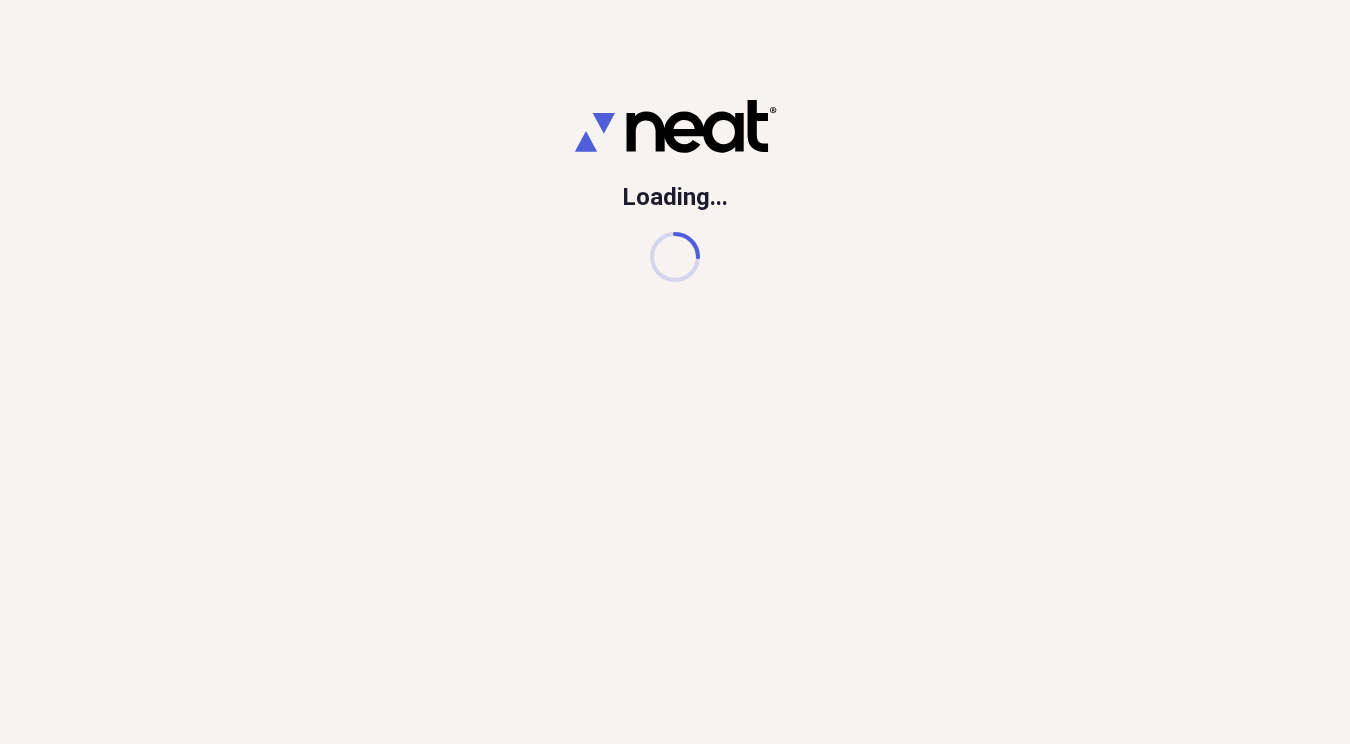 scroll, scrollTop: 0, scrollLeft: 0, axis: both 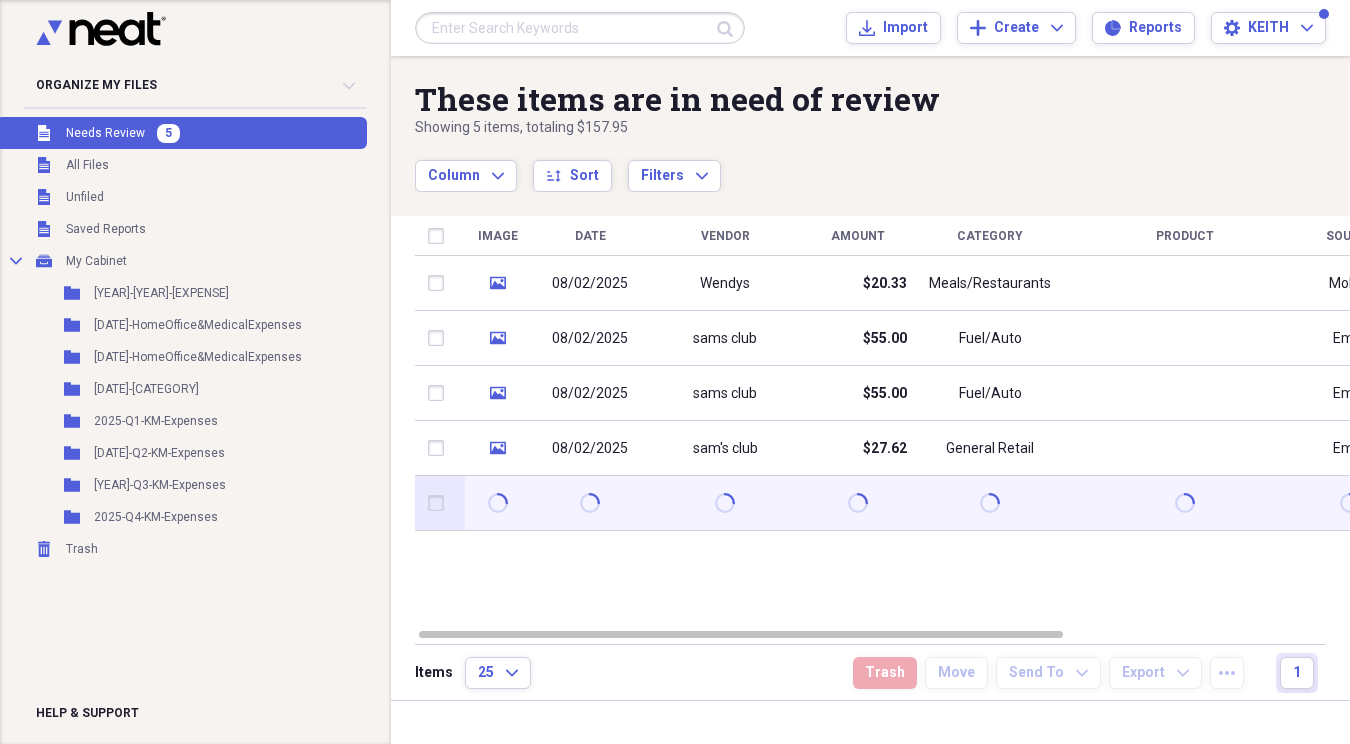 click at bounding box center [440, 503] 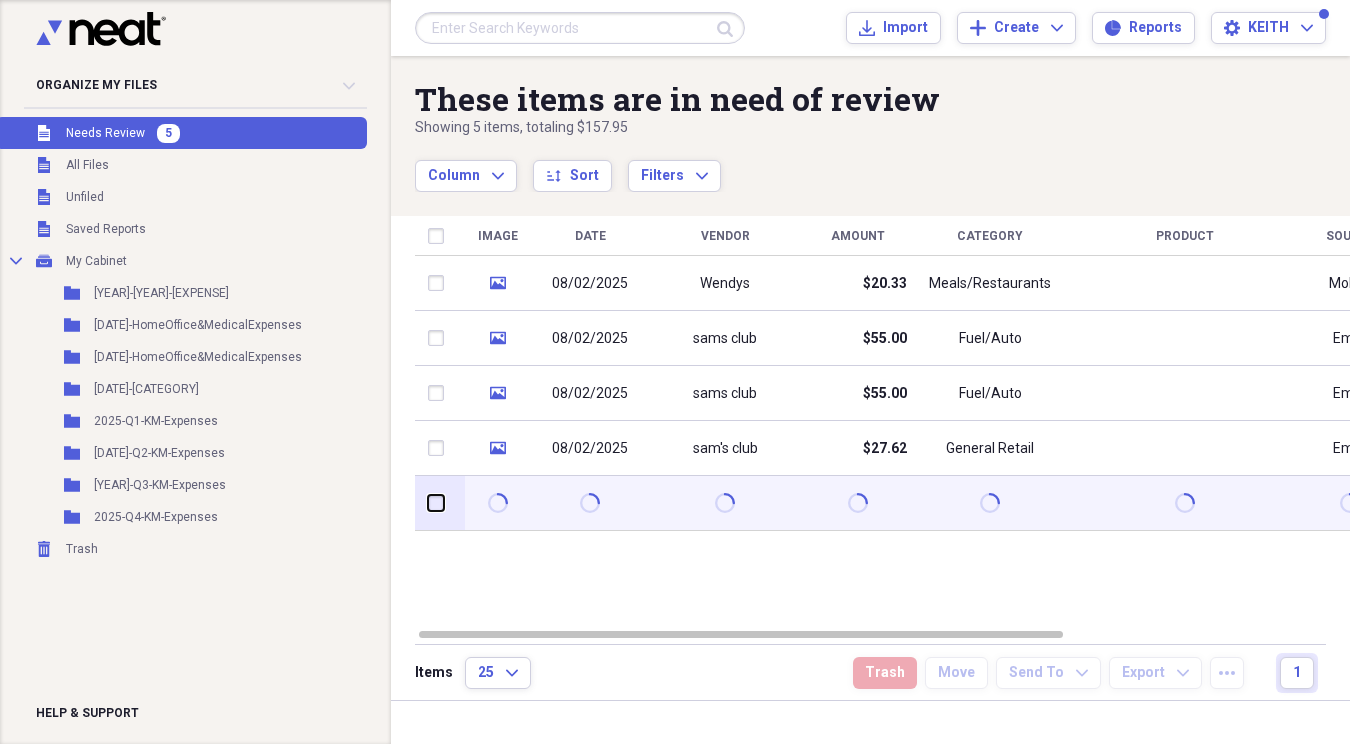 click at bounding box center (428, 503) 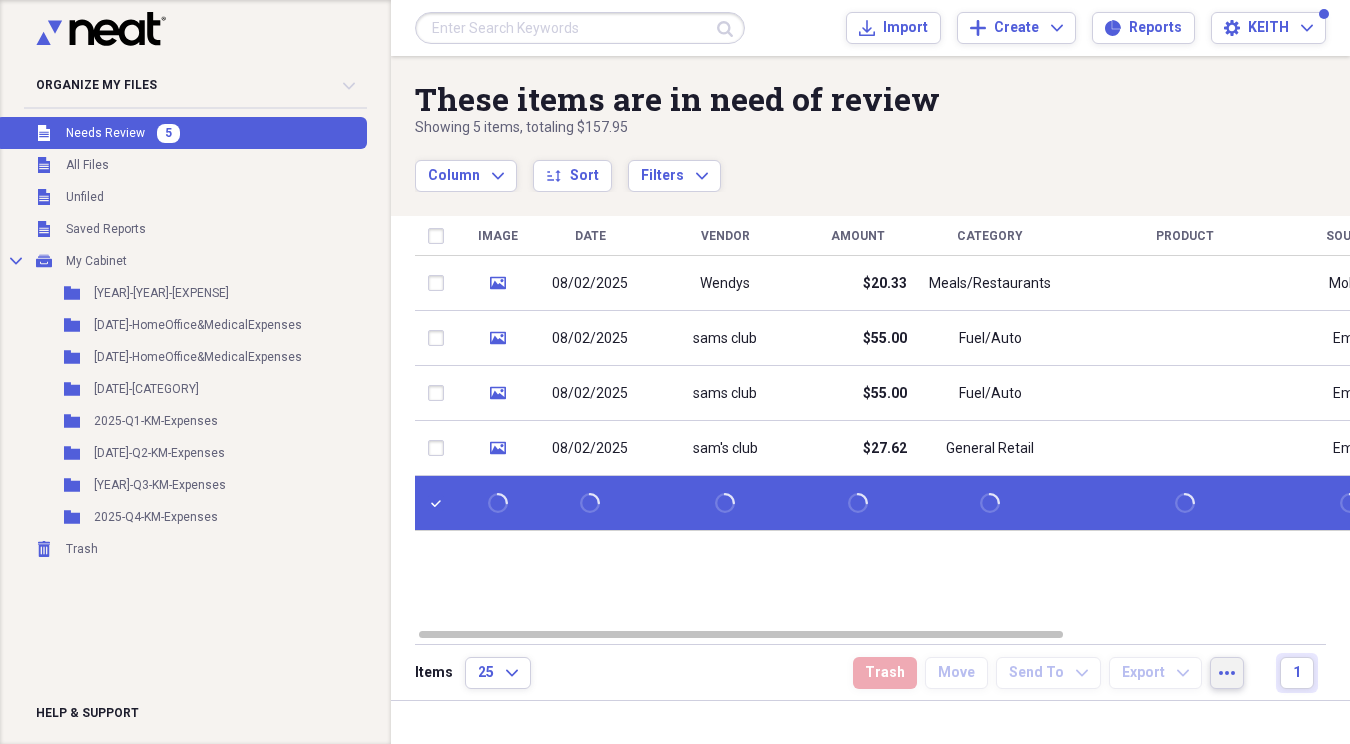 click 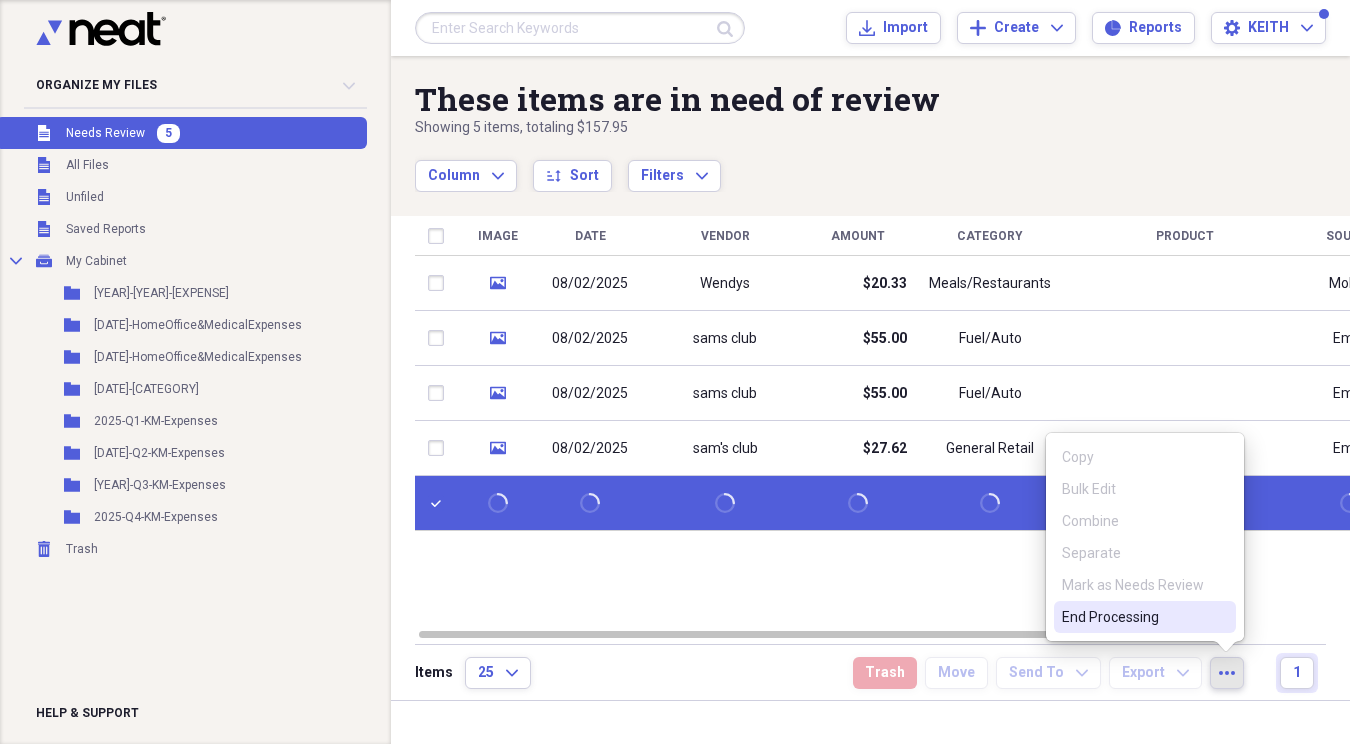 click on "End Processing" at bounding box center (1133, 617) 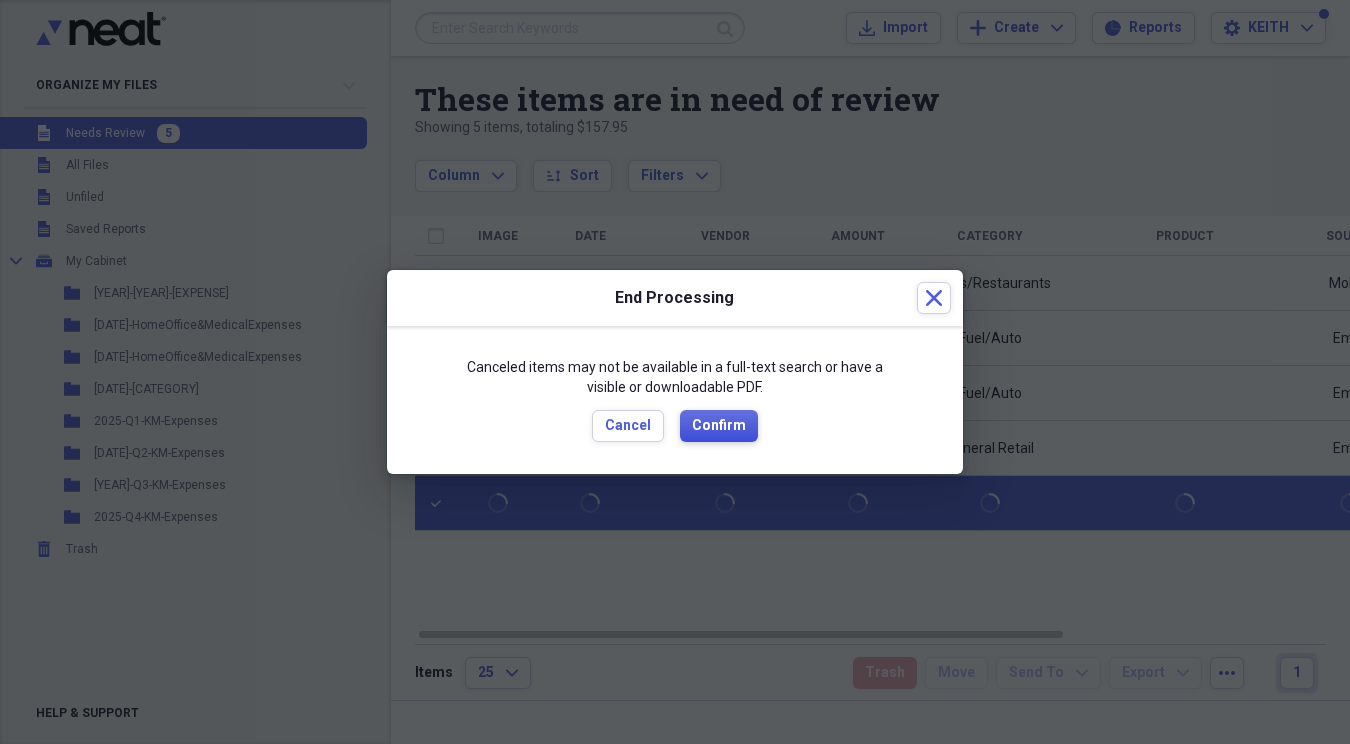 click on "Confirm" at bounding box center [719, 426] 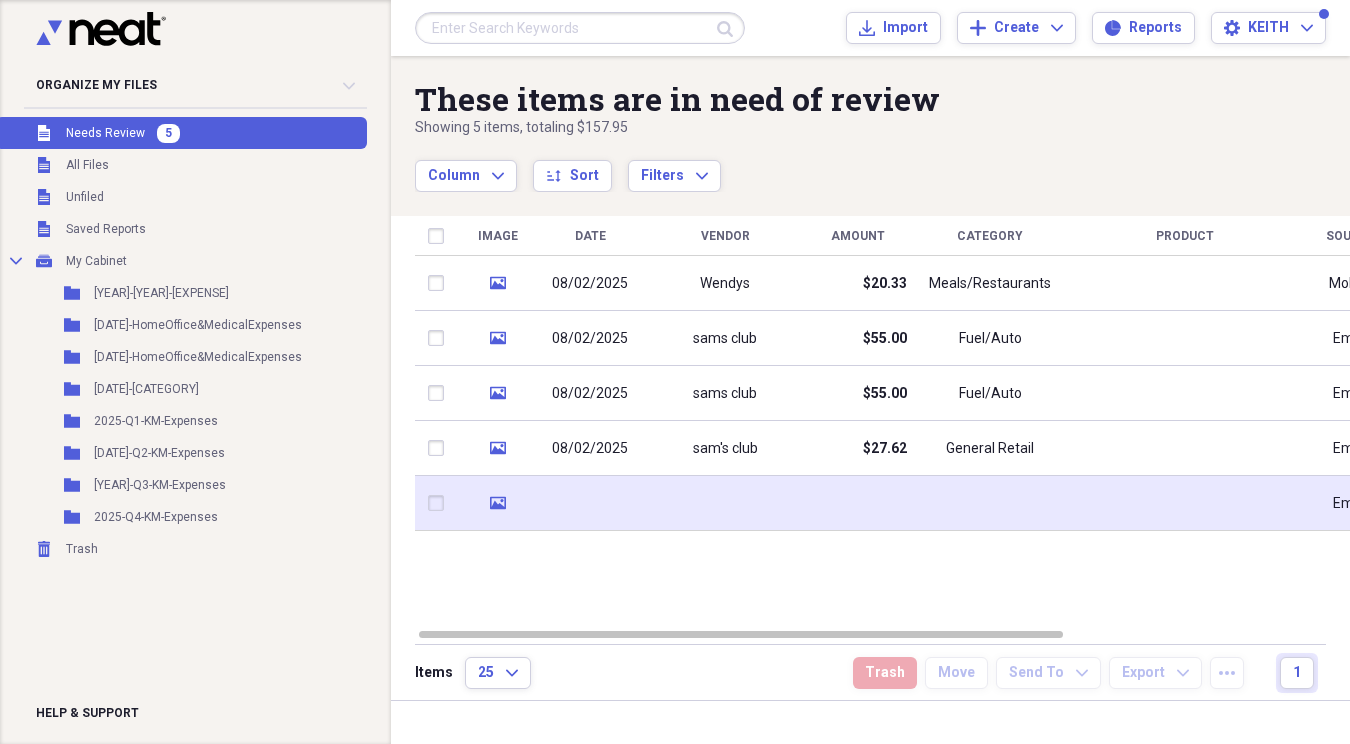 click at bounding box center (440, 503) 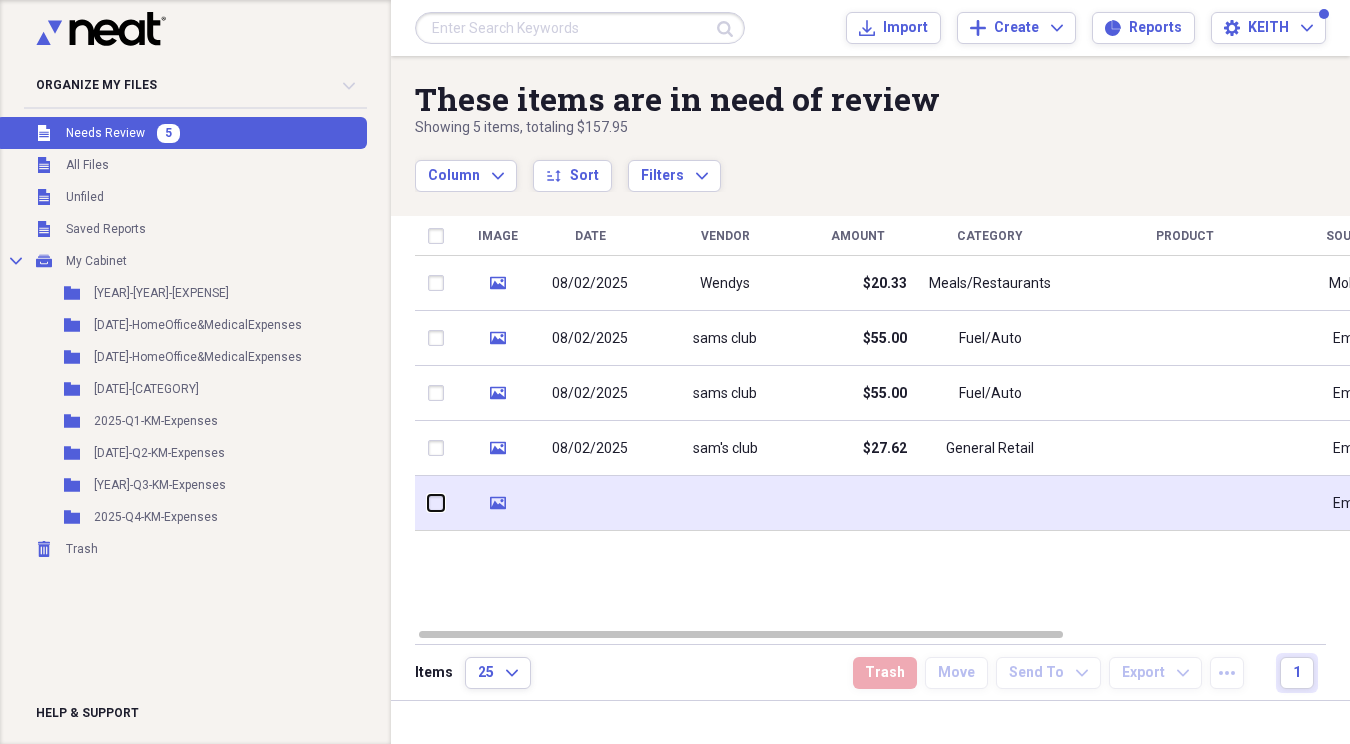click at bounding box center (428, 503) 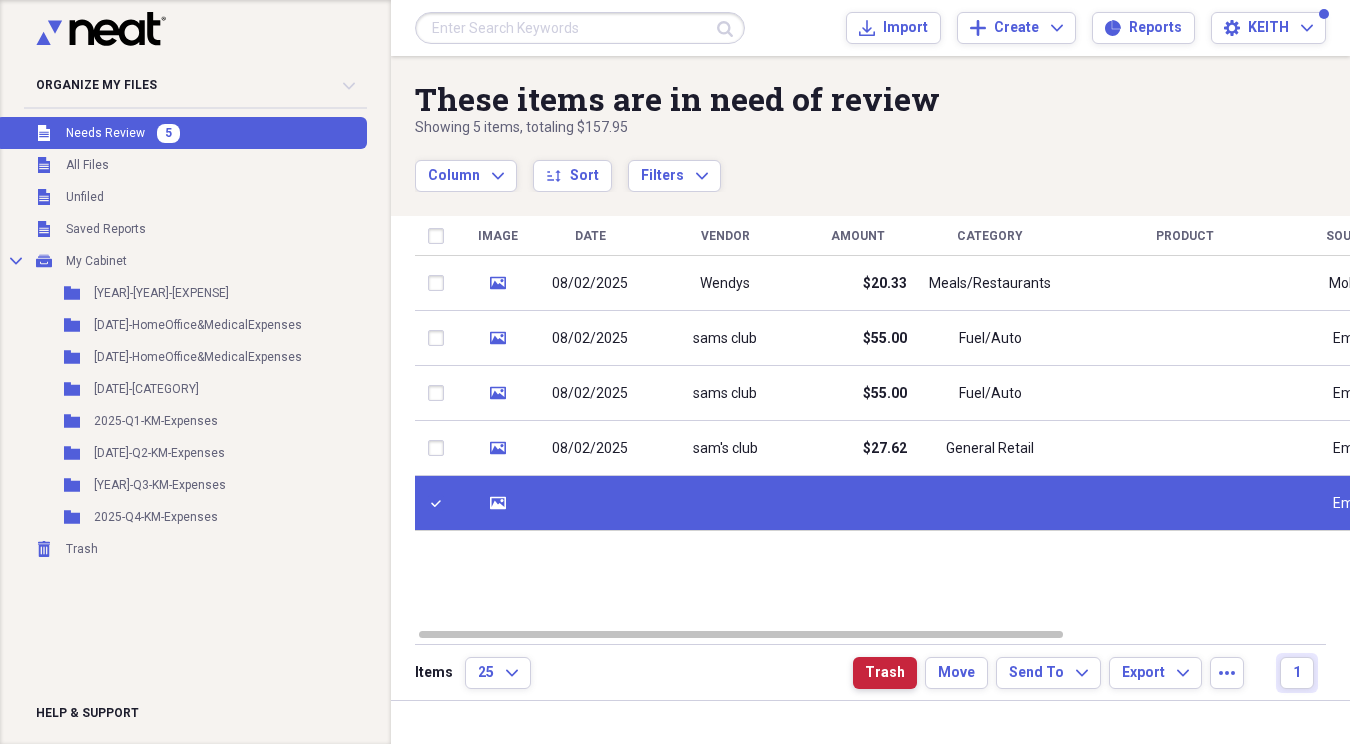 click on "Trash" at bounding box center [885, 673] 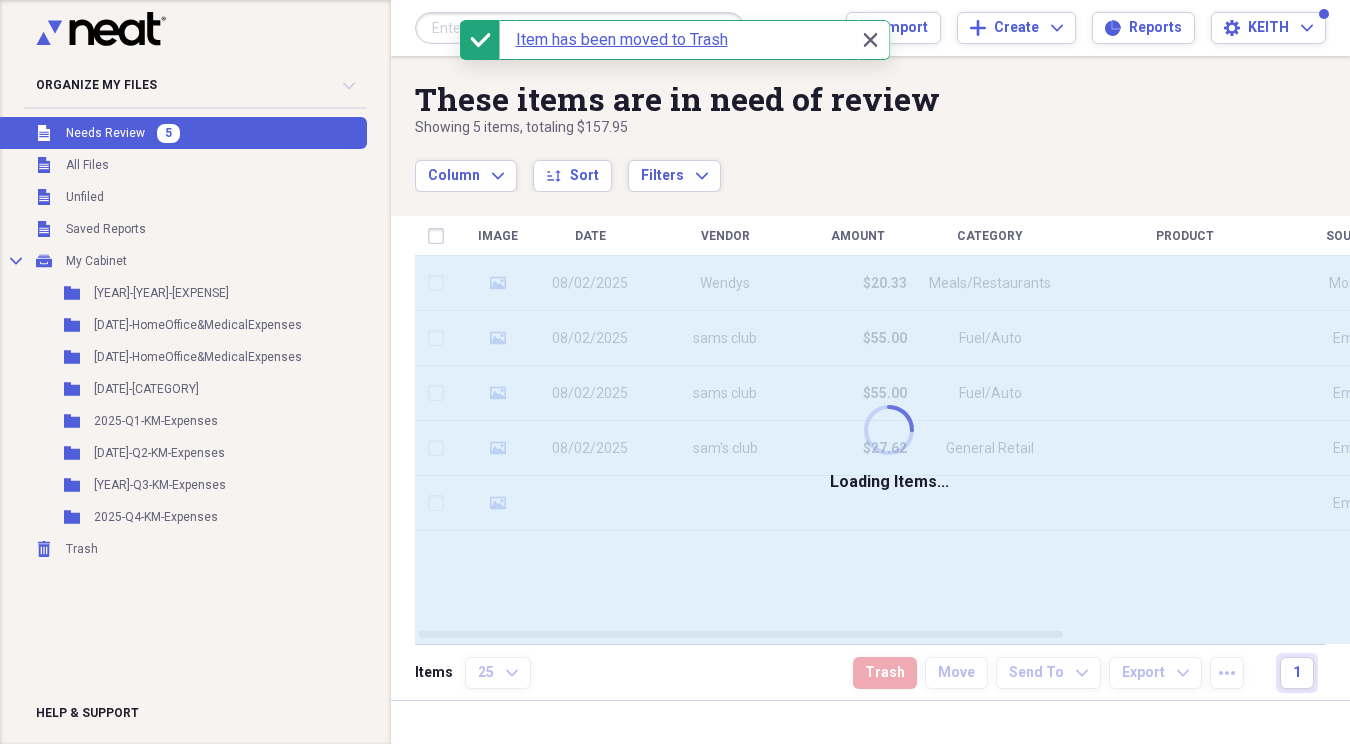 checkbox on "false" 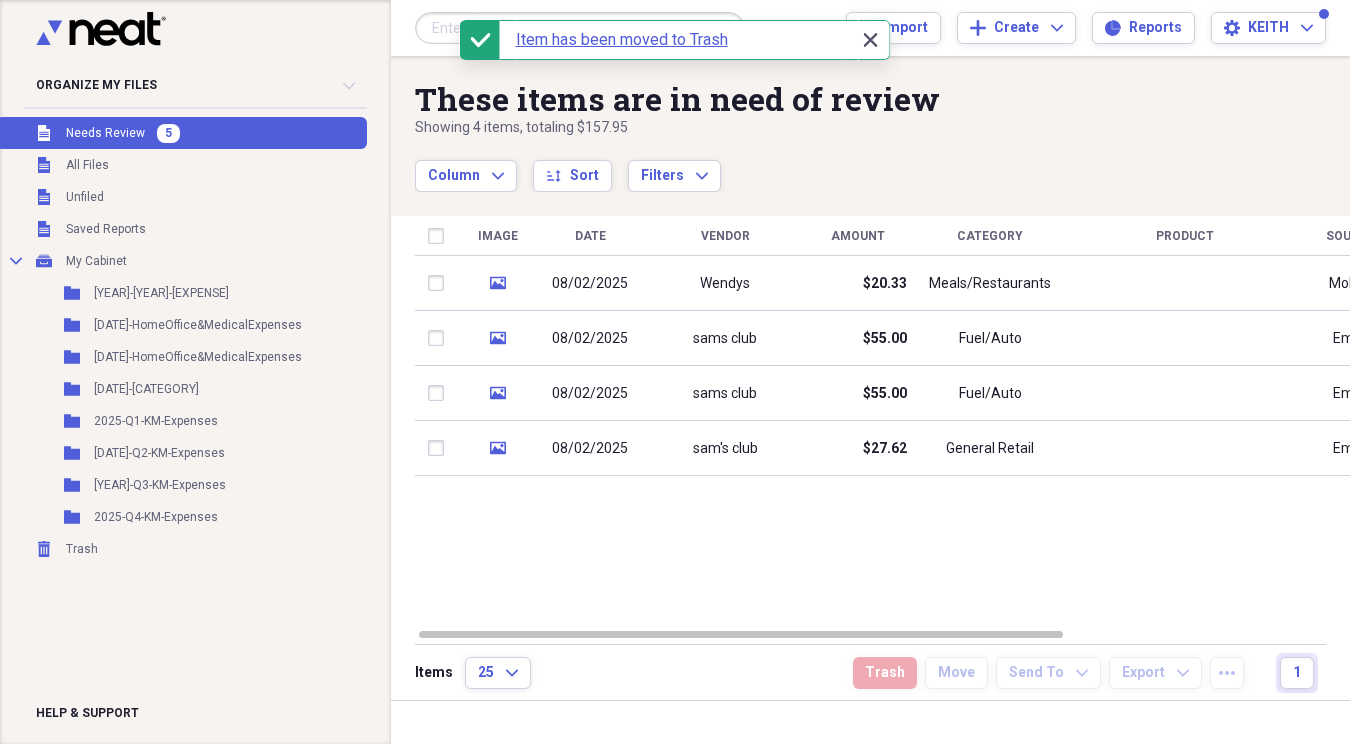 click 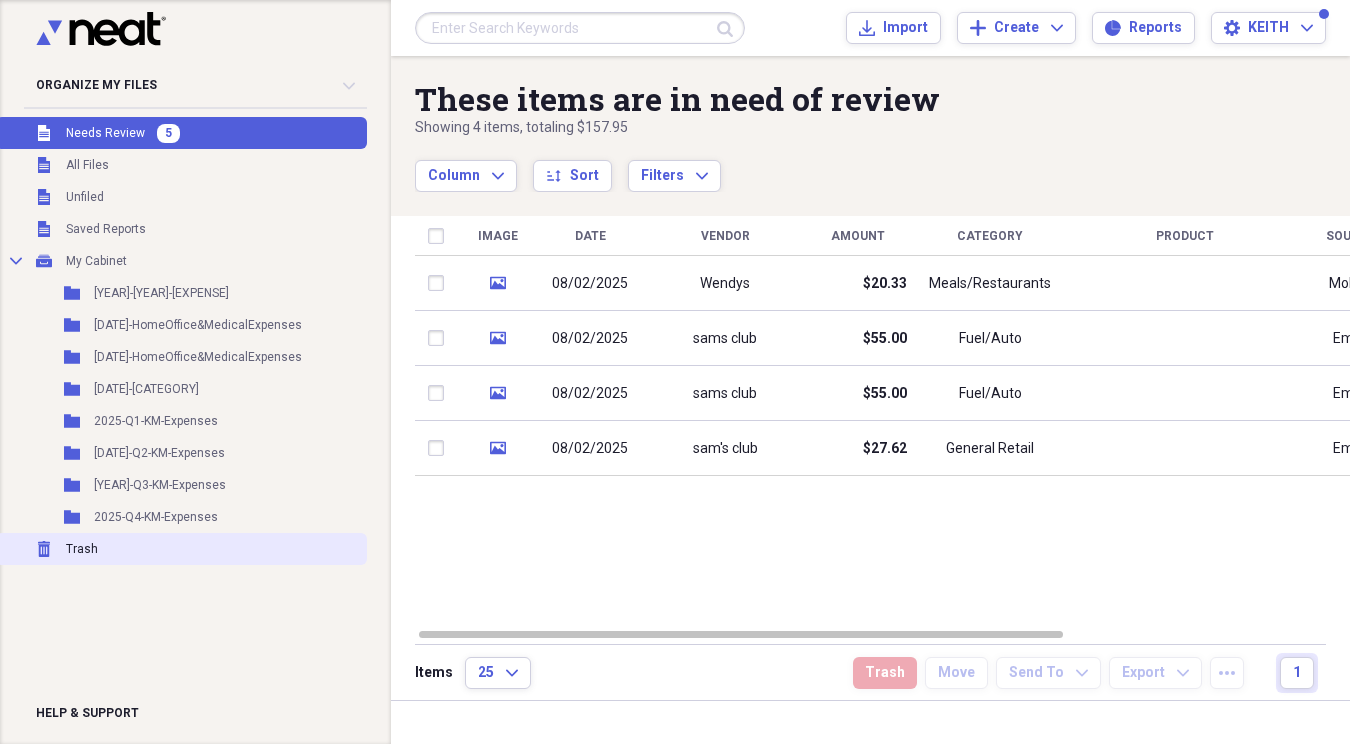 click on "Trash Trash" at bounding box center (181, 549) 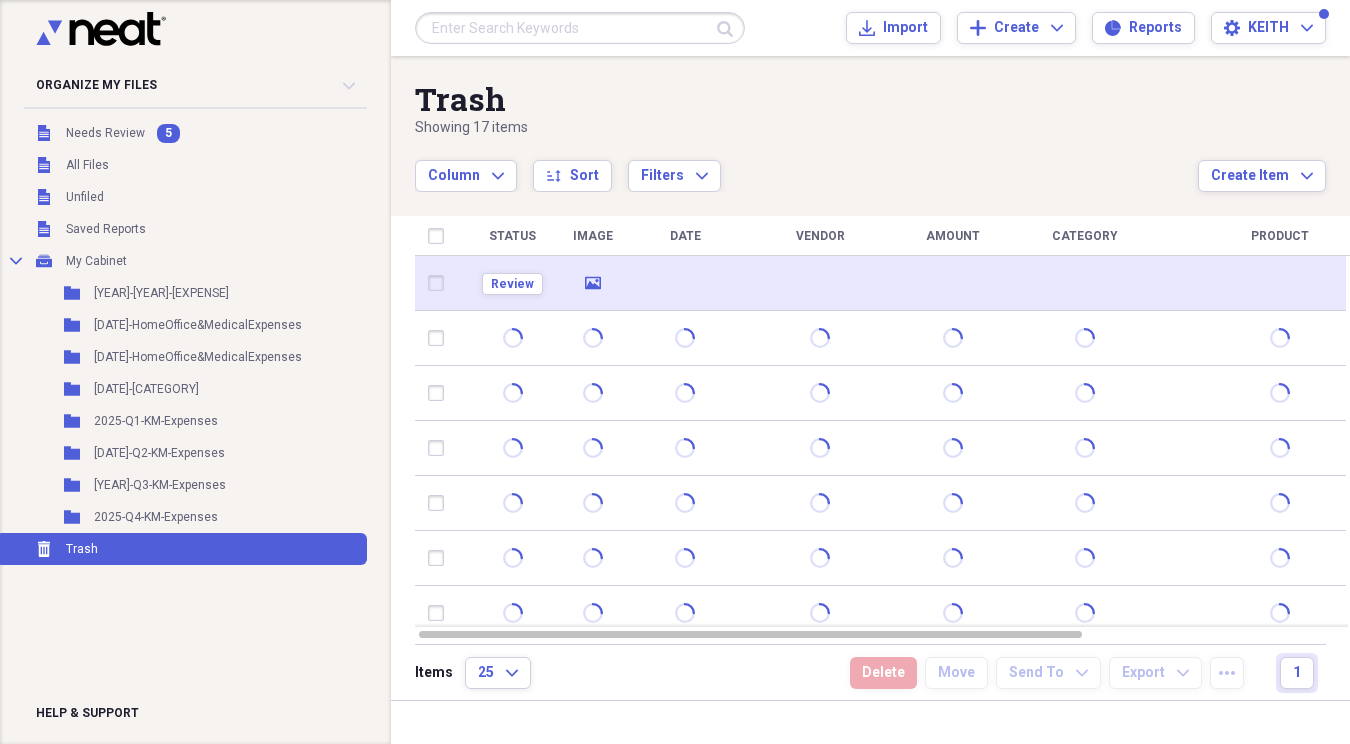 click on "media" 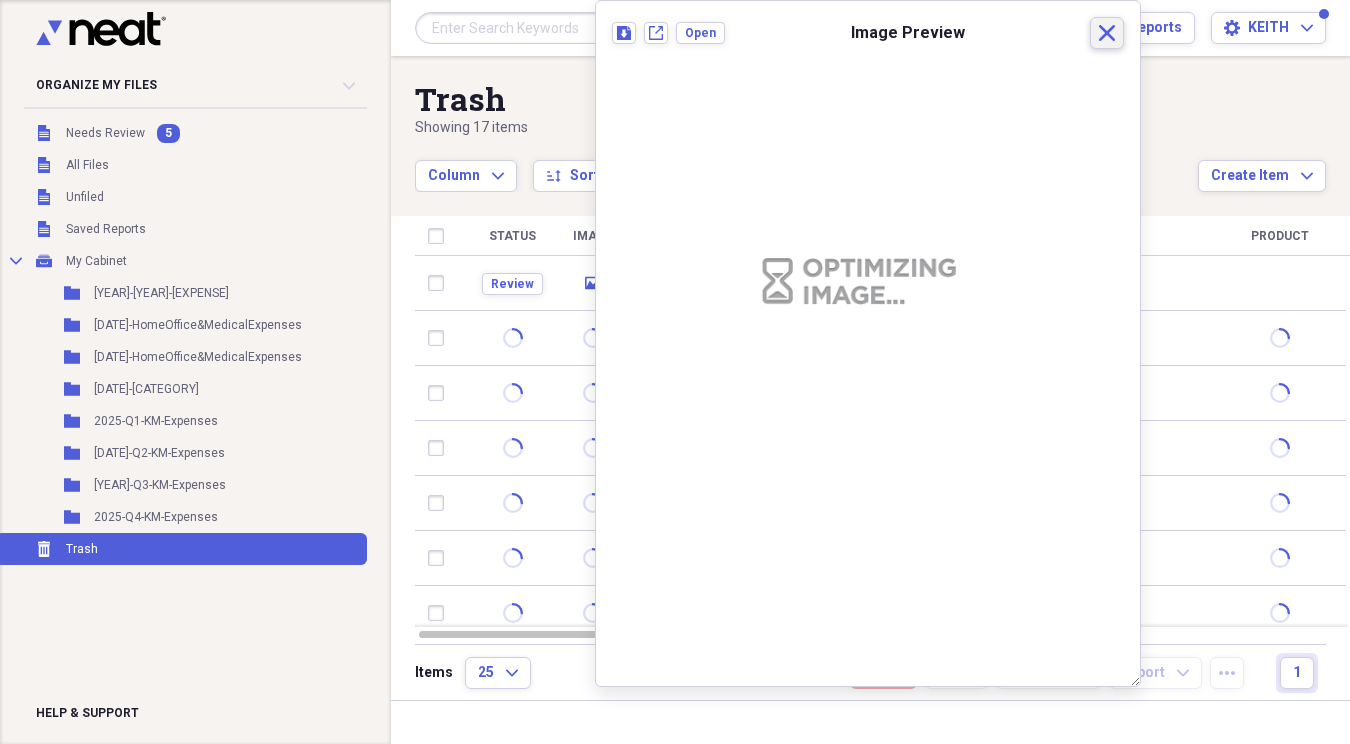 click on "Close" 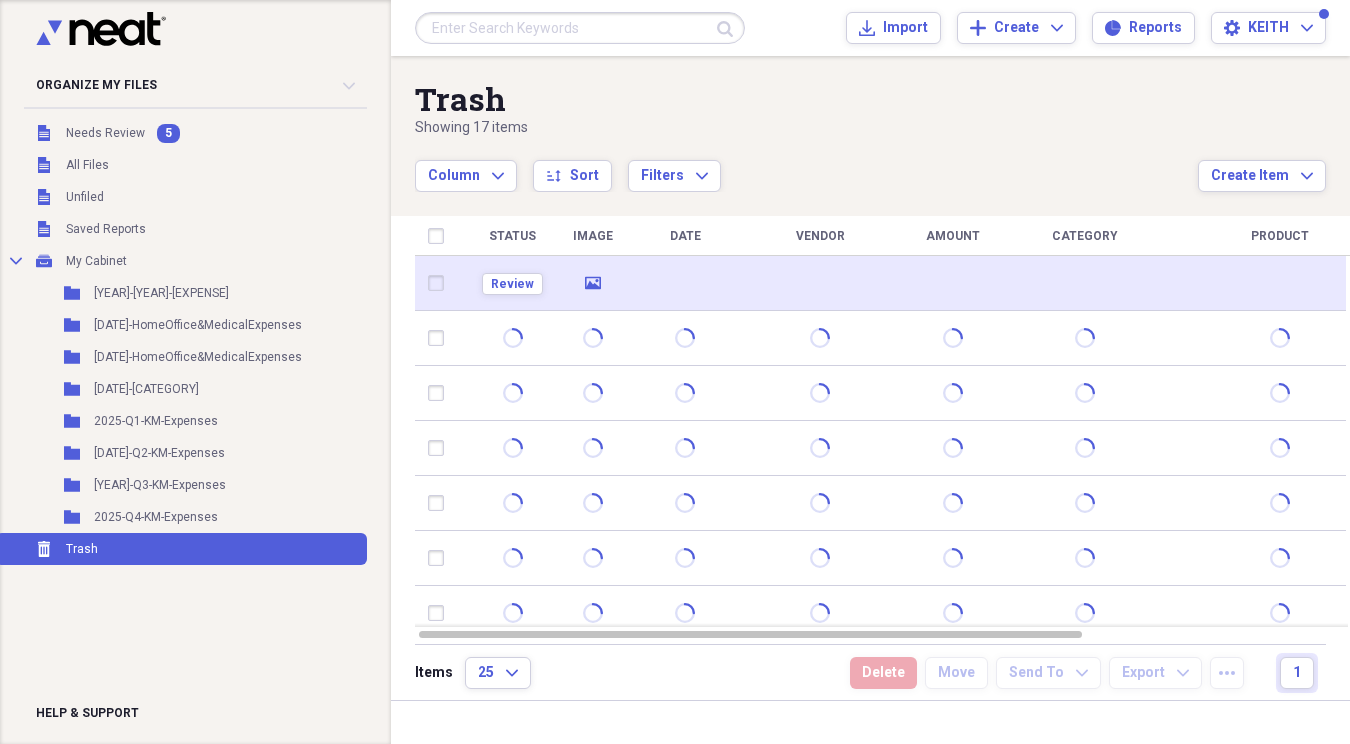 click at bounding box center (440, 283) 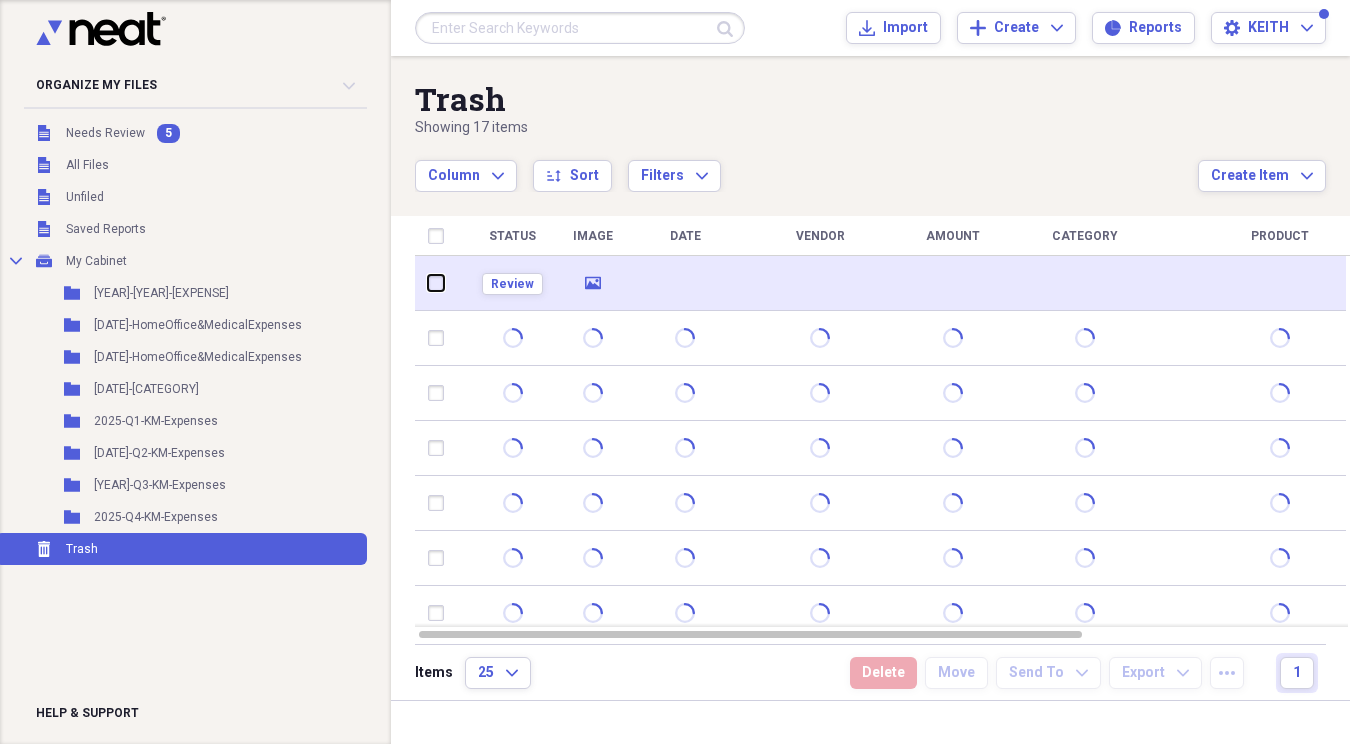 click at bounding box center [428, 283] 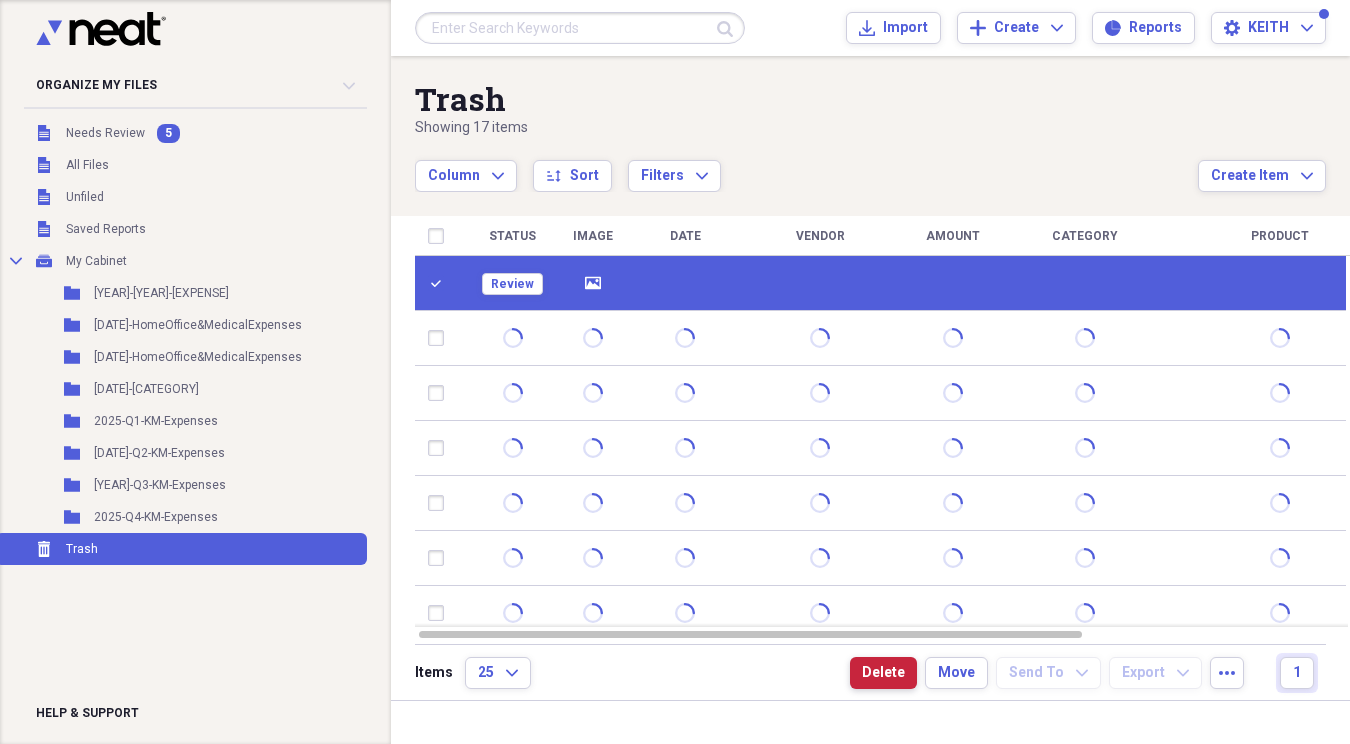 click on "Delete" at bounding box center [883, 673] 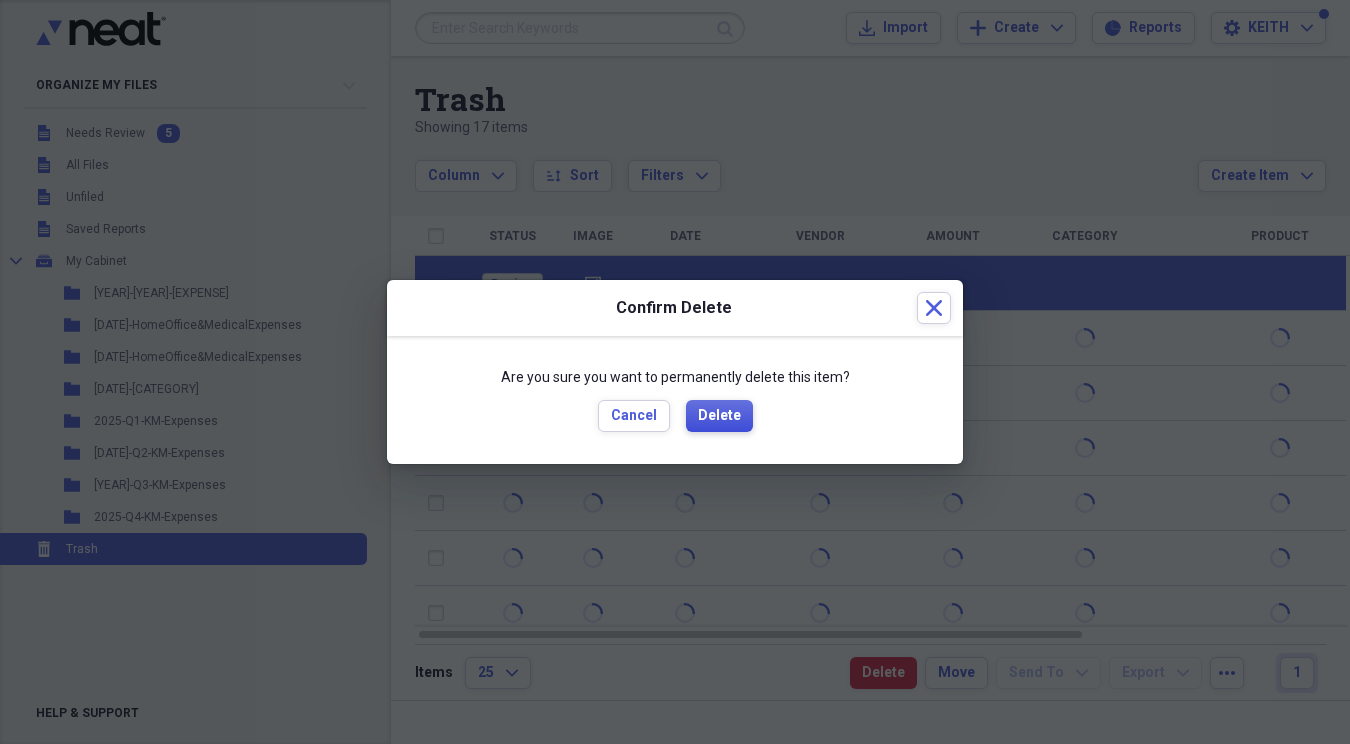 click on "Delete" at bounding box center [719, 416] 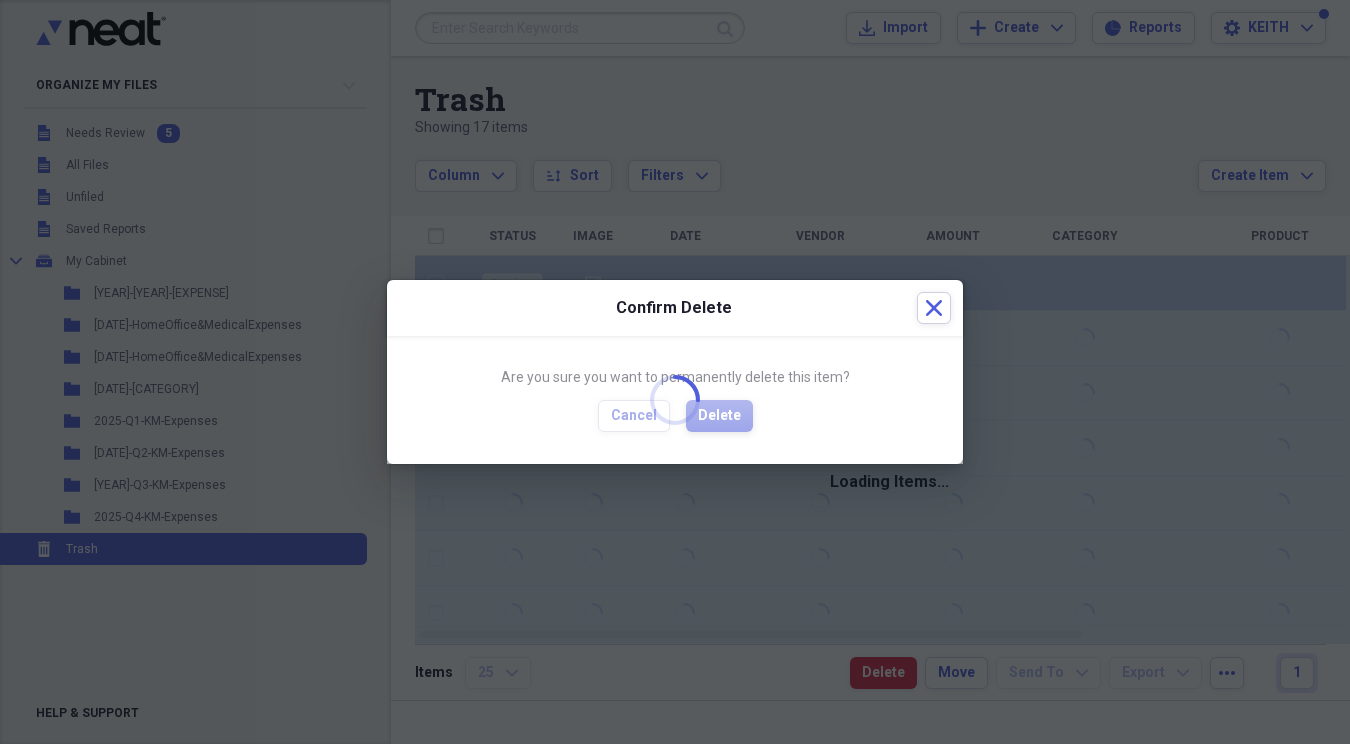 checkbox on "false" 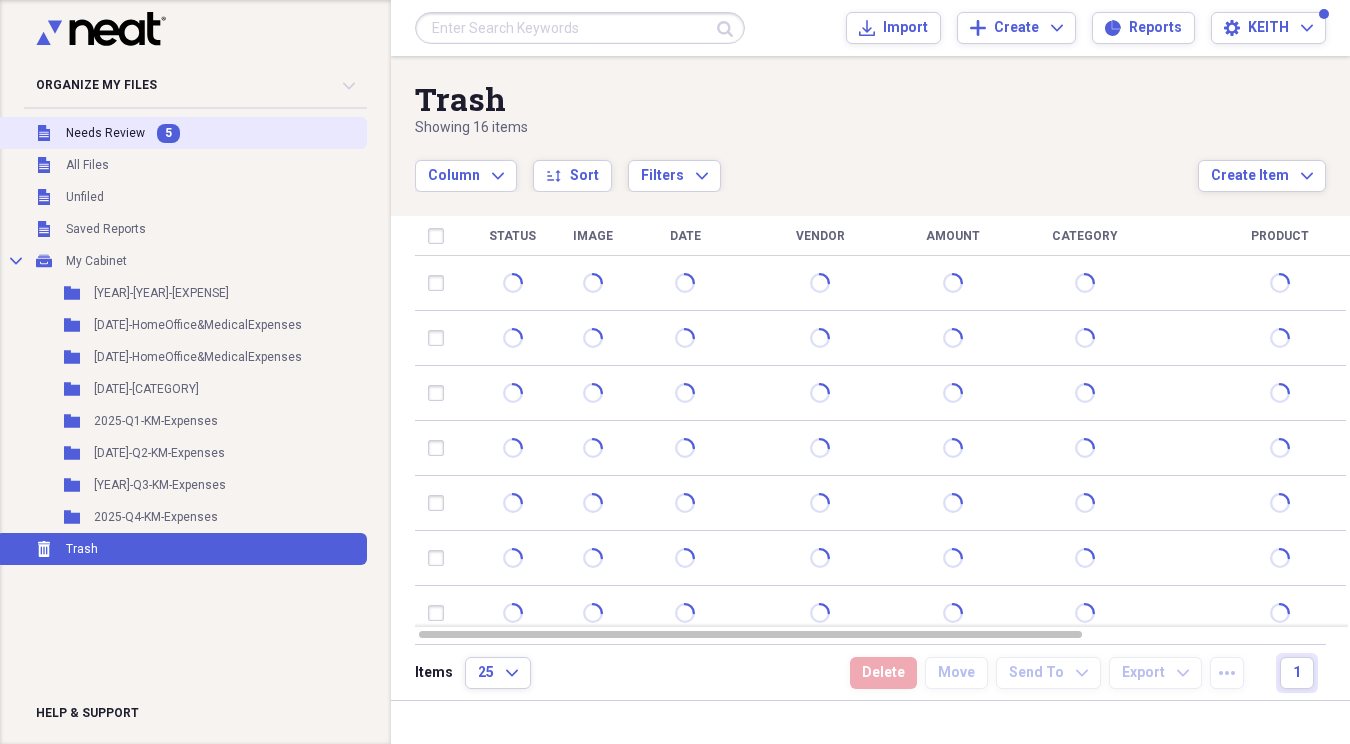 click on "Needs Review" at bounding box center (105, 133) 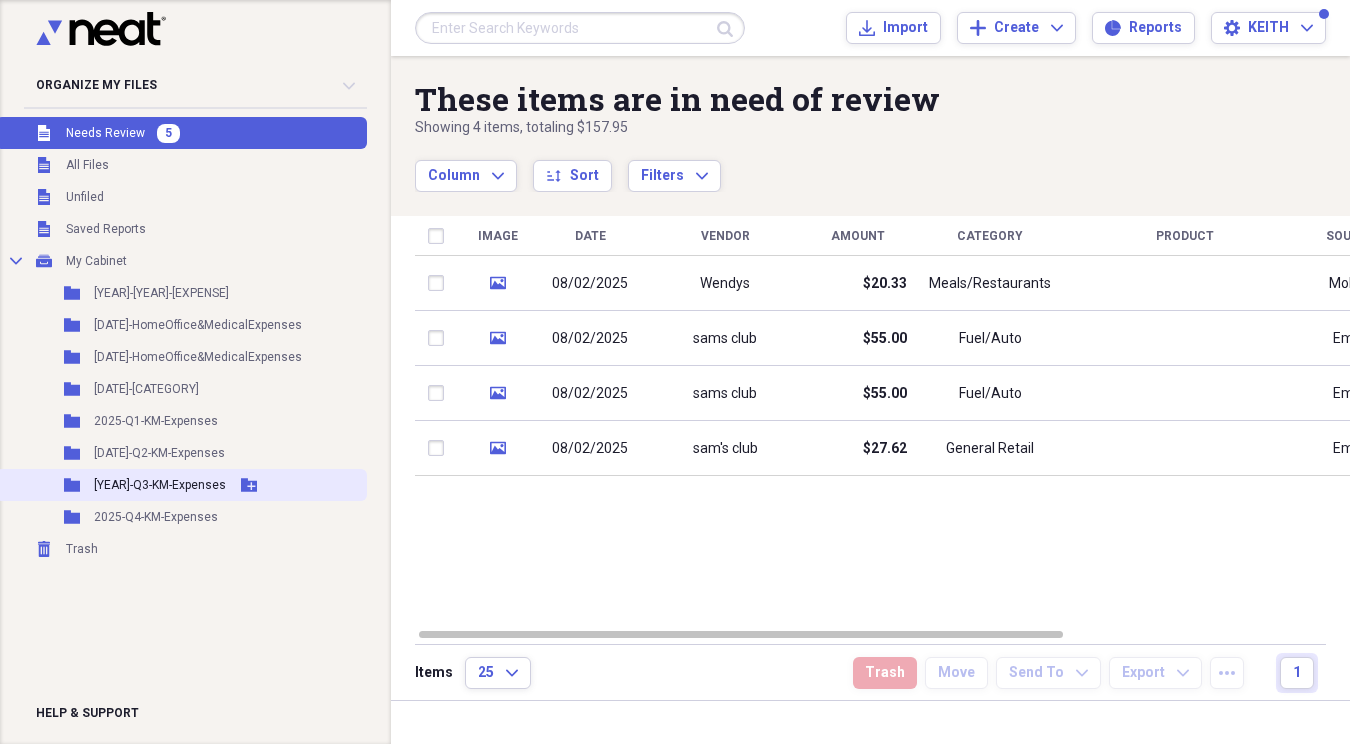click on "Folder 2025-Q3-KM-Expenses Add Folder" at bounding box center [181, 485] 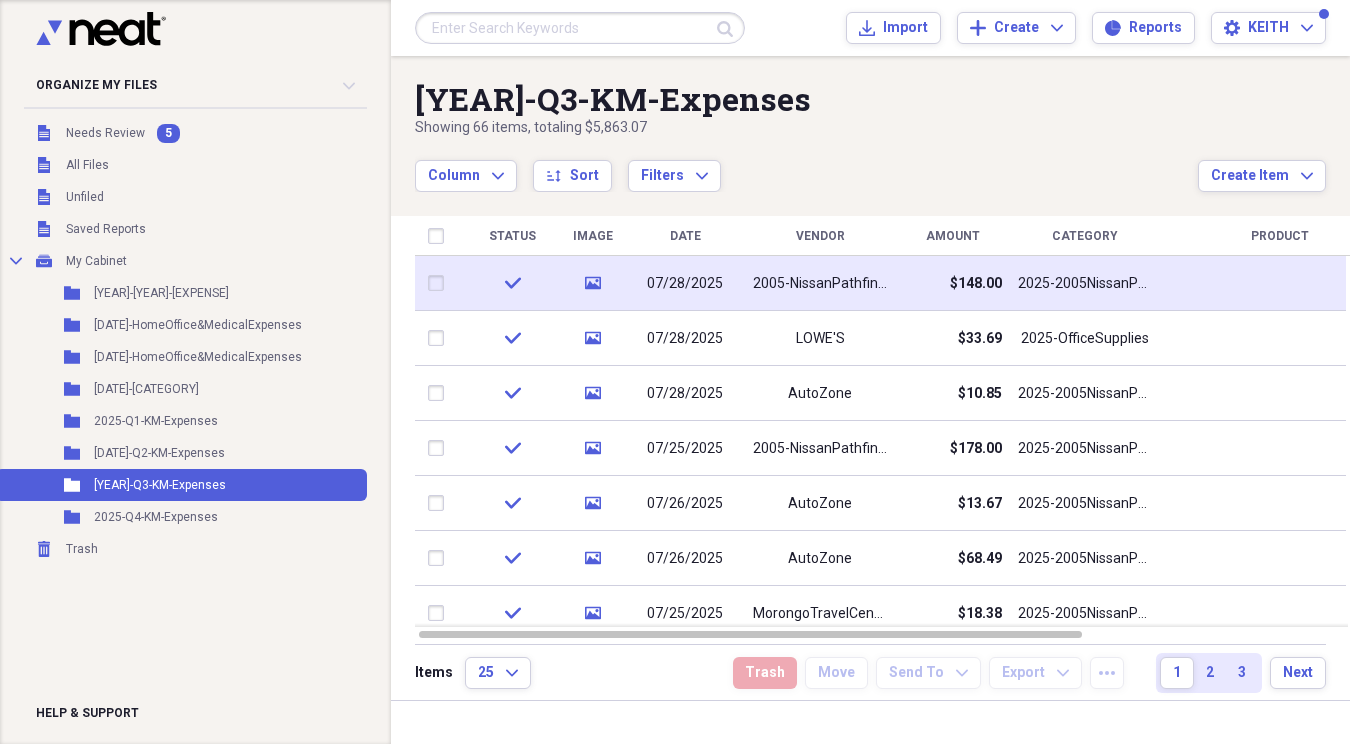 click on "media" 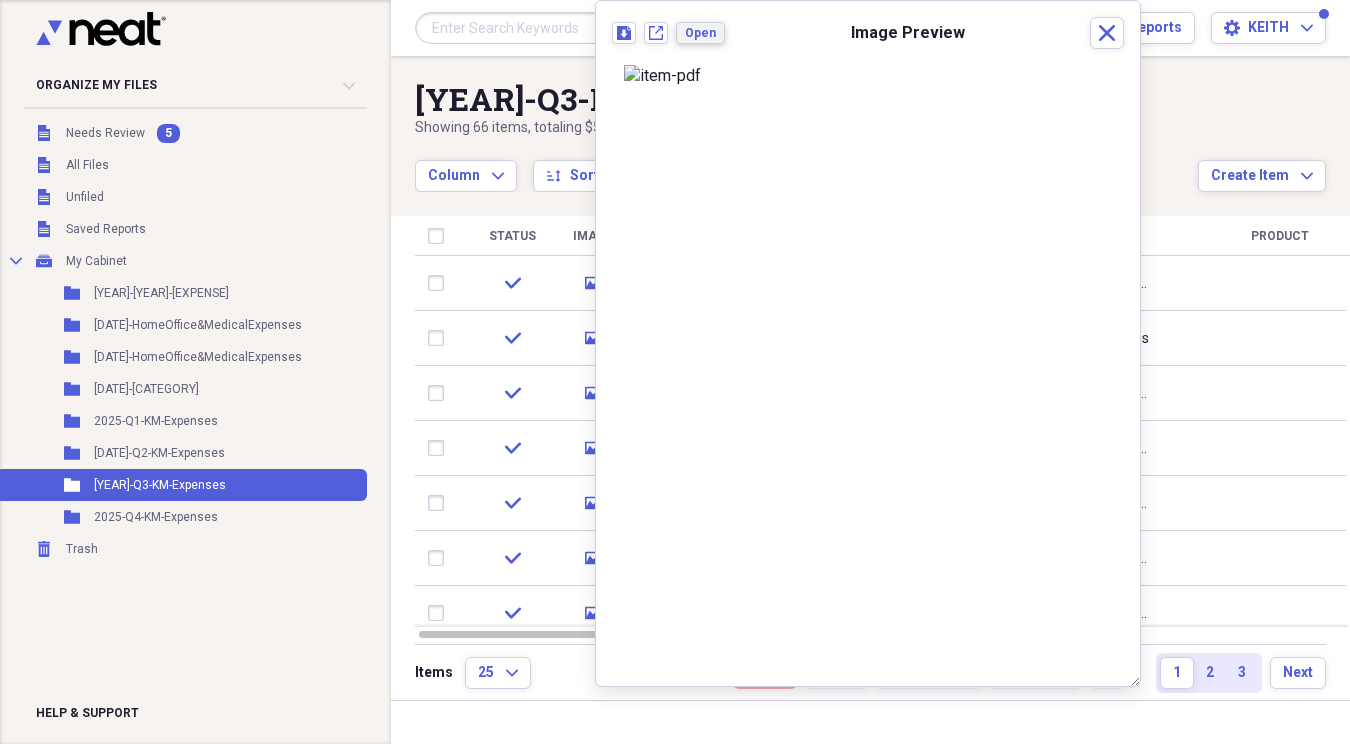 click on "Open" at bounding box center (700, 33) 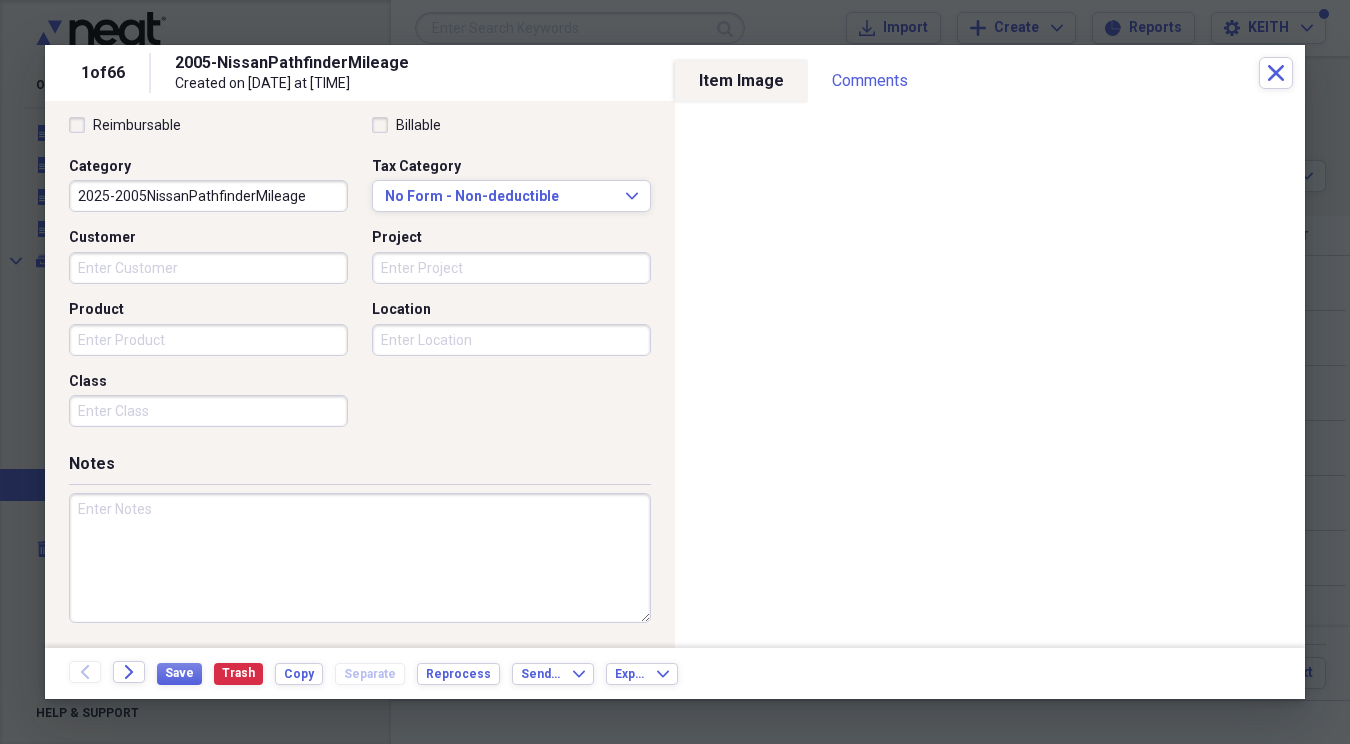scroll, scrollTop: 0, scrollLeft: 0, axis: both 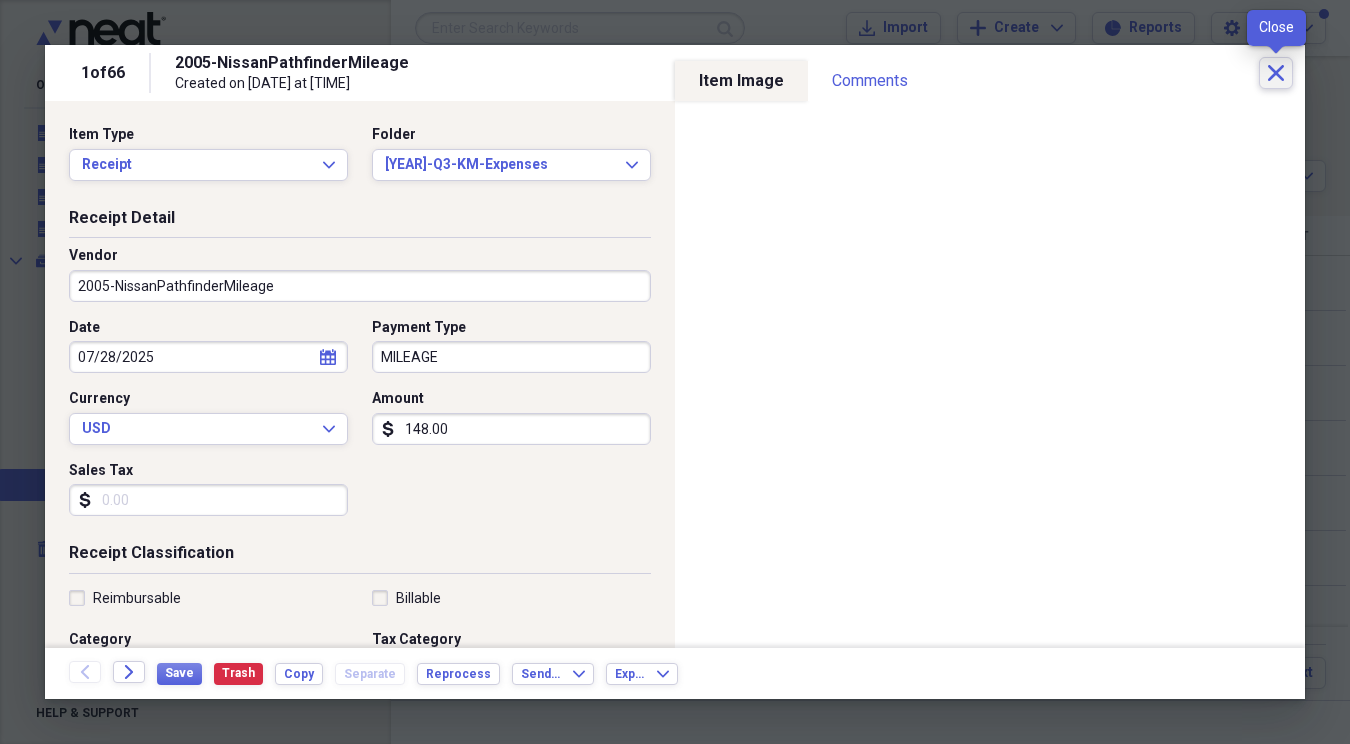 click on "Close" 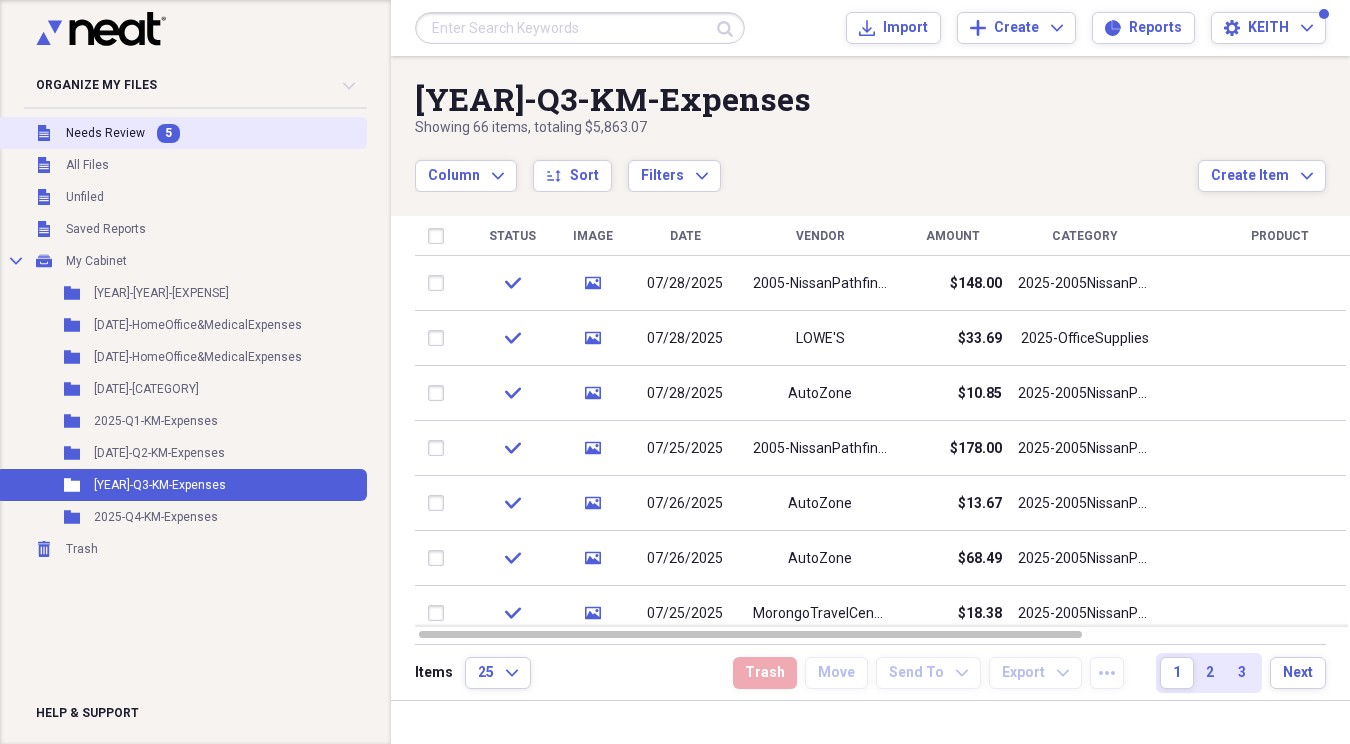 click on "Needs Review" at bounding box center (105, 133) 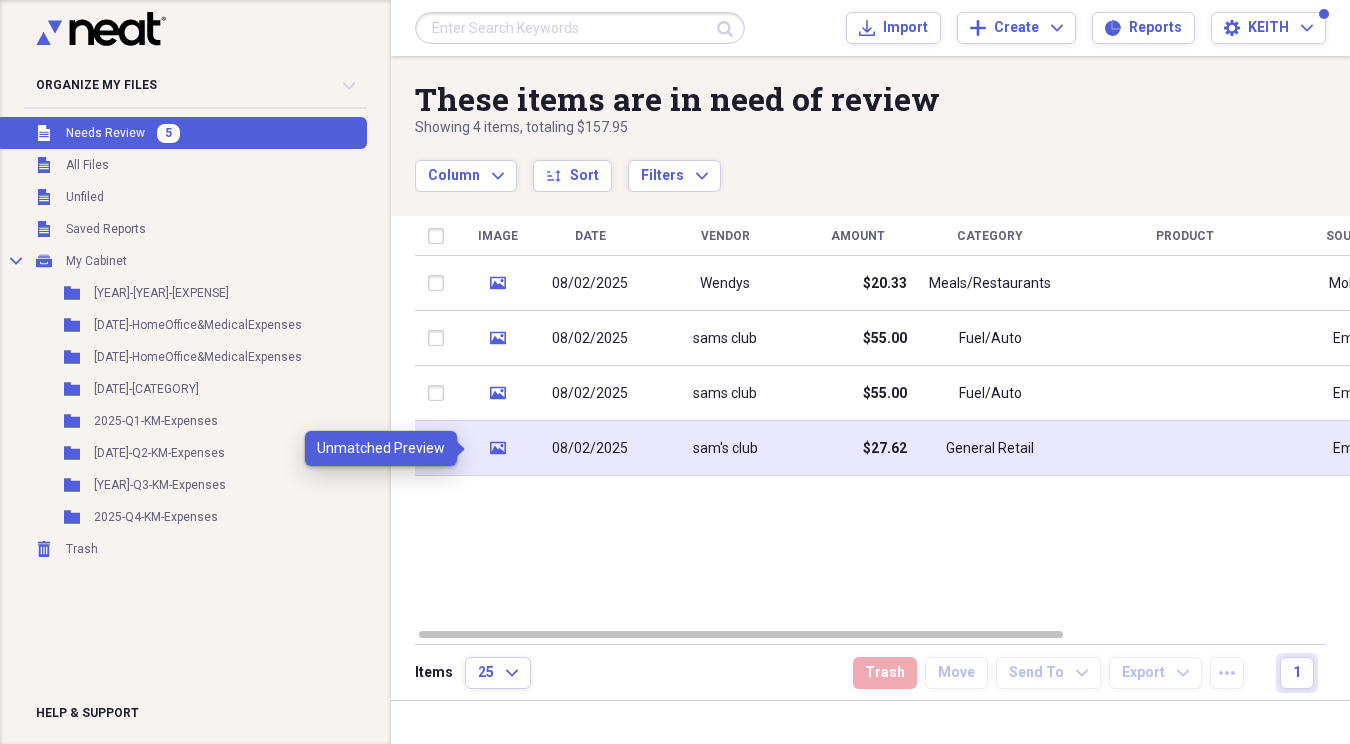 click on "media" 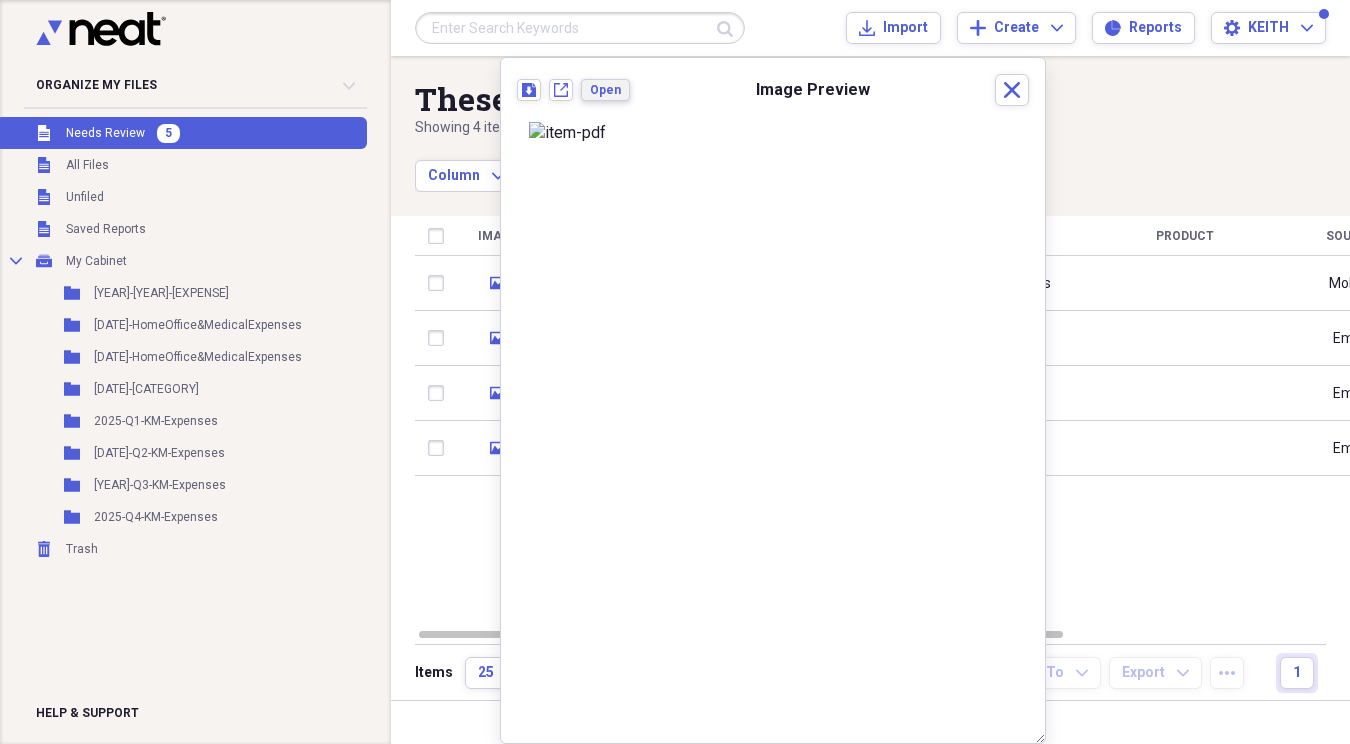 click on "Open" at bounding box center (605, 90) 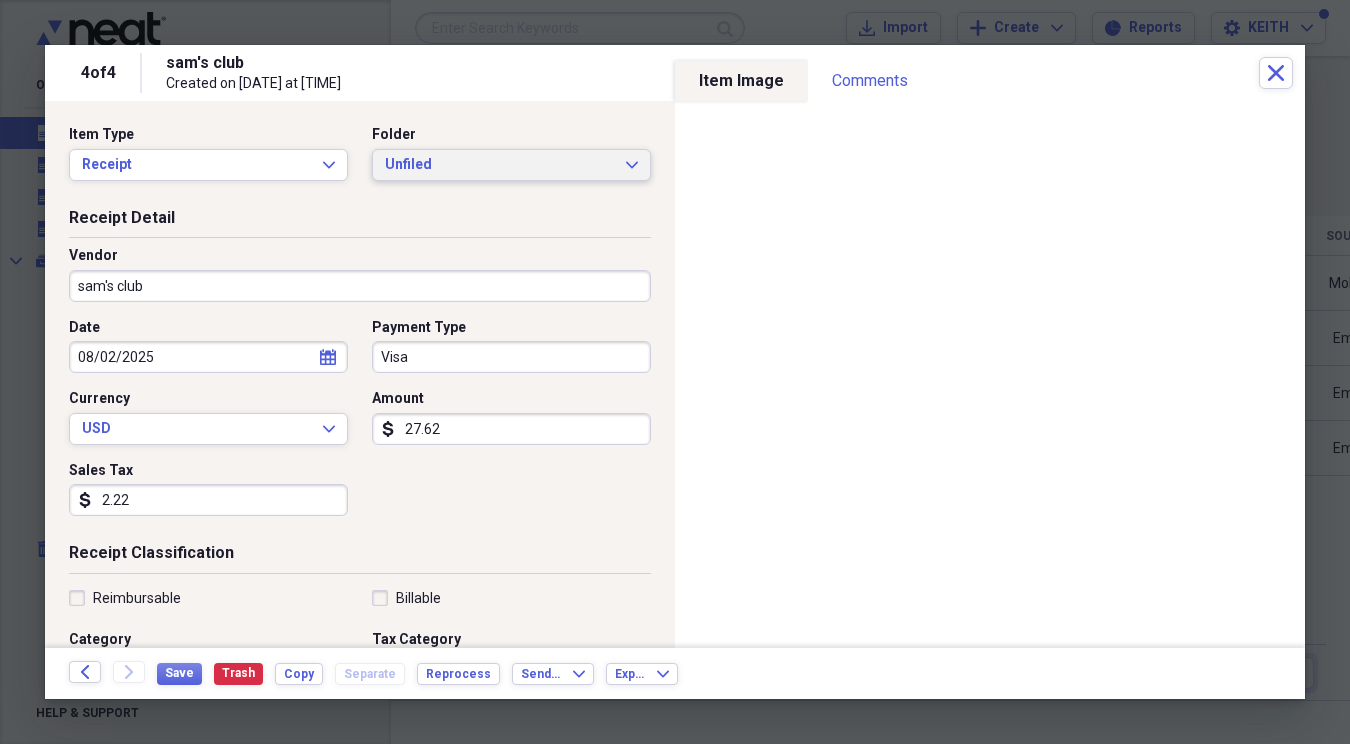 click on "Unfiled" at bounding box center [499, 165] 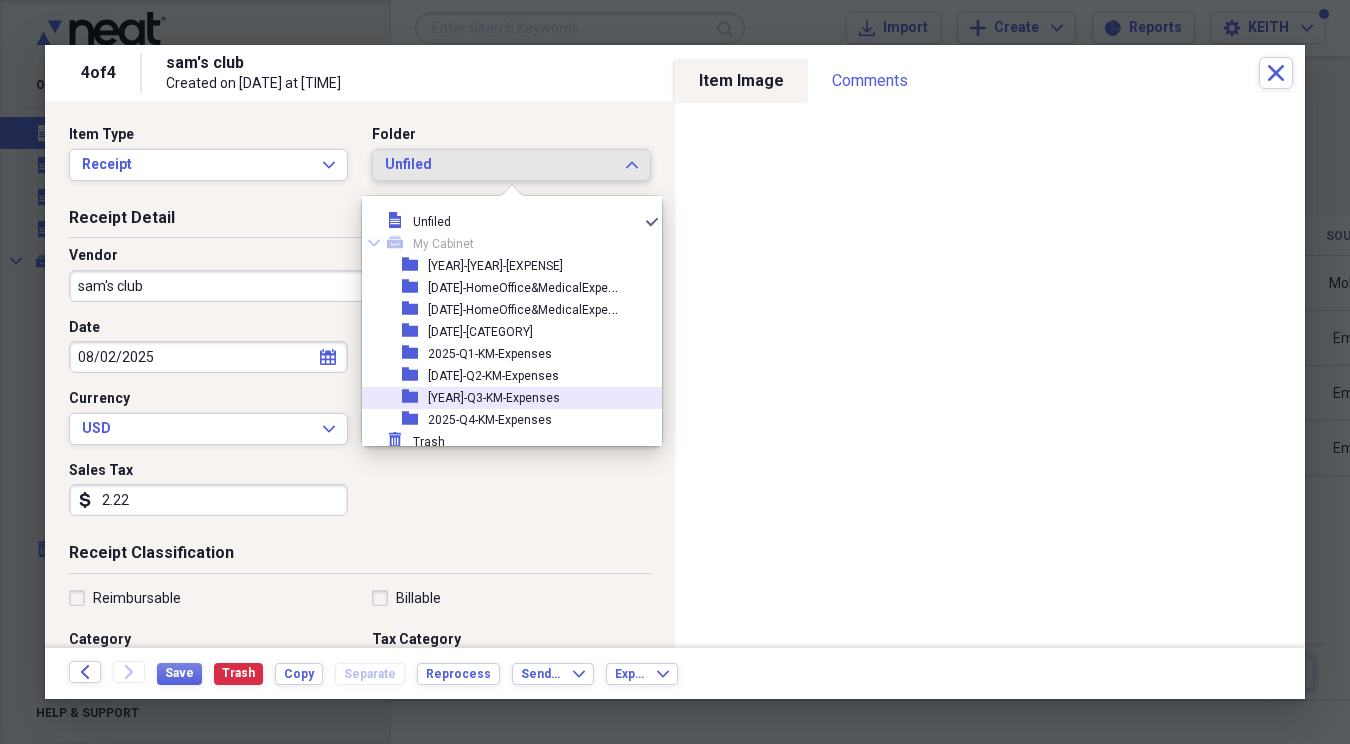 click on "[YEAR]-Q3-KM-Expenses" at bounding box center (494, 398) 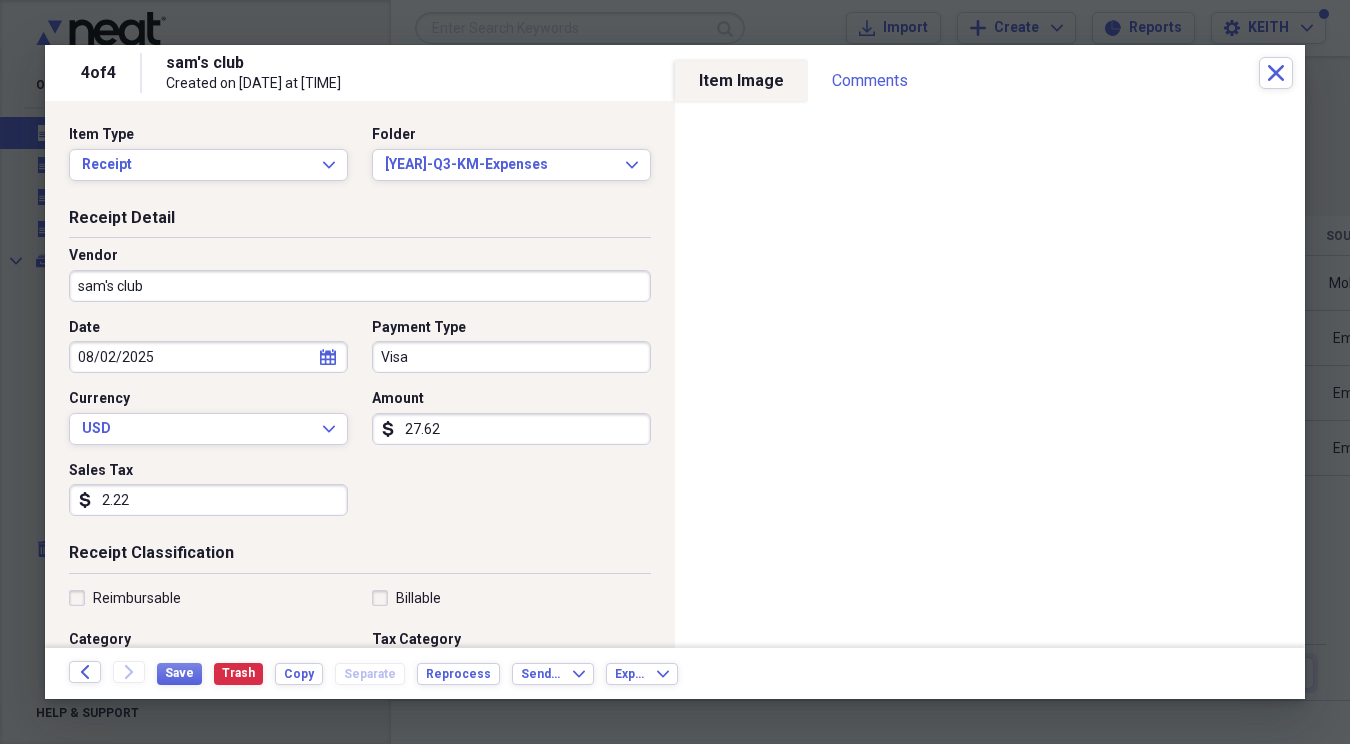 click on "sam's club" at bounding box center (360, 286) 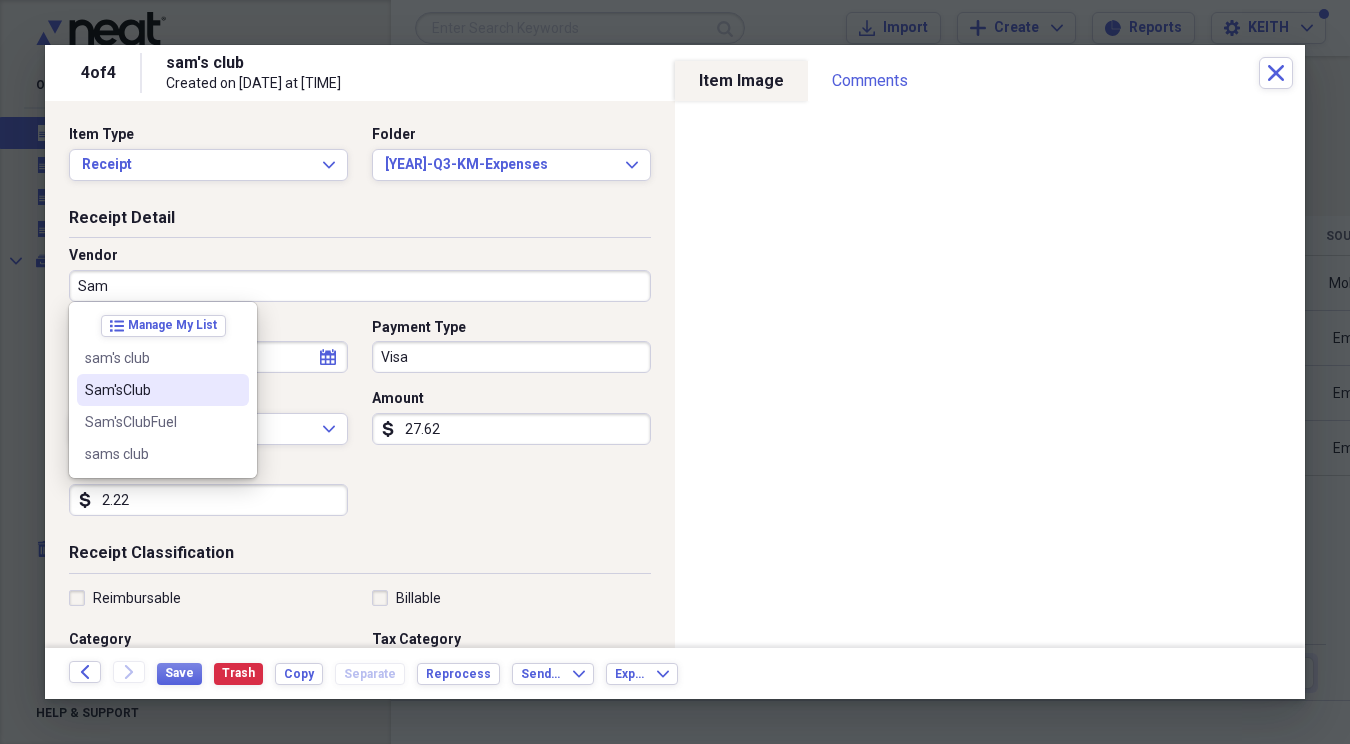 click on "Sam'sClub" at bounding box center (151, 390) 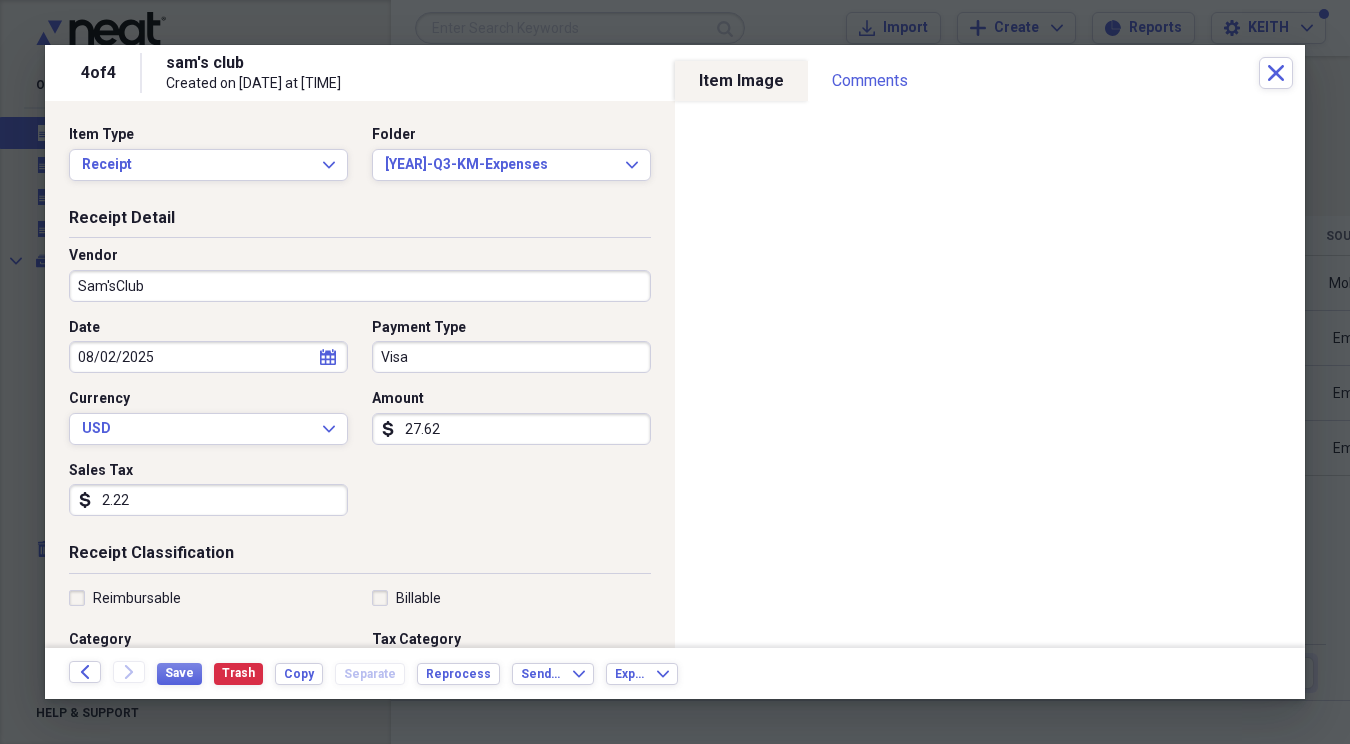 type on "2025-OfficeSupplies" 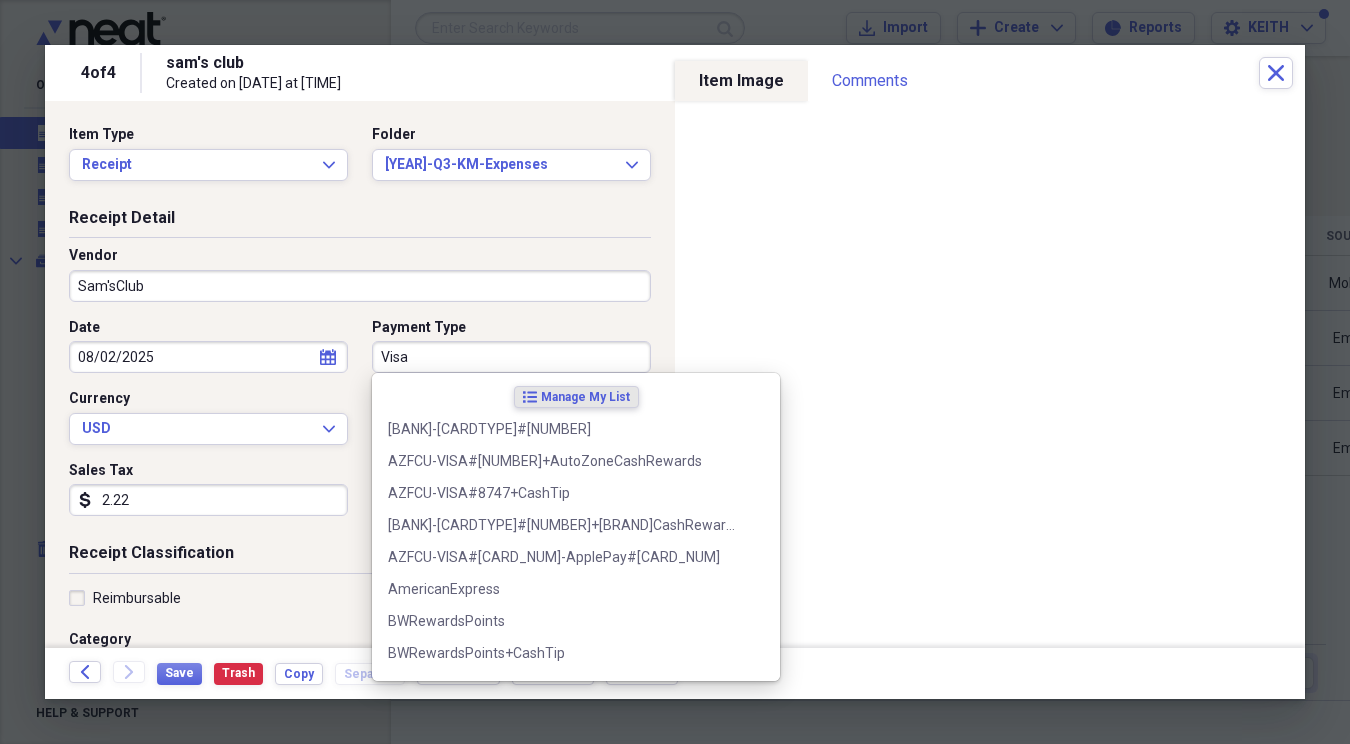 click on "Visa" at bounding box center (511, 357) 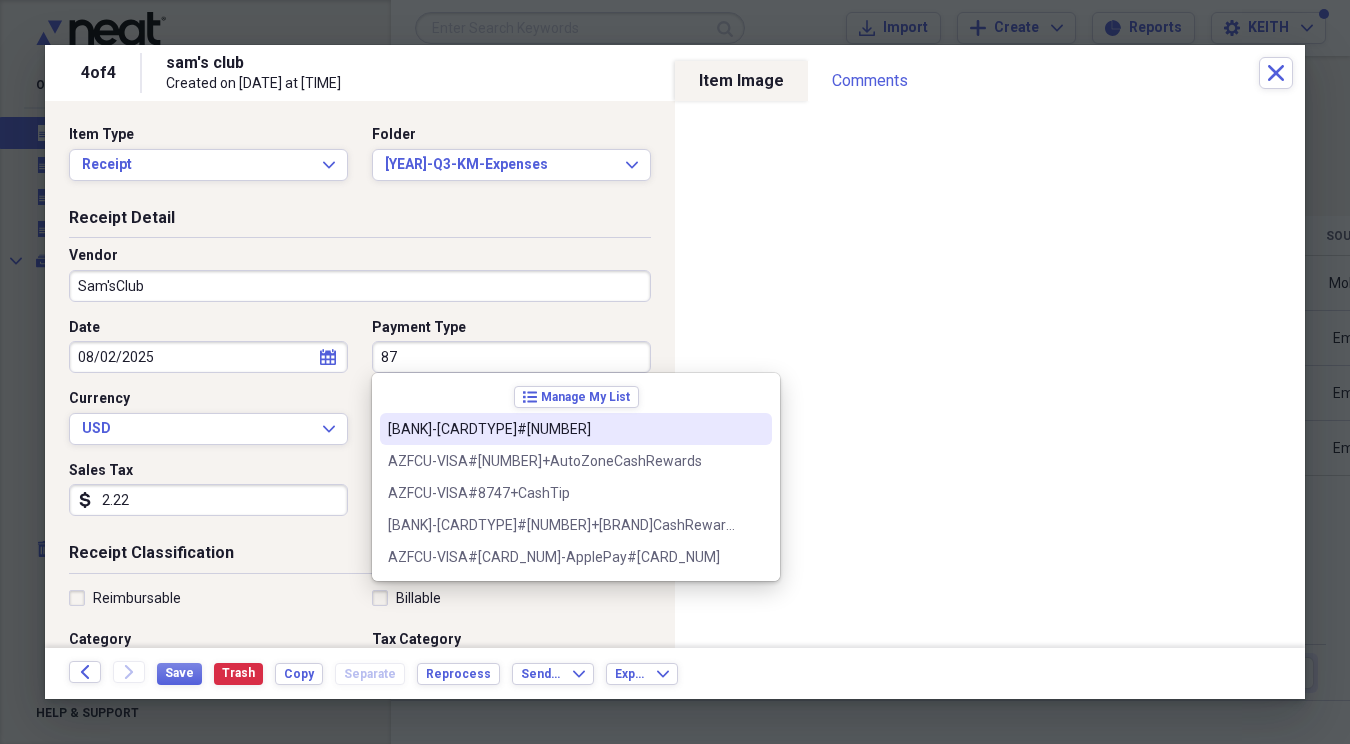 click on "[BANK]-[CARDTYPE]#[NUMBER]" at bounding box center [564, 429] 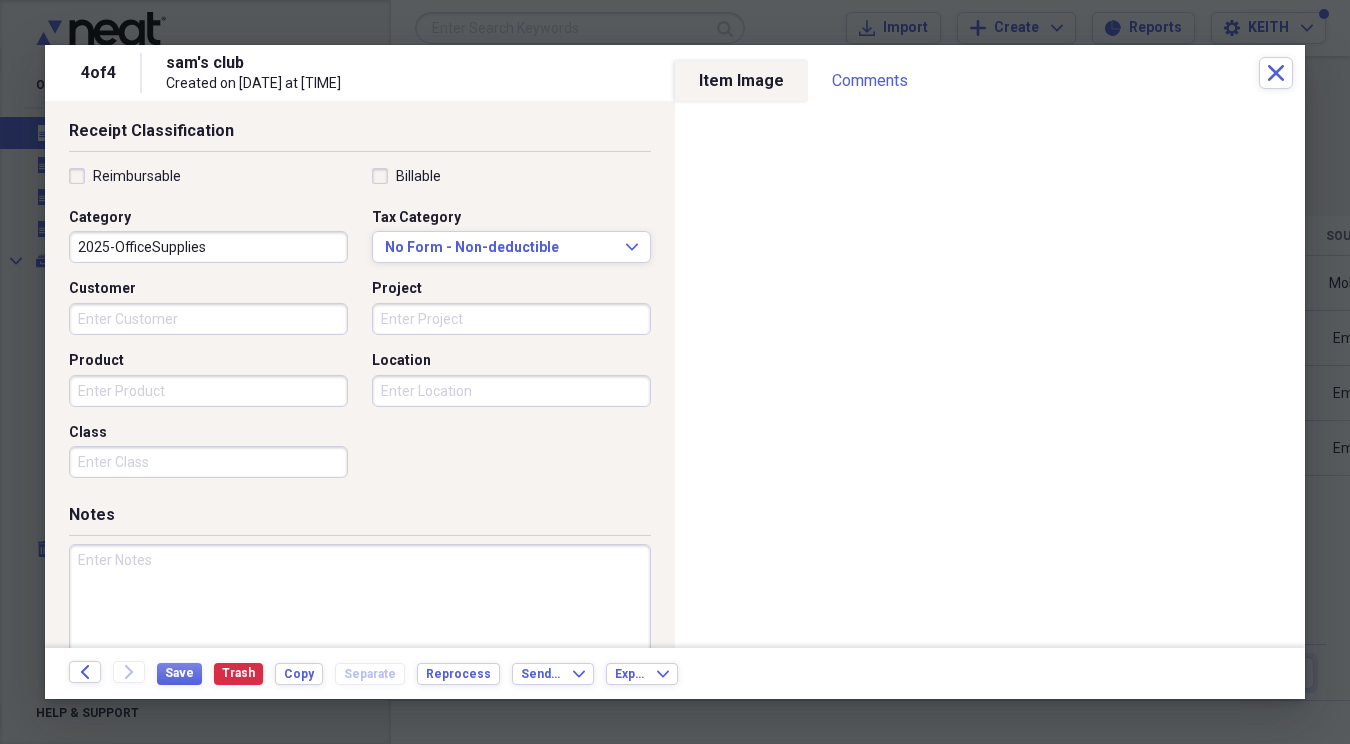 scroll, scrollTop: 432, scrollLeft: 0, axis: vertical 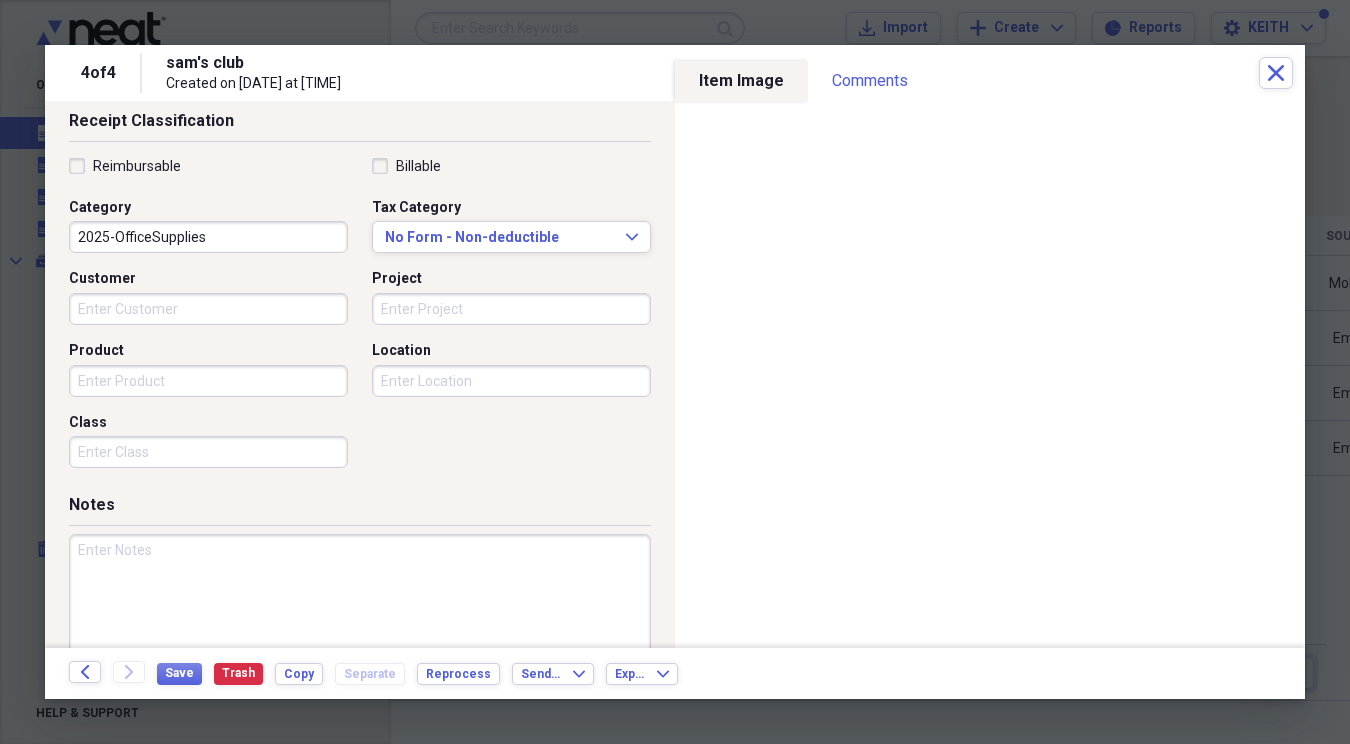 click at bounding box center (360, 599) 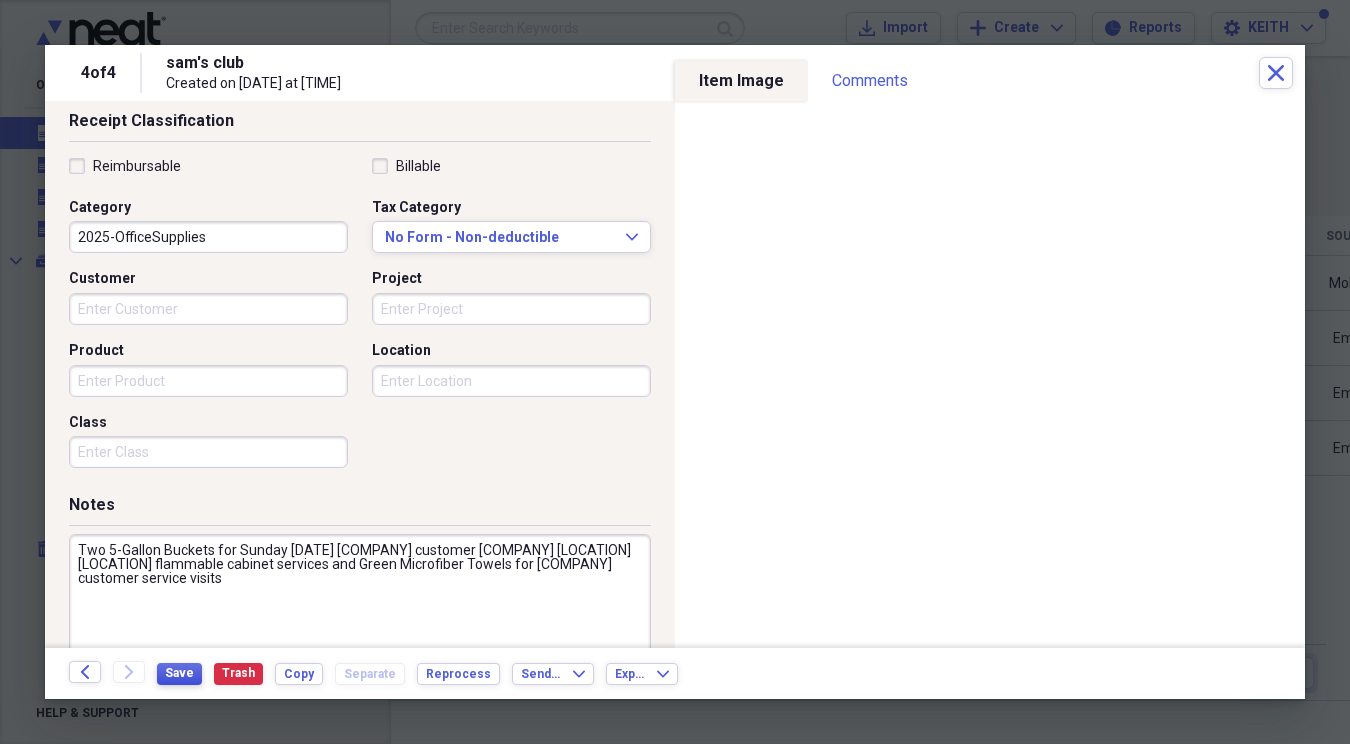click on "Save" at bounding box center [179, 673] 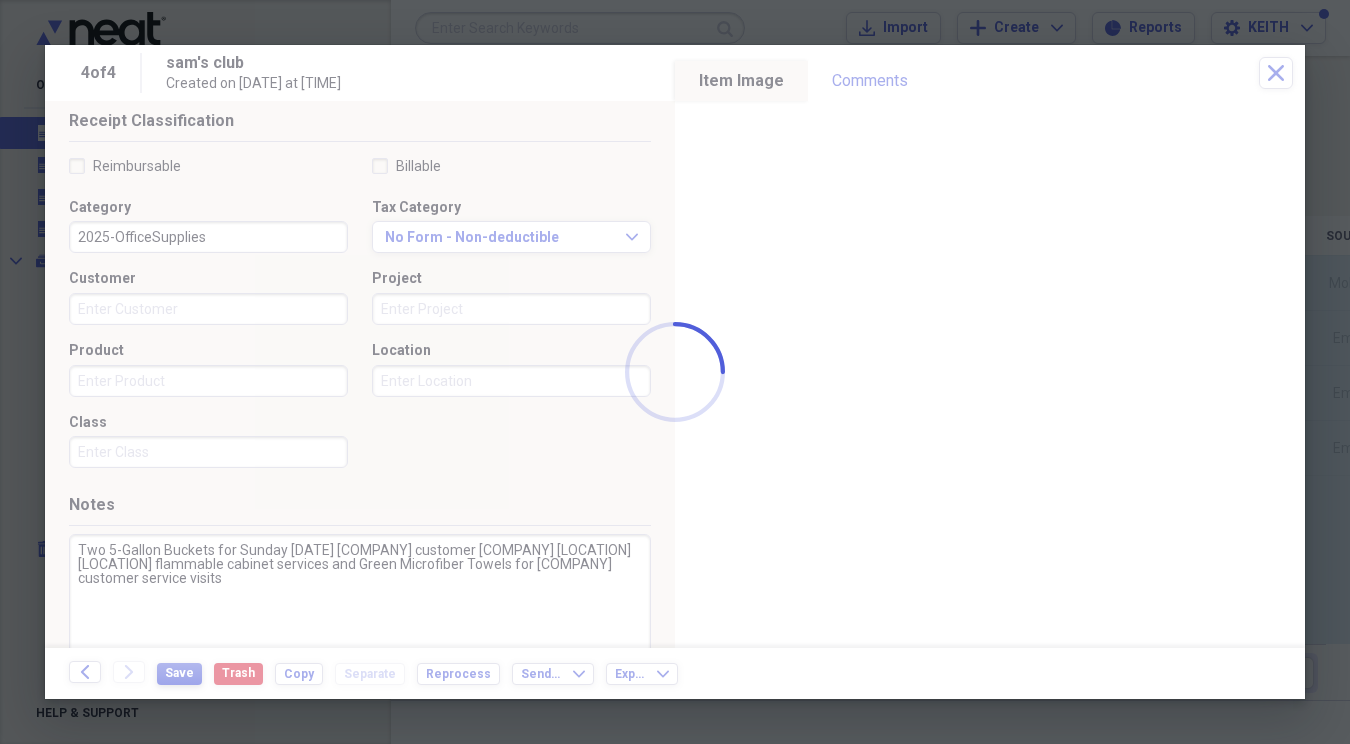 type on "Two 5-Gallon Buckets for Sunday [DATE] [COMPANY] customer [COMPANY] [LOCATION] [LOCATION] flammable cabinet services and Green Microfiber Towels for [COMPANY] customer service visits" 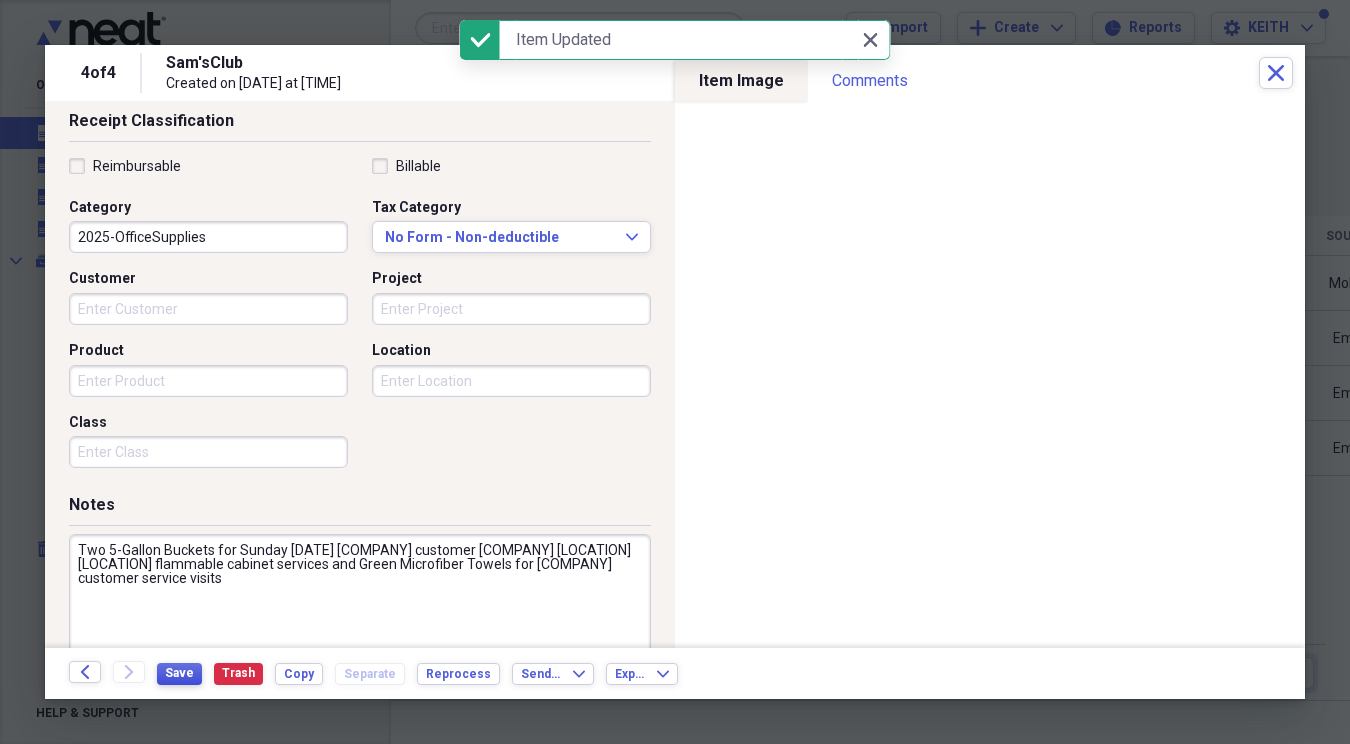 scroll, scrollTop: 0, scrollLeft: 0, axis: both 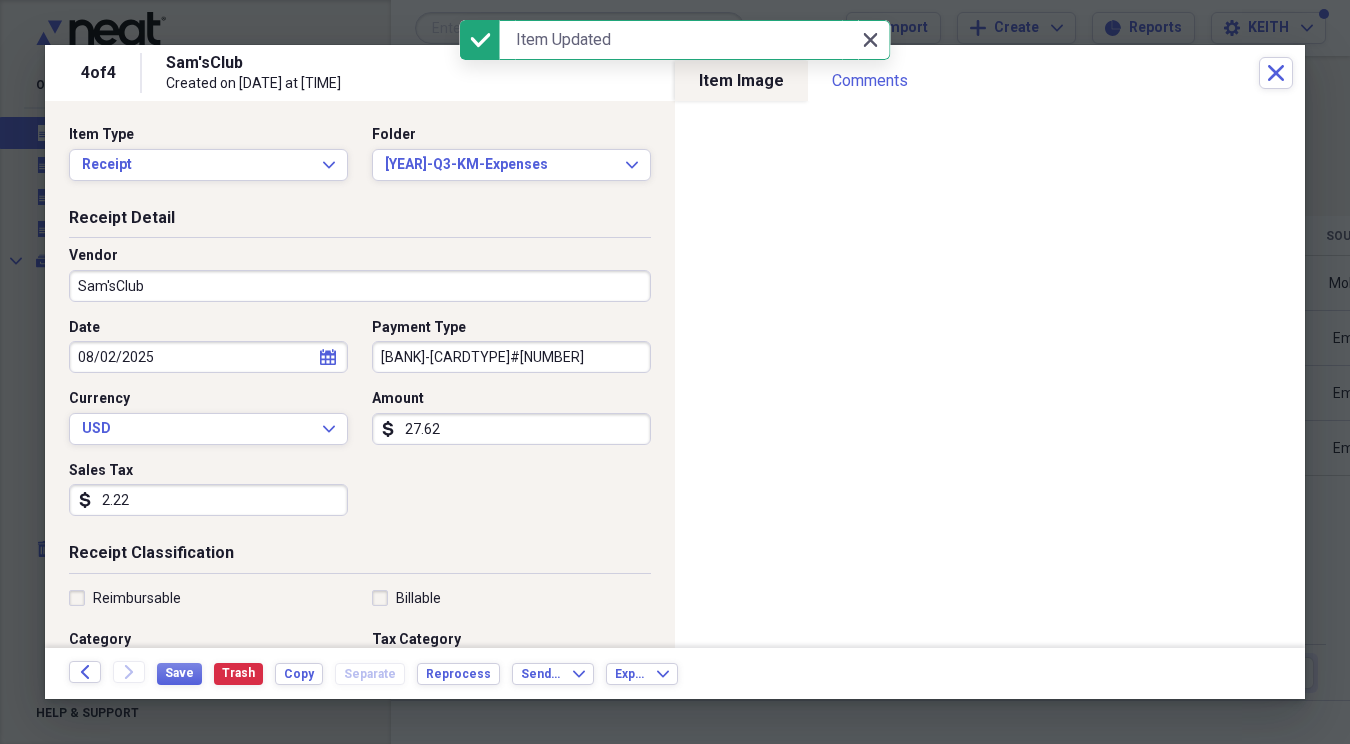 click on "Close" 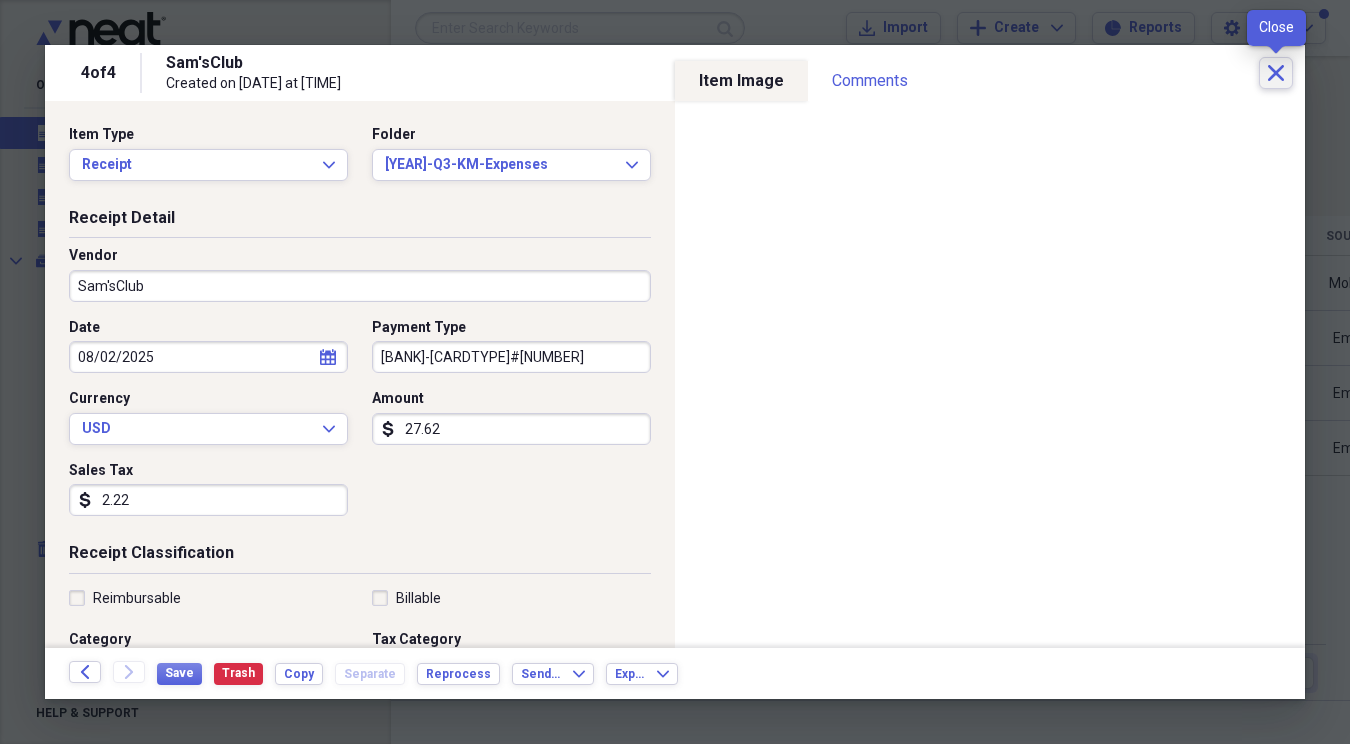click 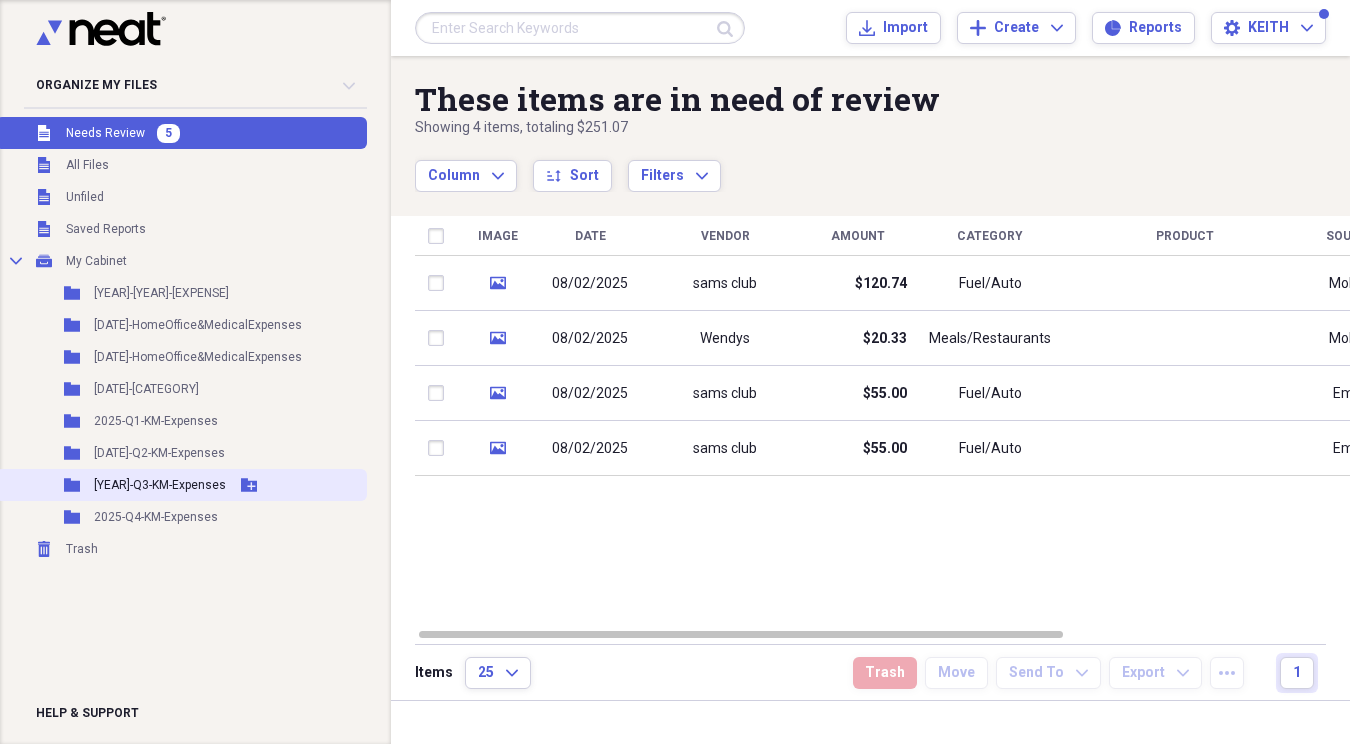 click on "[YEAR]-Q3-KM-Expenses" at bounding box center (160, 485) 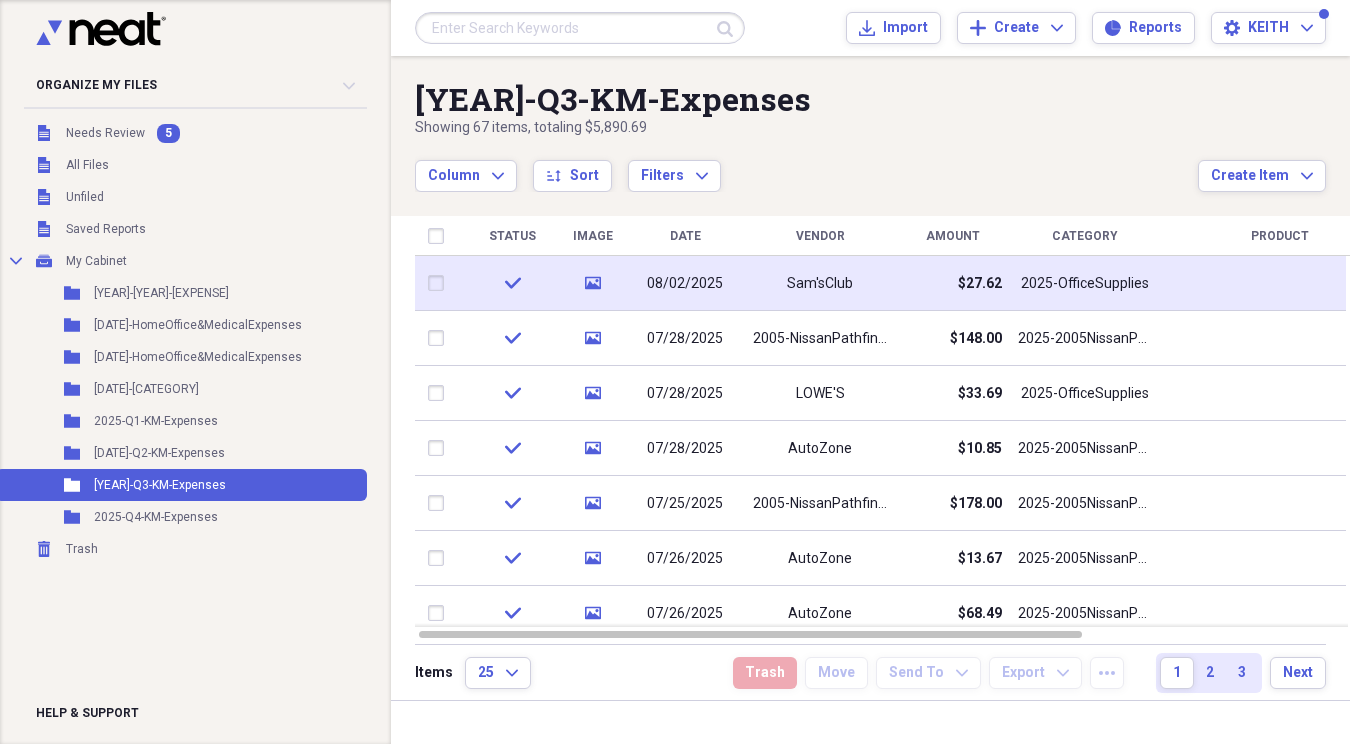 click 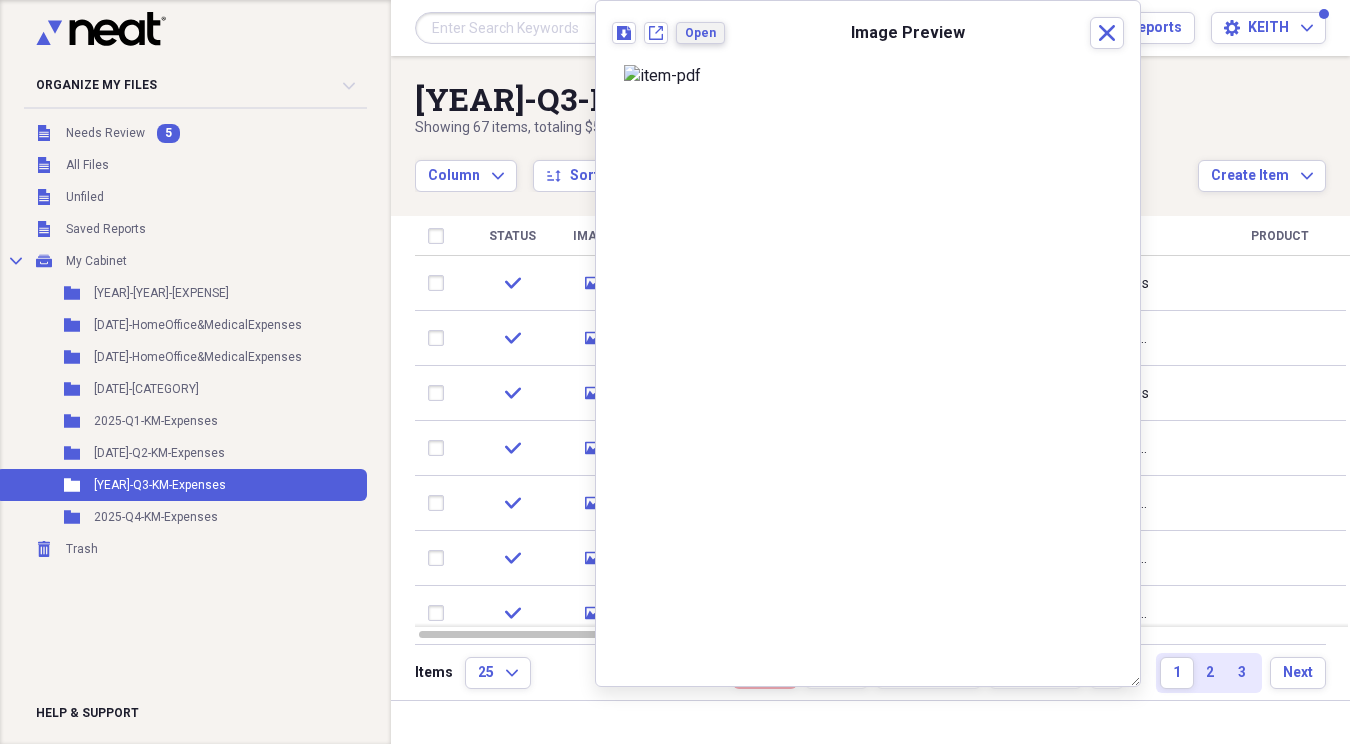click on "Open" at bounding box center (700, 33) 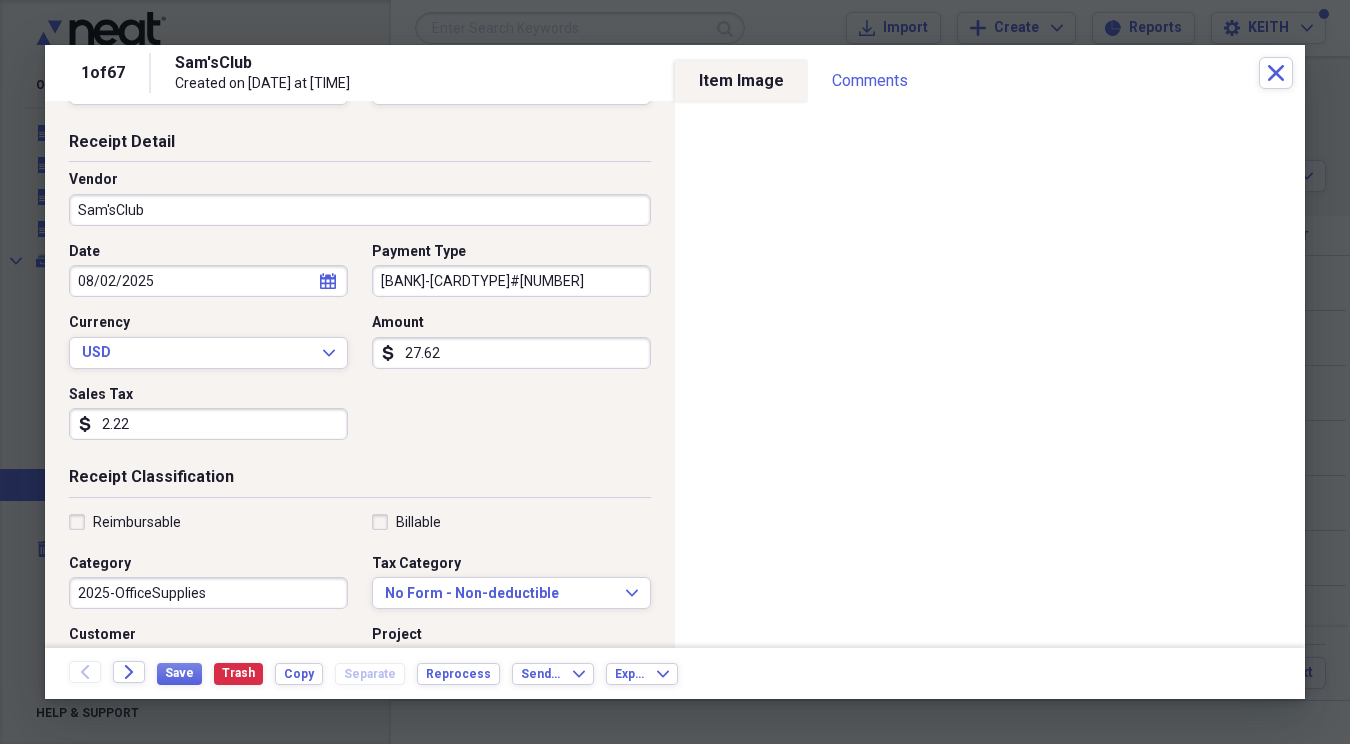 scroll, scrollTop: 0, scrollLeft: 0, axis: both 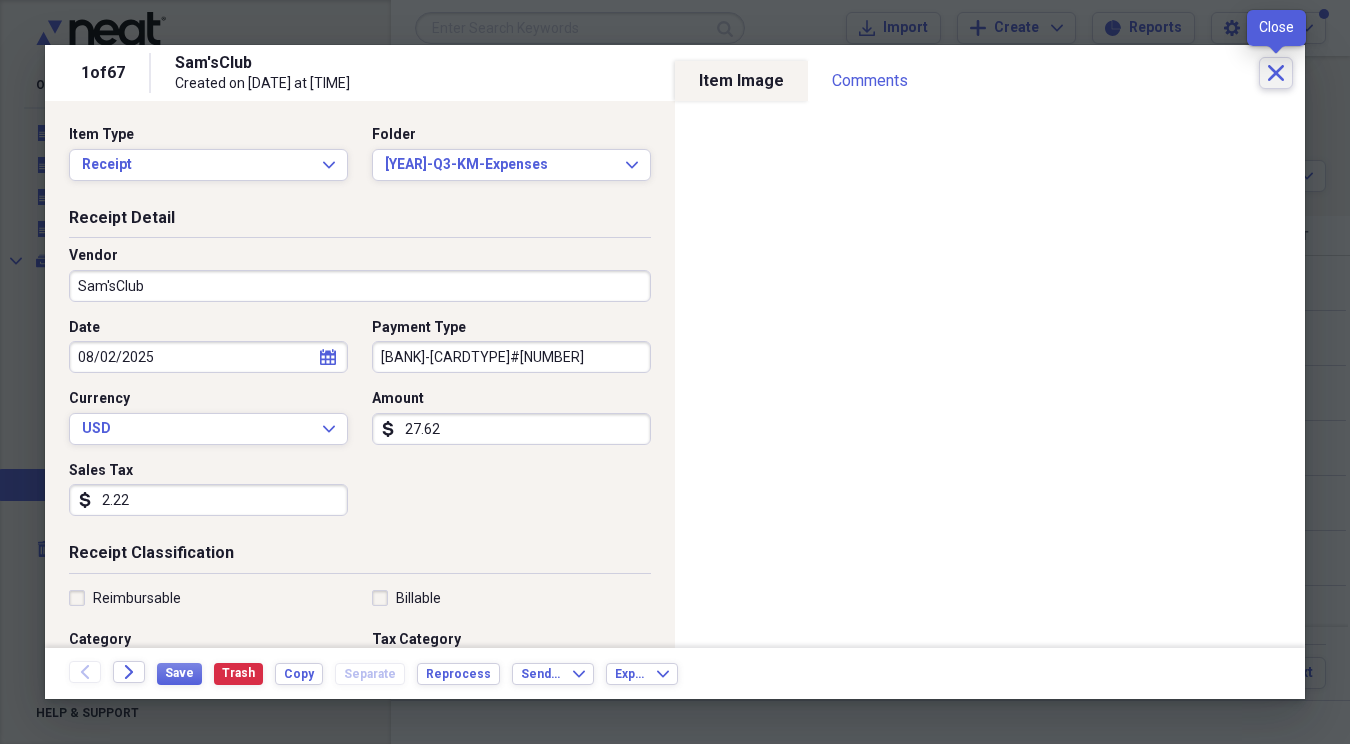click 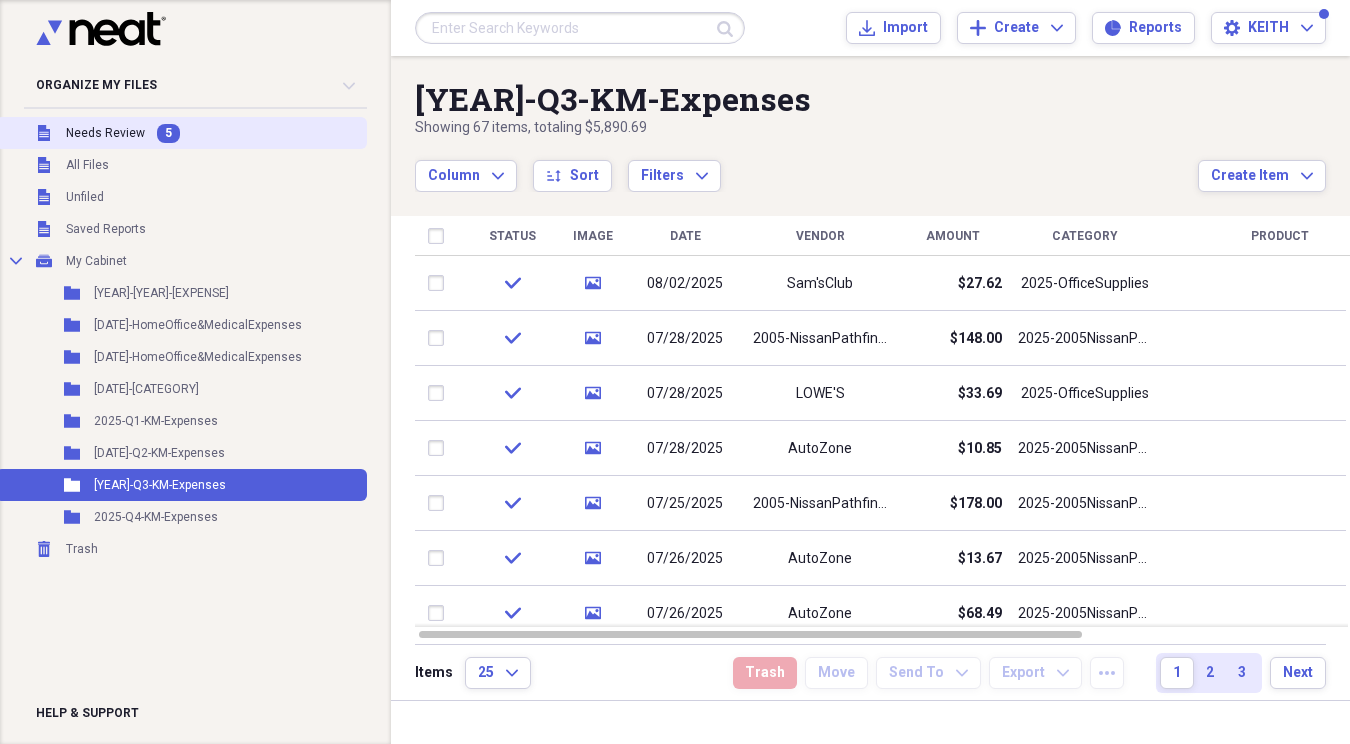 click on "Needs Review" at bounding box center [105, 133] 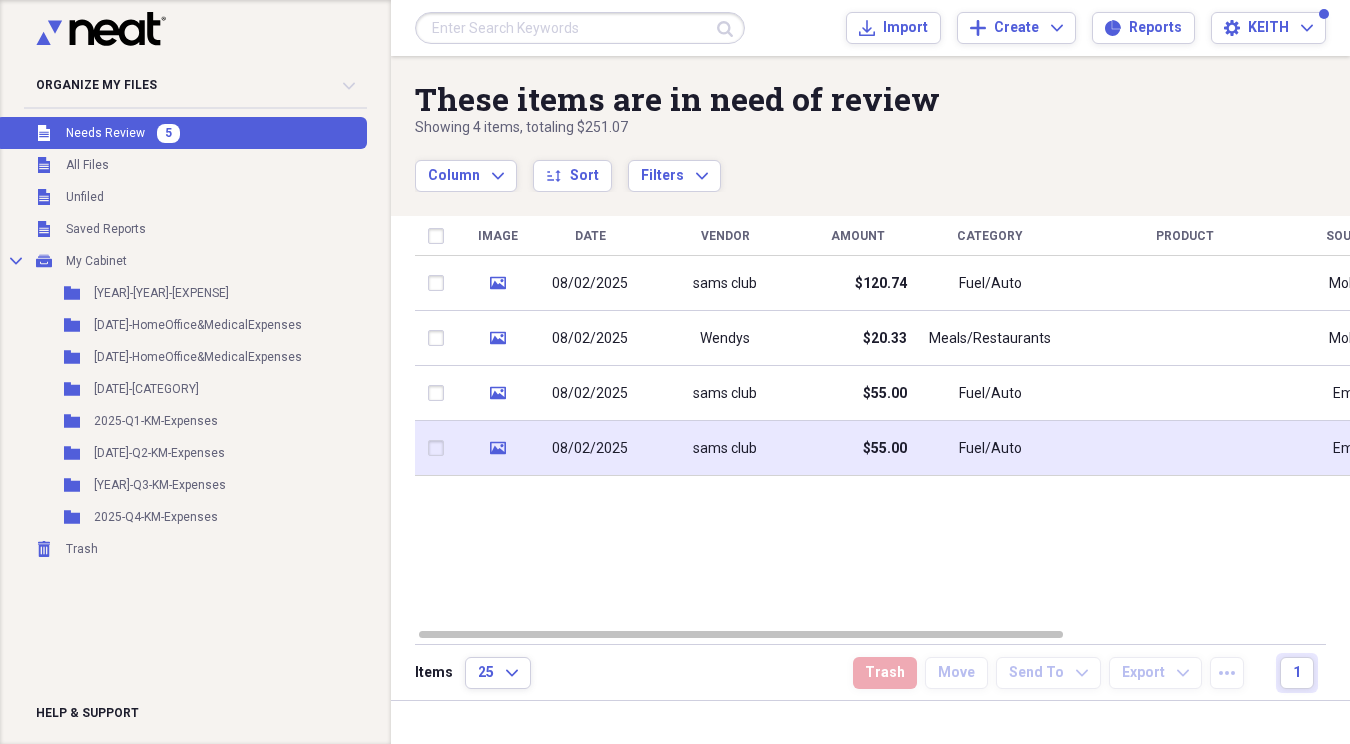 click on "media" 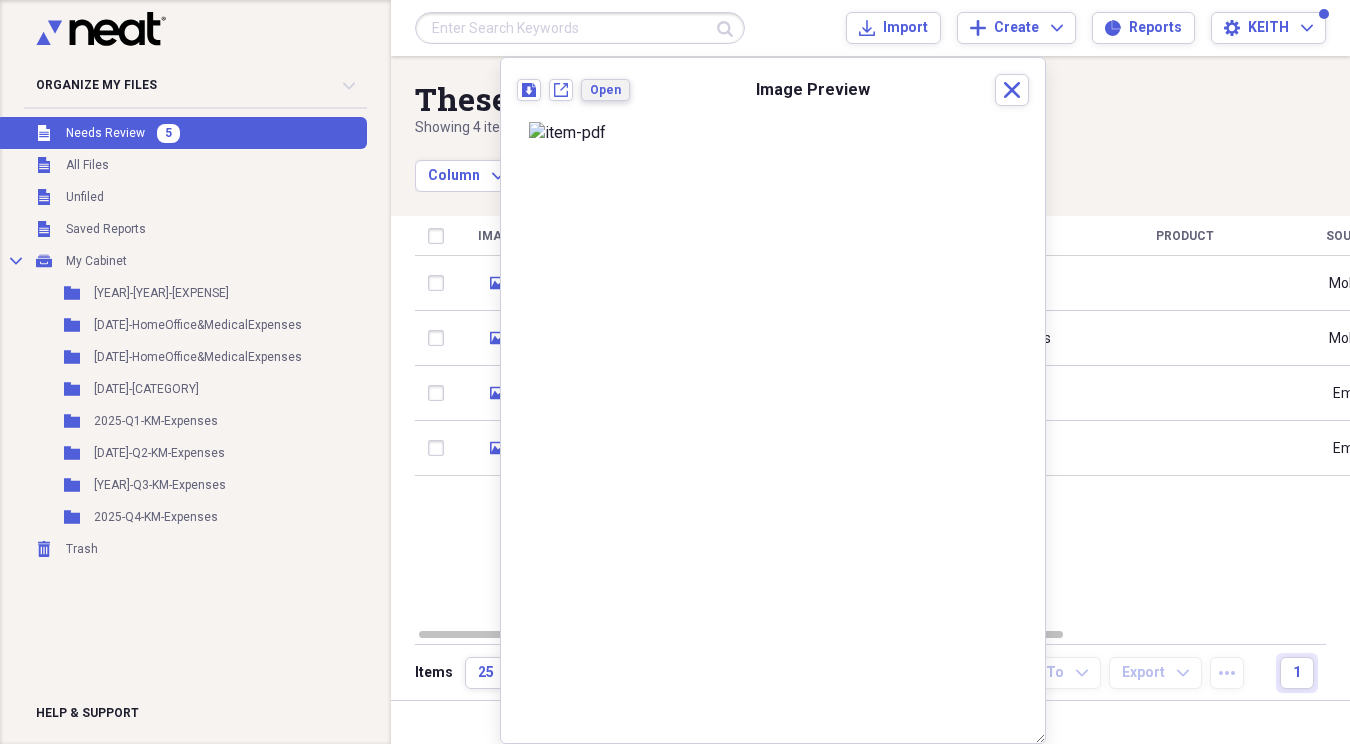 click on "Open" at bounding box center (605, 90) 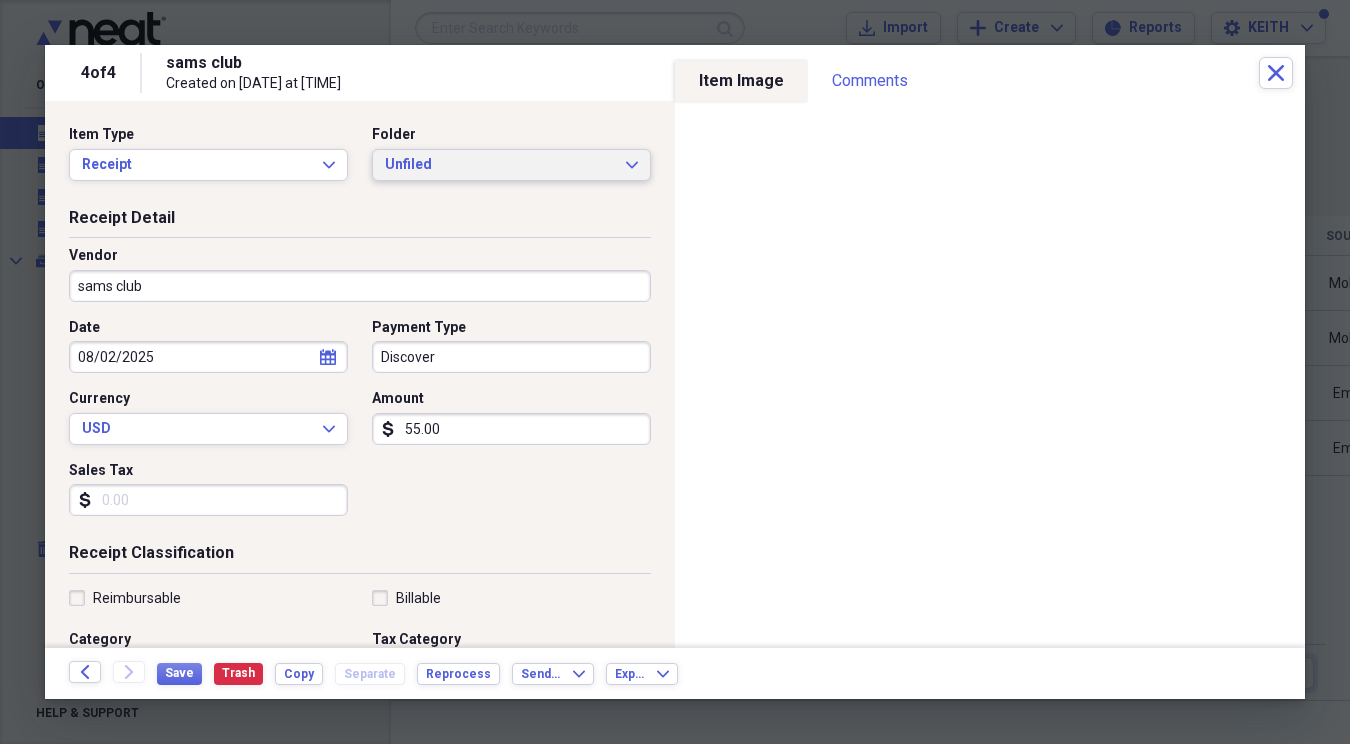 click on "Unfiled" at bounding box center (499, 165) 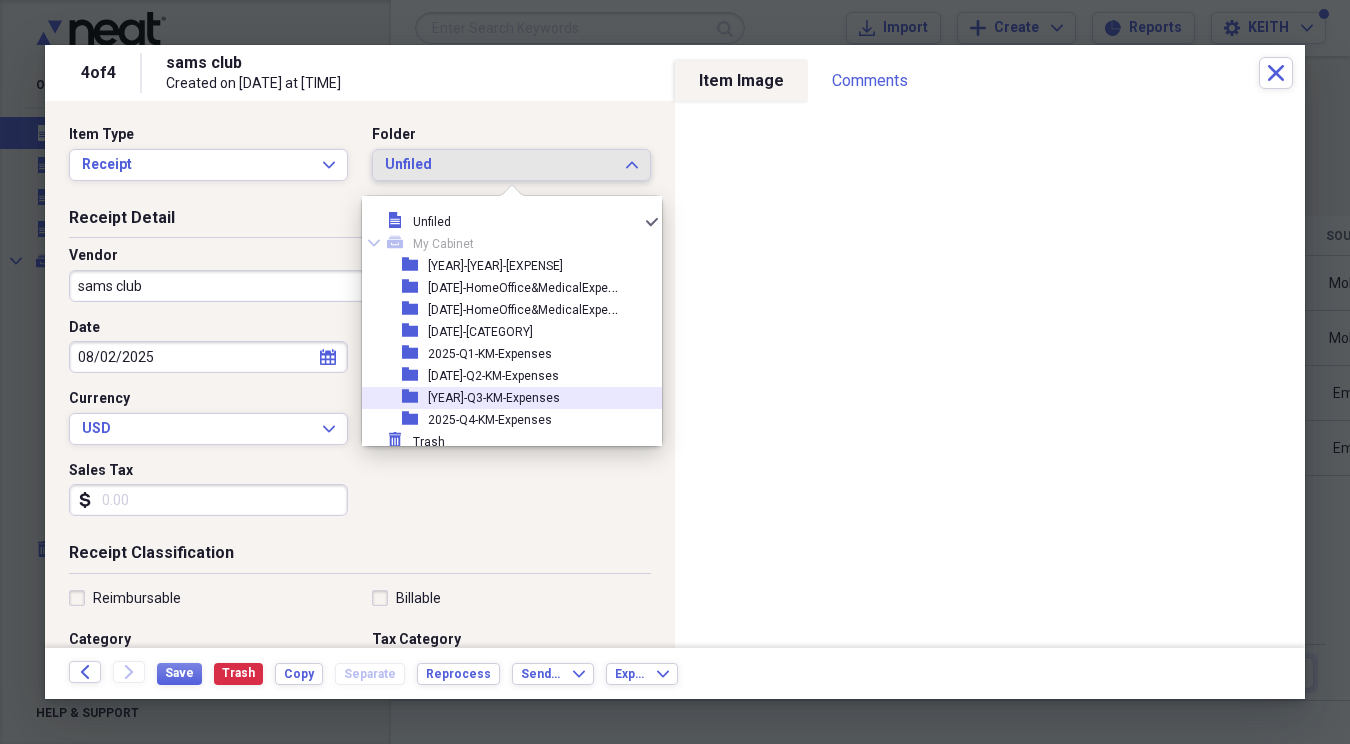 click on "[YEAR]-Q3-KM-Expenses" at bounding box center [494, 398] 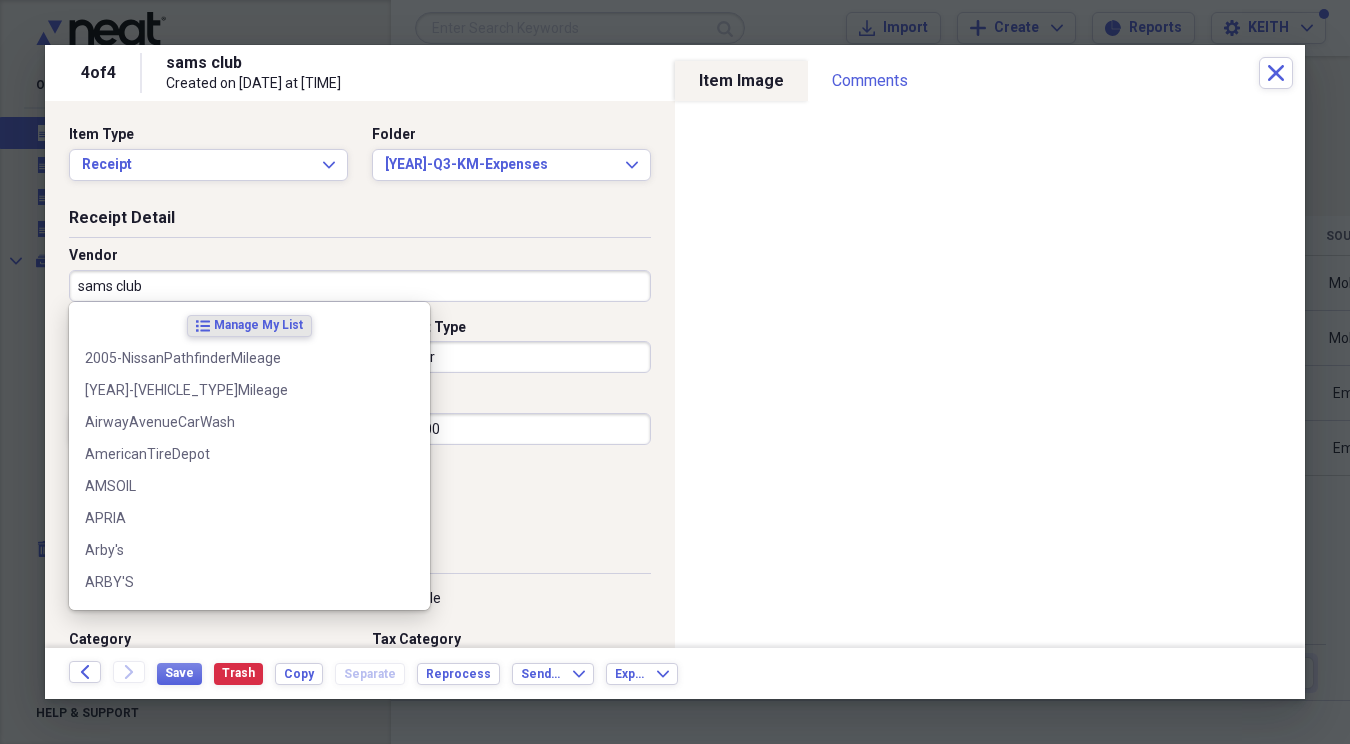 click on "sams club" at bounding box center [360, 286] 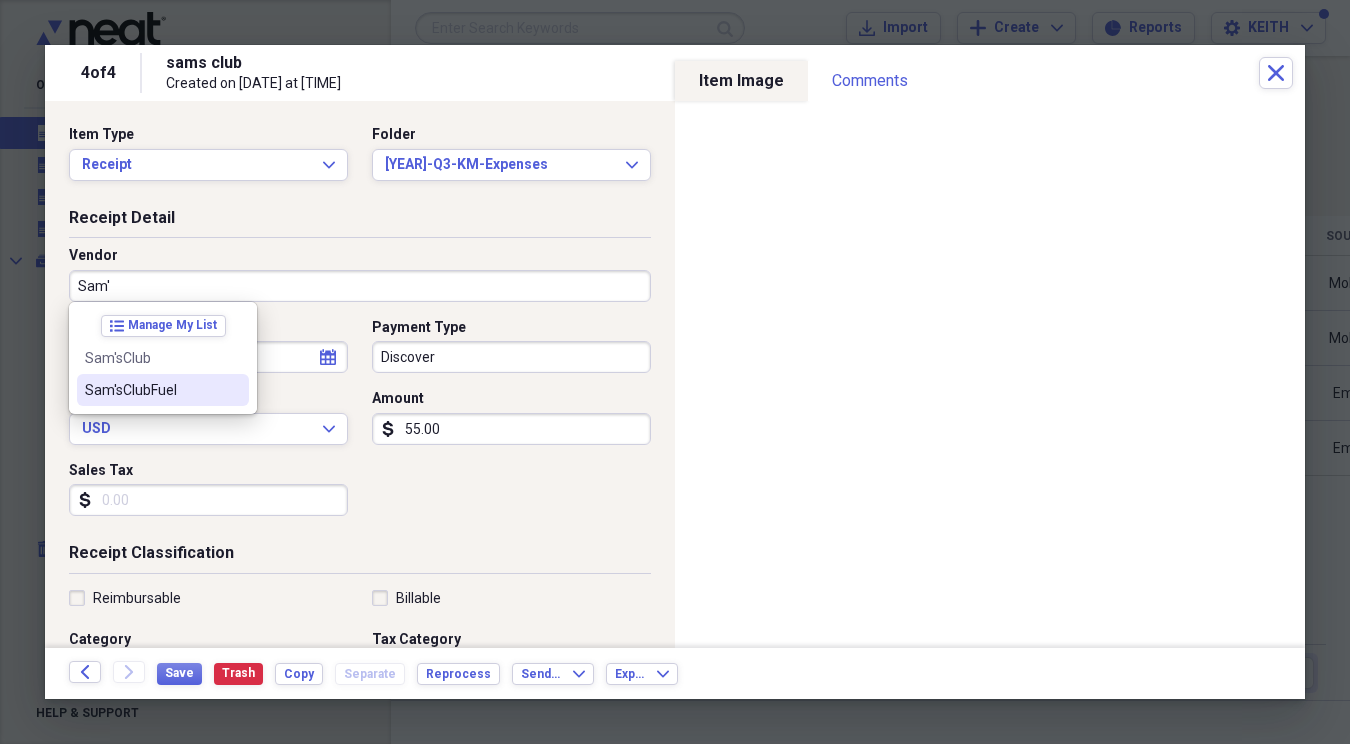 click on "Sam'sClubFuel" at bounding box center (151, 390) 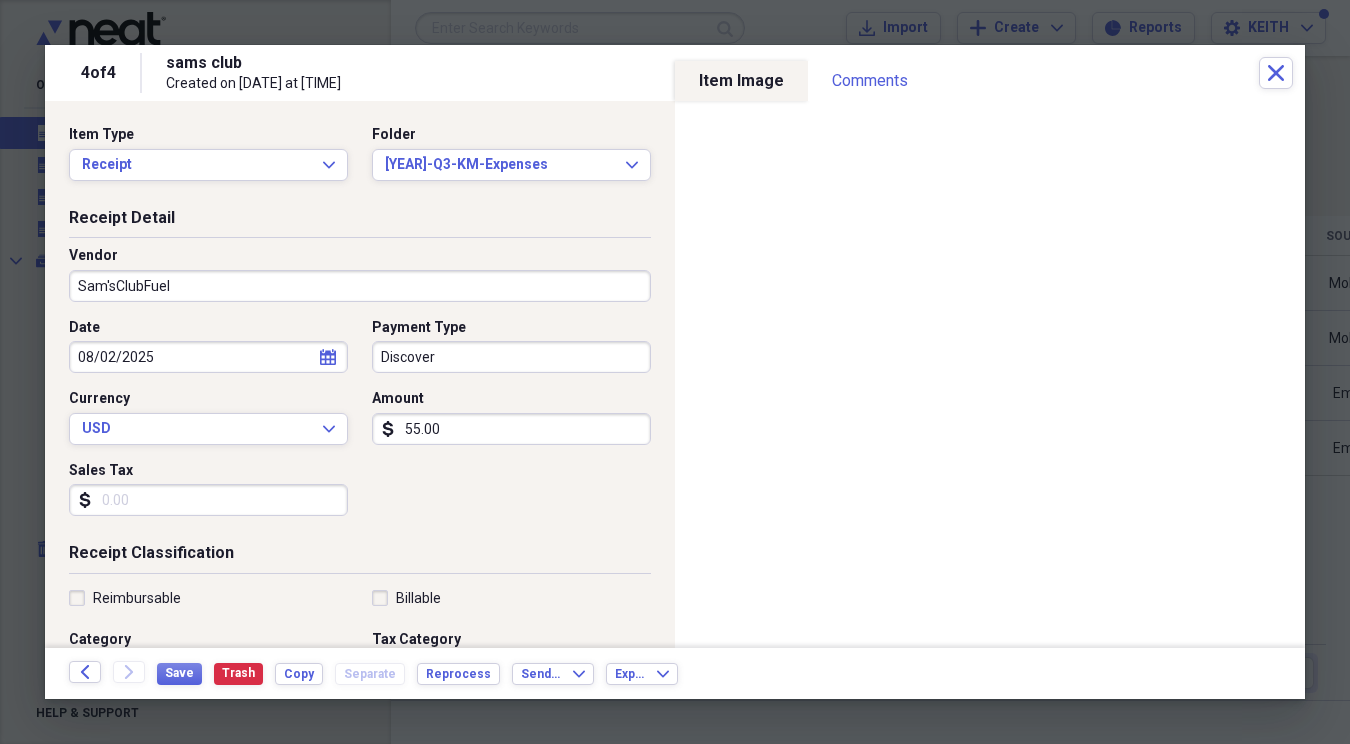 type on "[DATE]-2020Ram1500ClassicGallons" 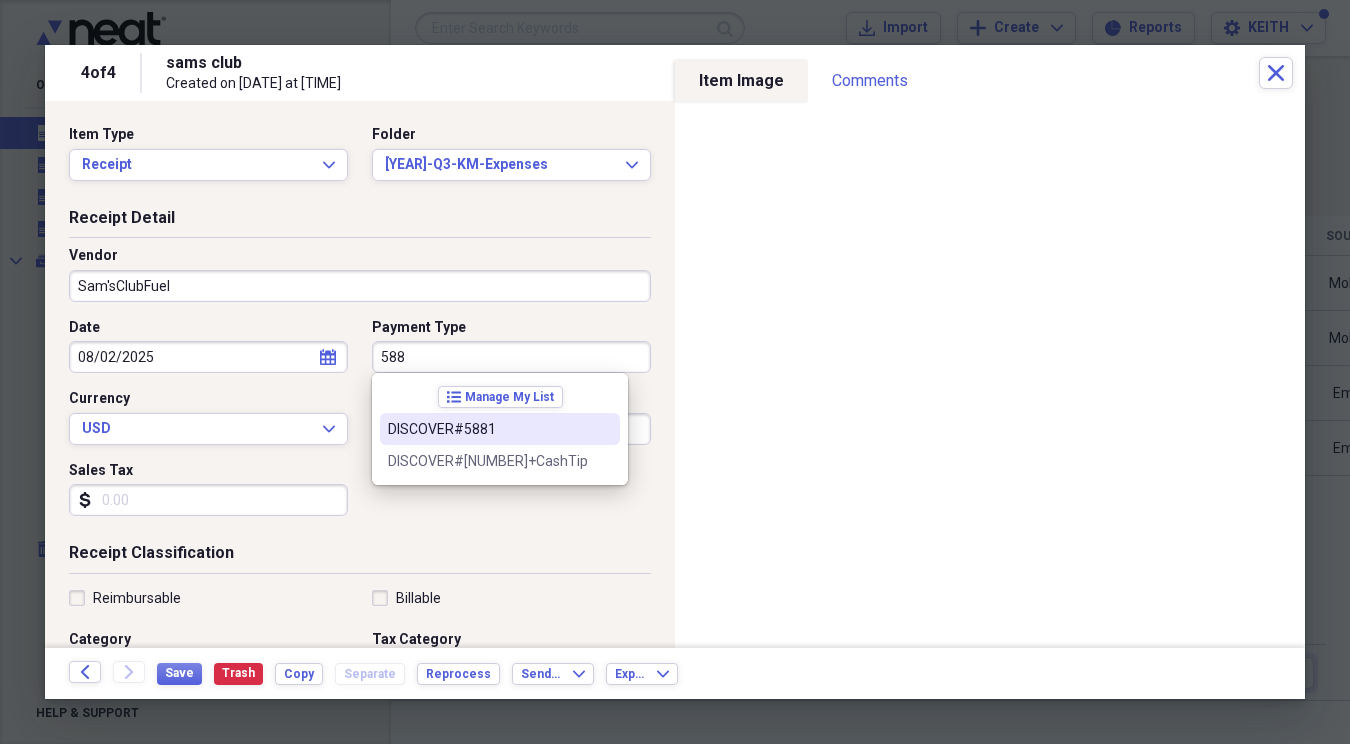 click on "DISCOVER#5881" at bounding box center [488, 429] 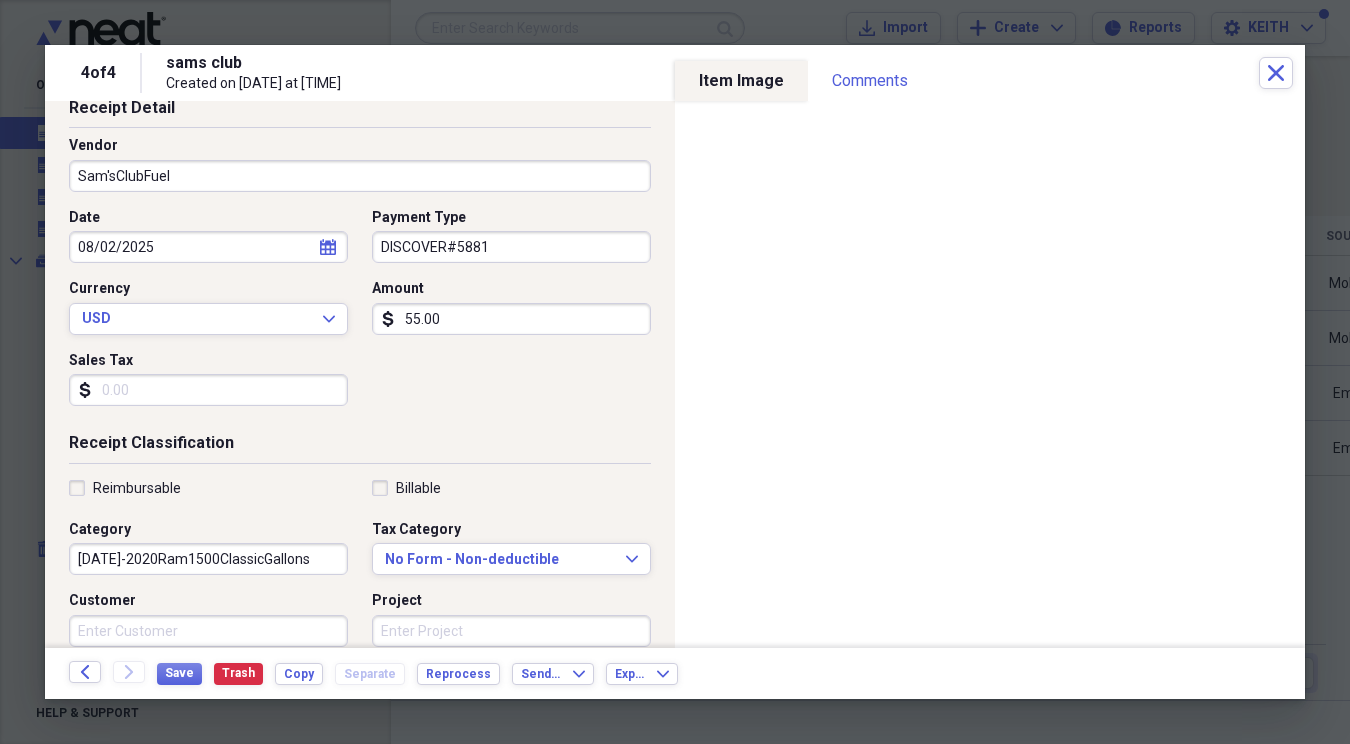 scroll, scrollTop: 112, scrollLeft: 0, axis: vertical 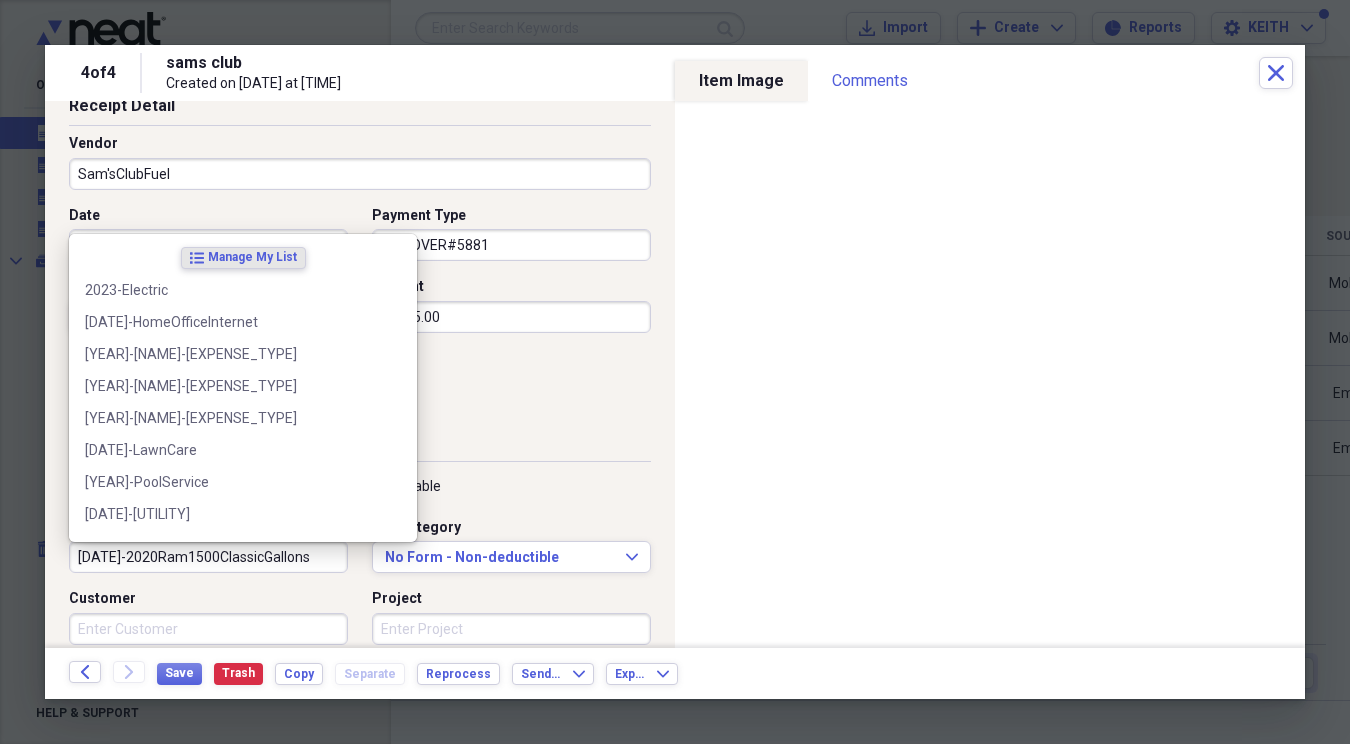 click on "[DATE]-2020Ram1500ClassicGallons" at bounding box center [208, 557] 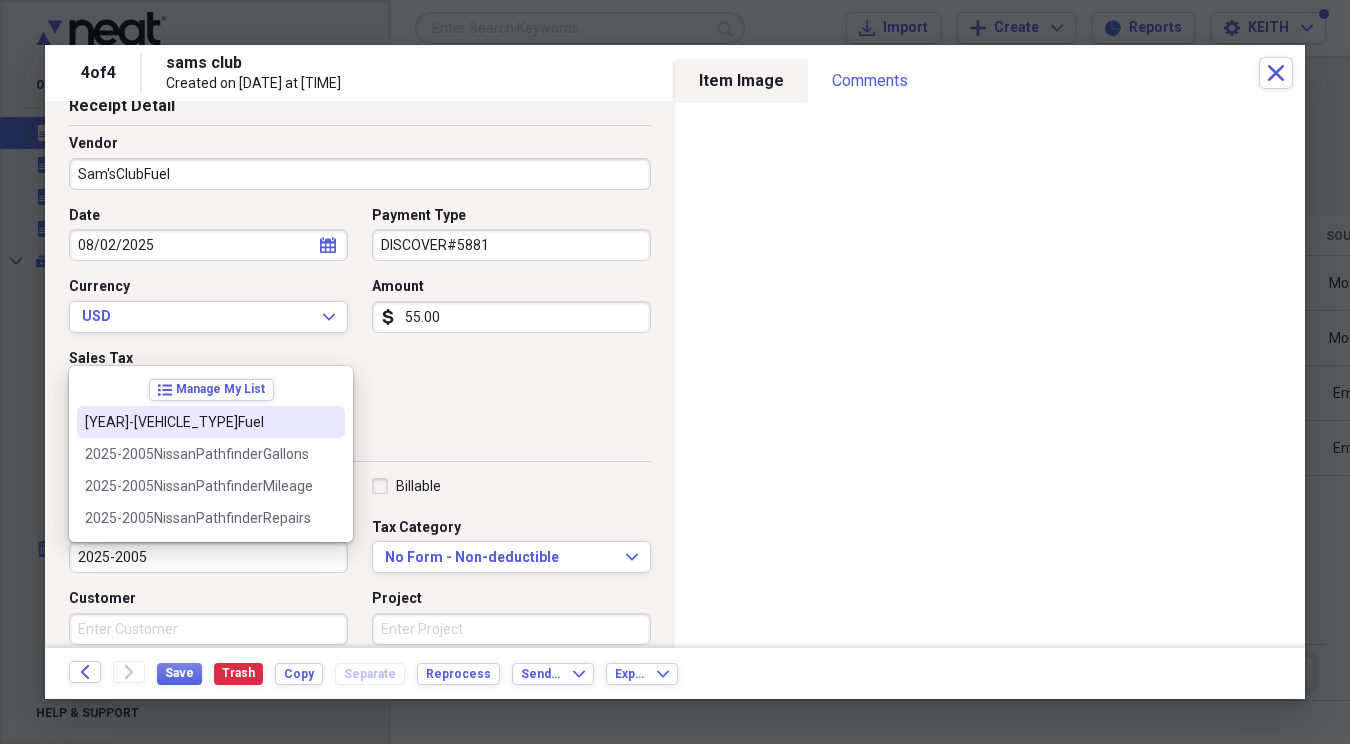 click on "[YEAR]-[VEHICLE_TYPE]Fuel" at bounding box center [199, 422] 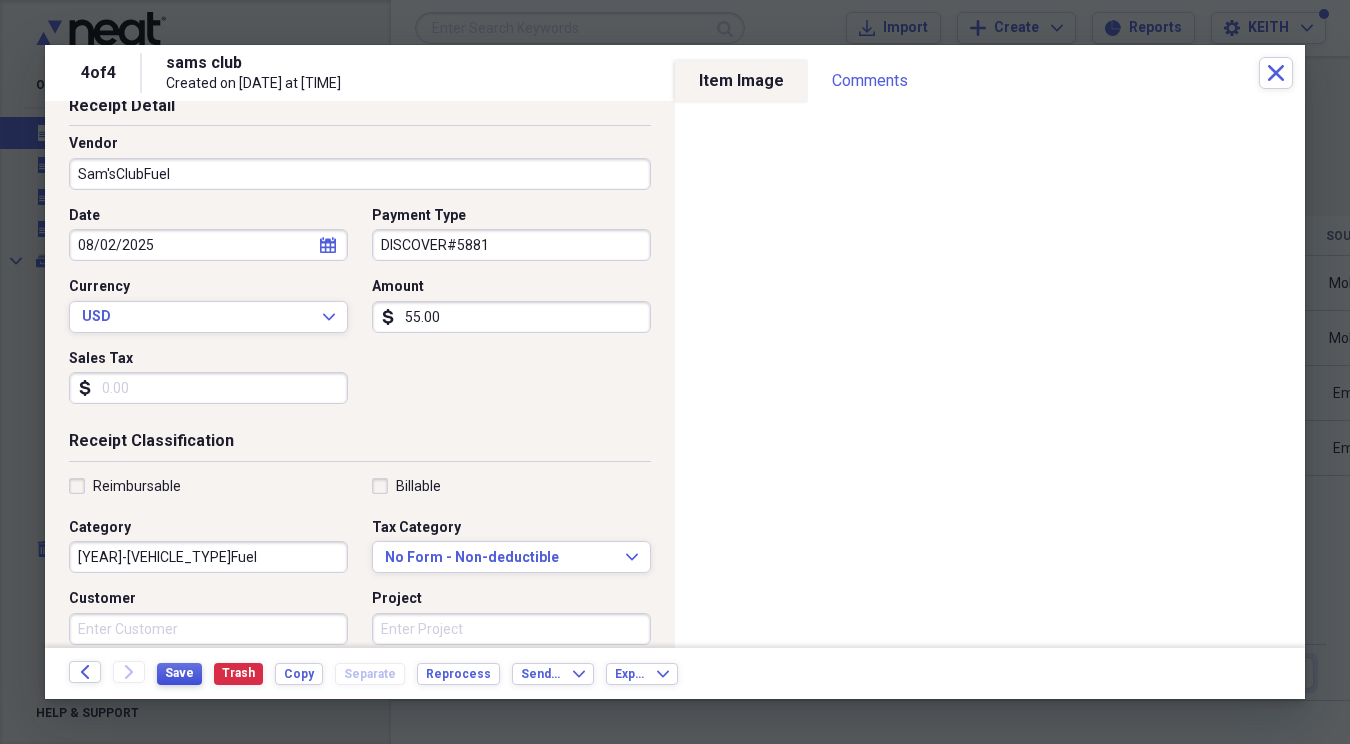 click on "Save" at bounding box center [179, 673] 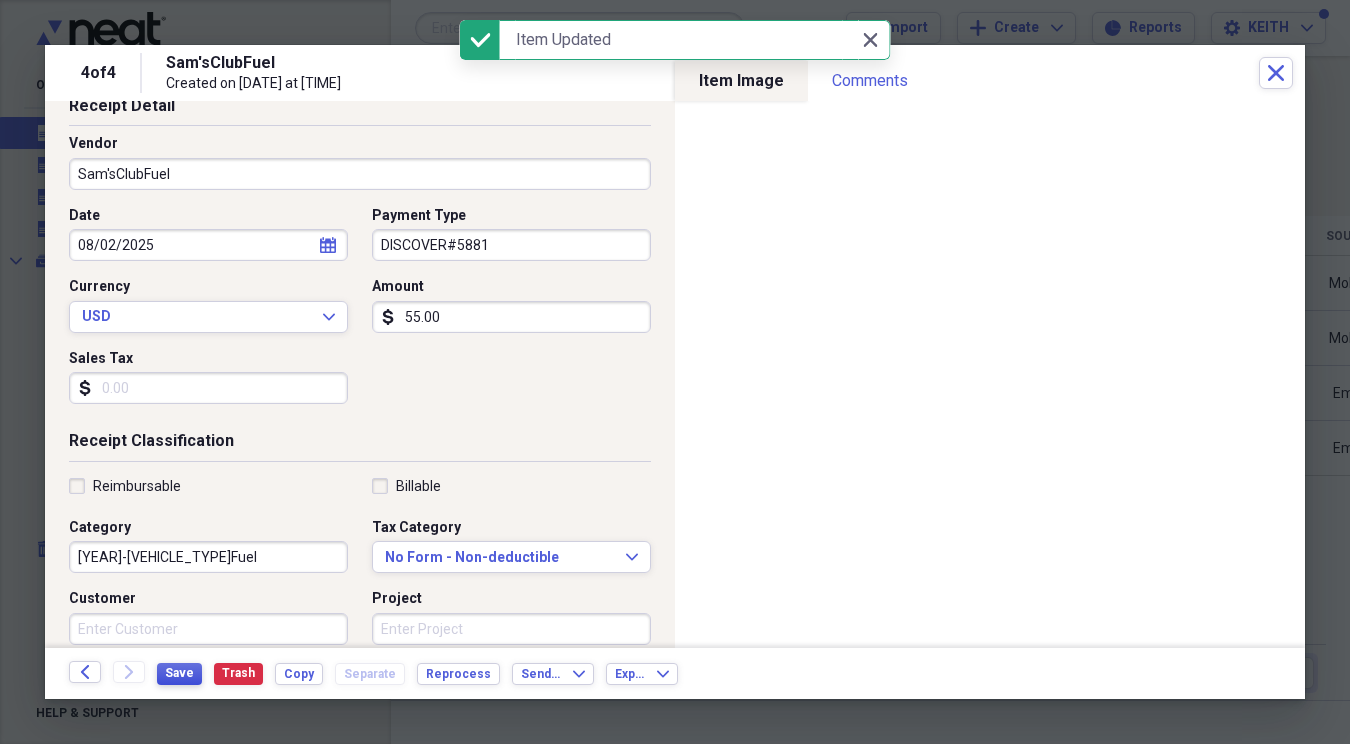 scroll, scrollTop: 0, scrollLeft: 0, axis: both 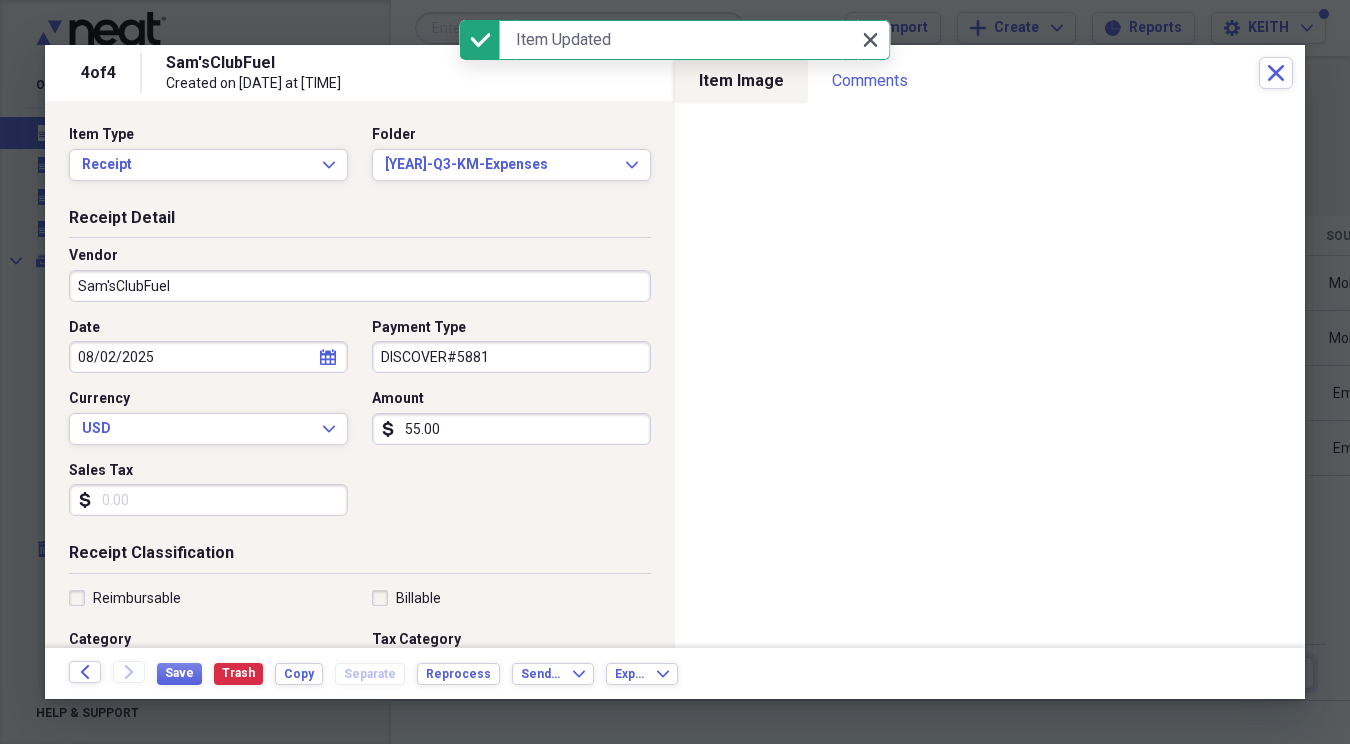 click on "Close" 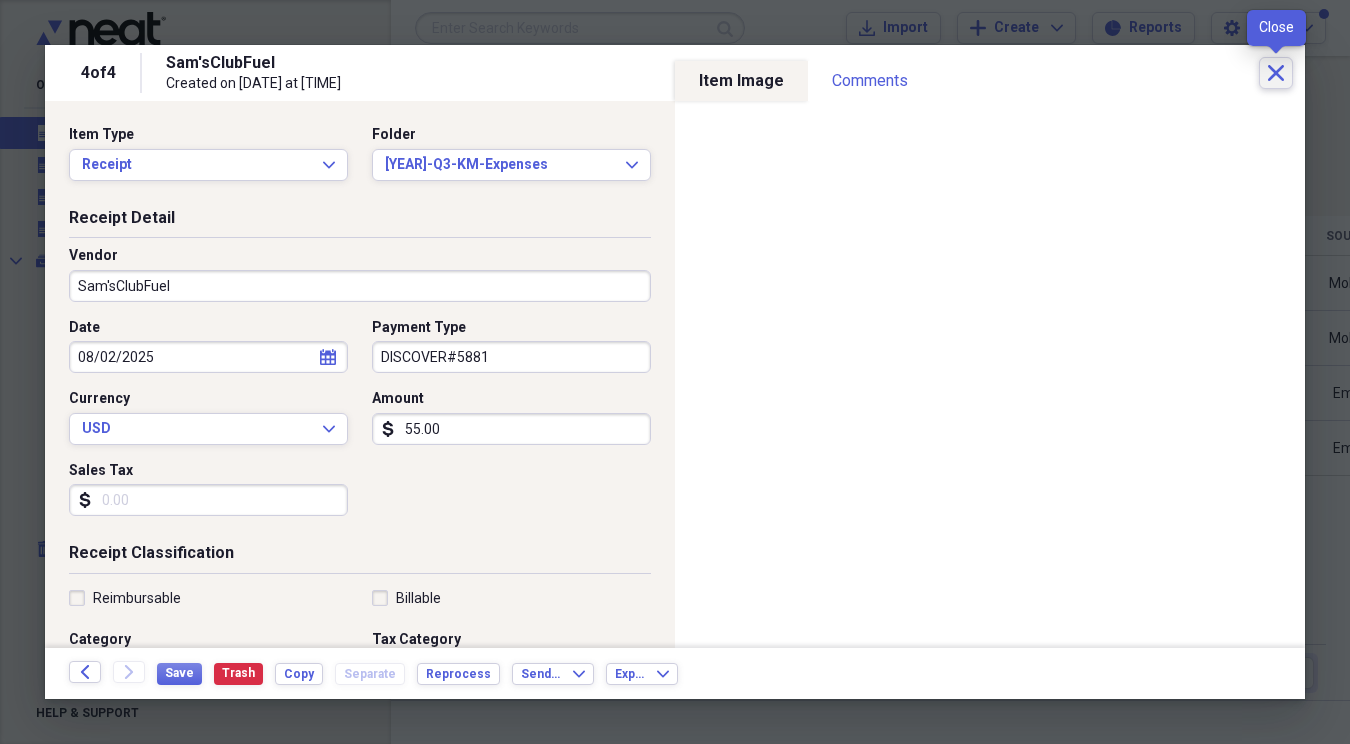 click 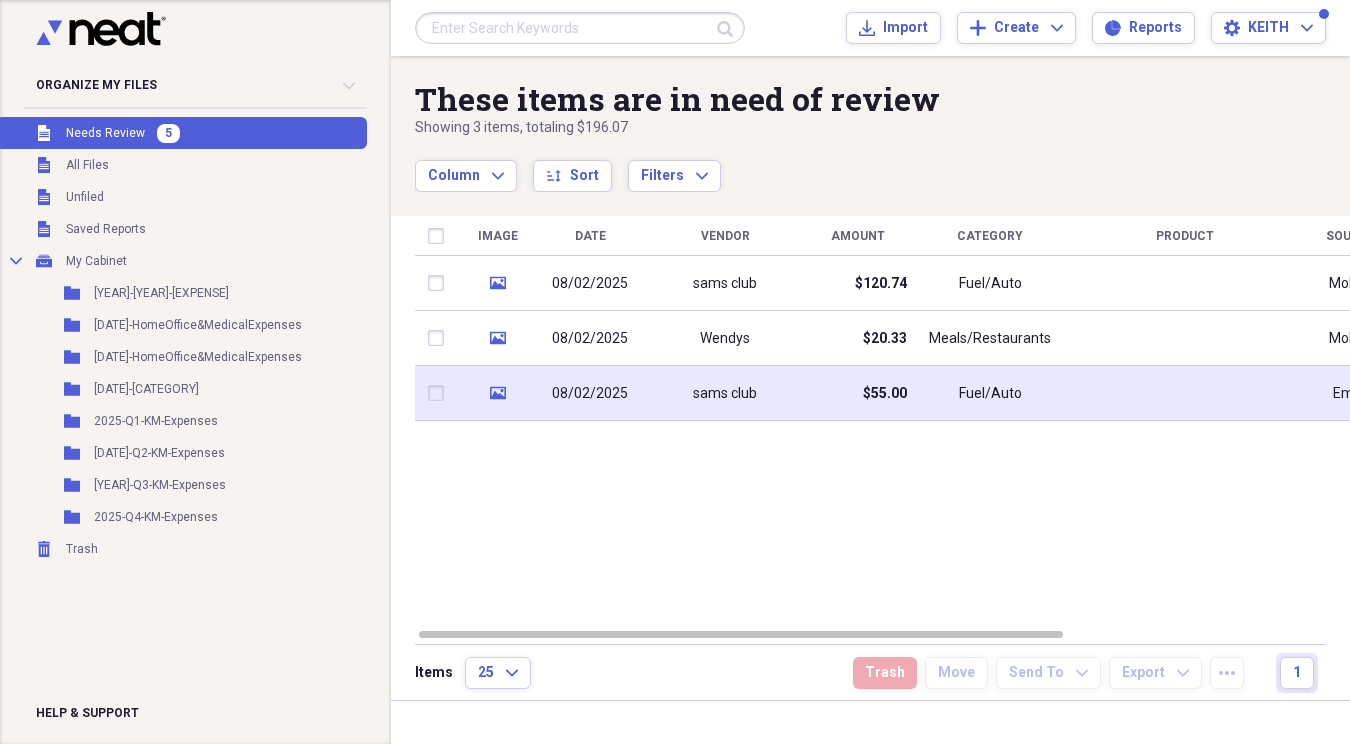 click on "media" 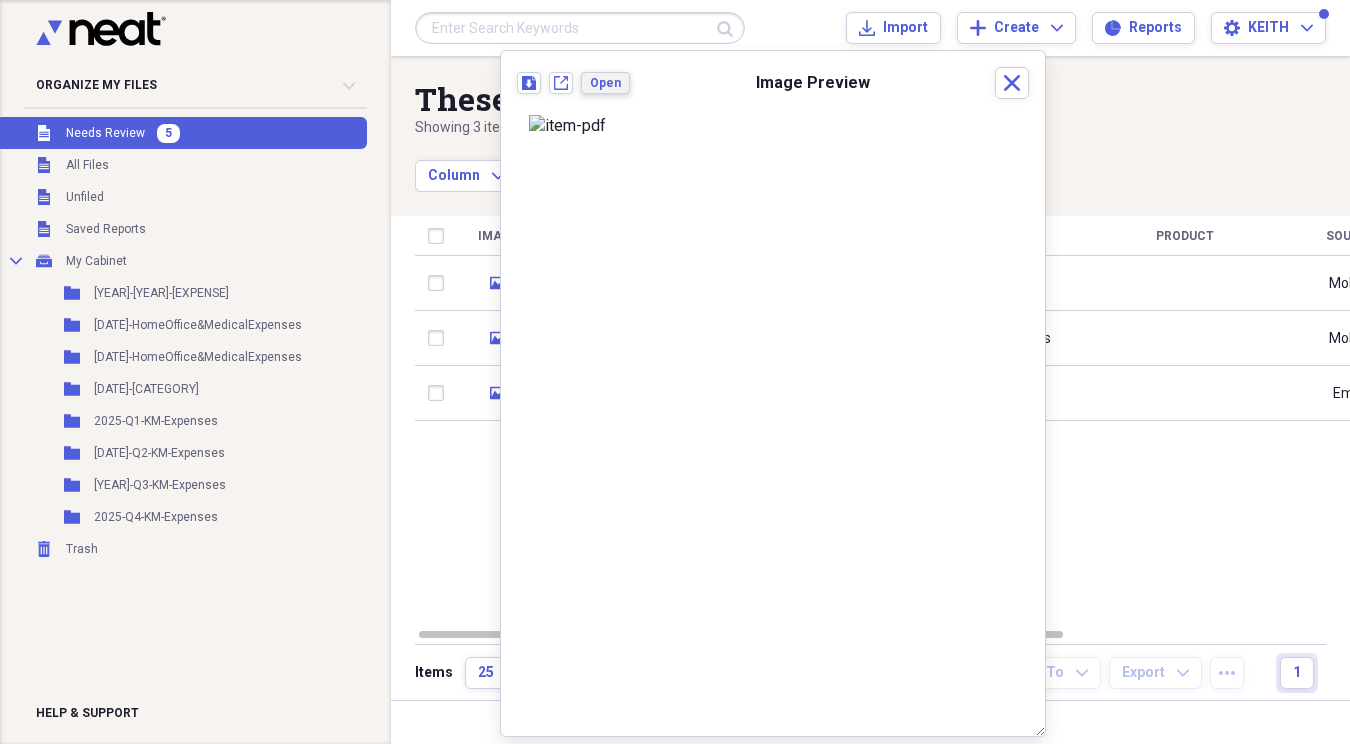 click on "Open" at bounding box center (605, 83) 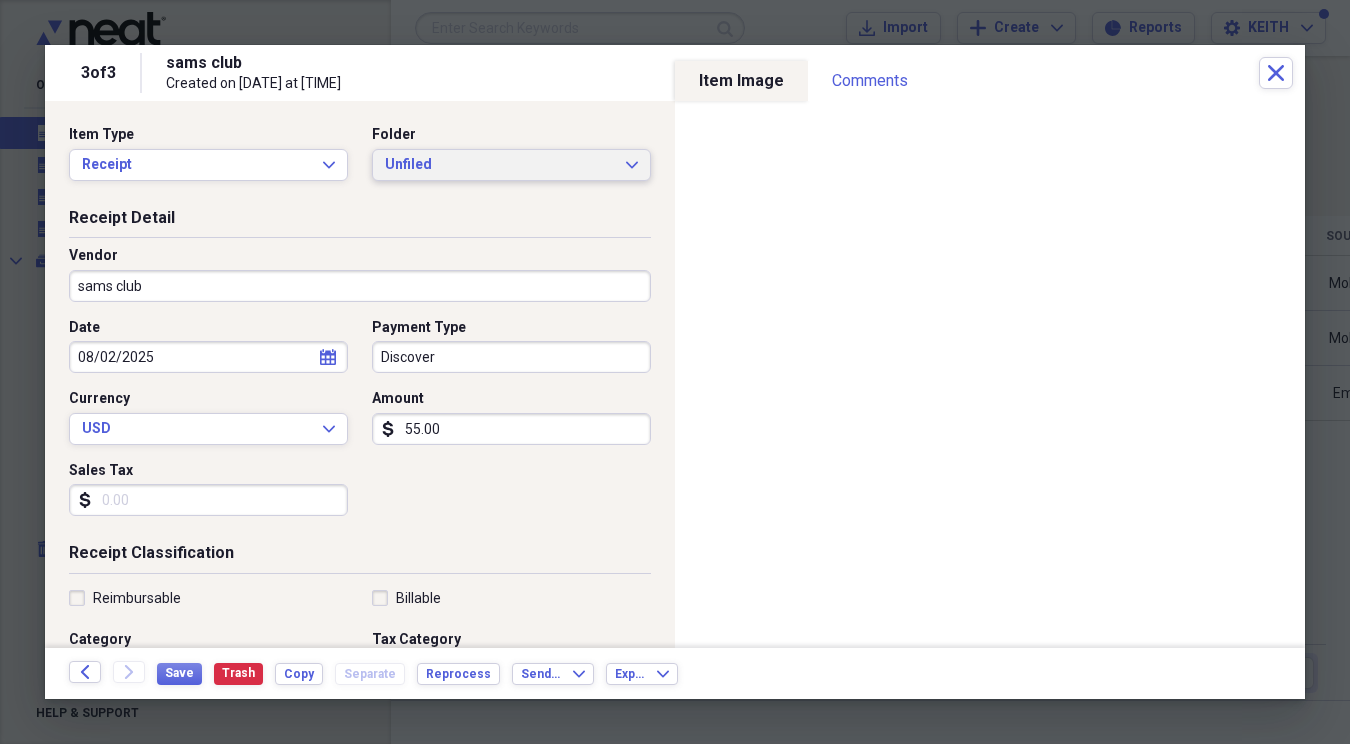 click on "Unfiled" at bounding box center (499, 165) 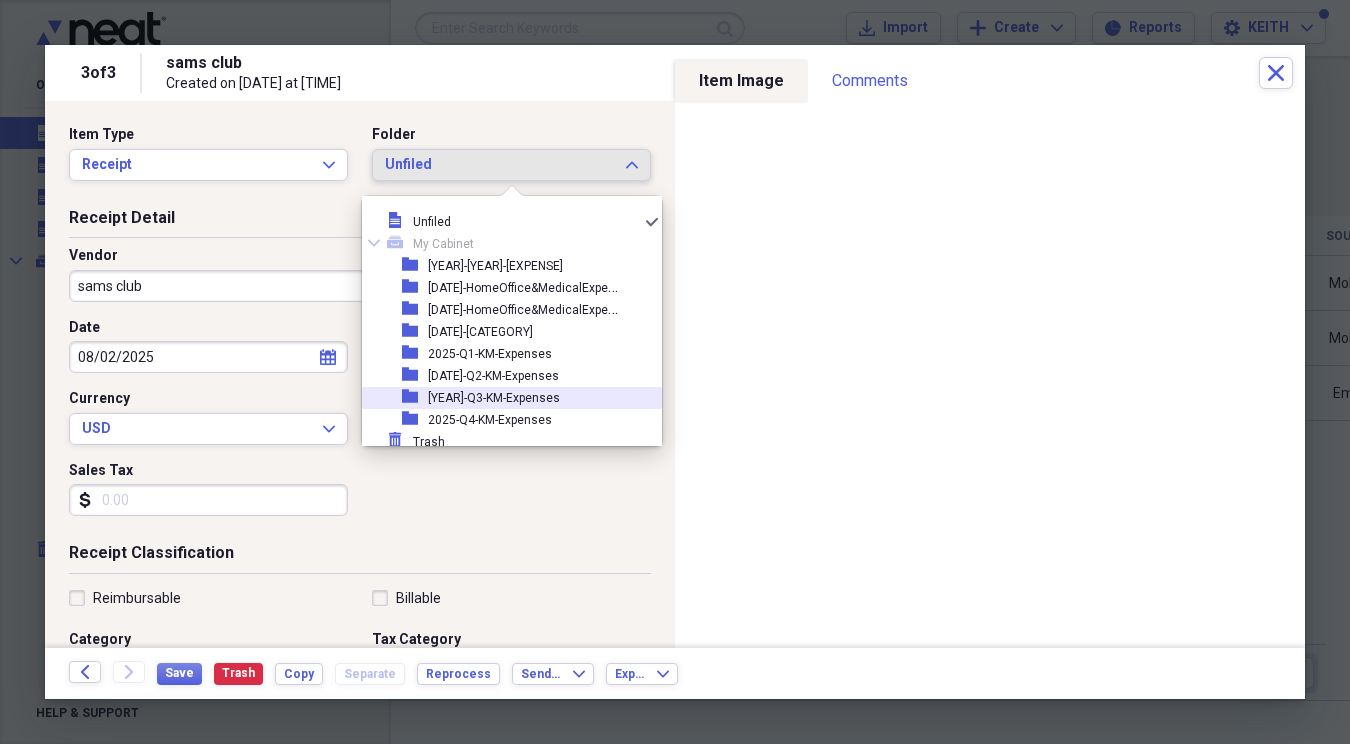 click on "[YEAR]-Q3-KM-Expenses" at bounding box center (494, 398) 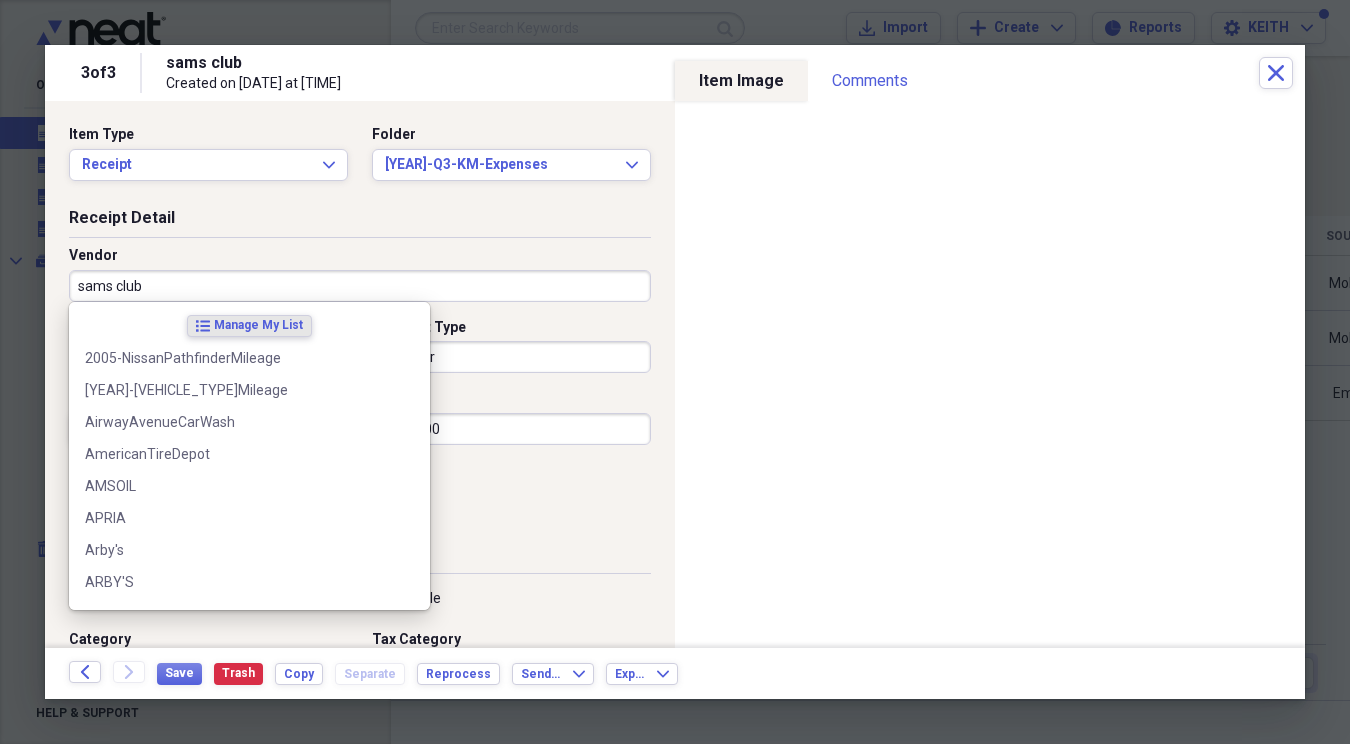 click on "sams club" at bounding box center [360, 286] 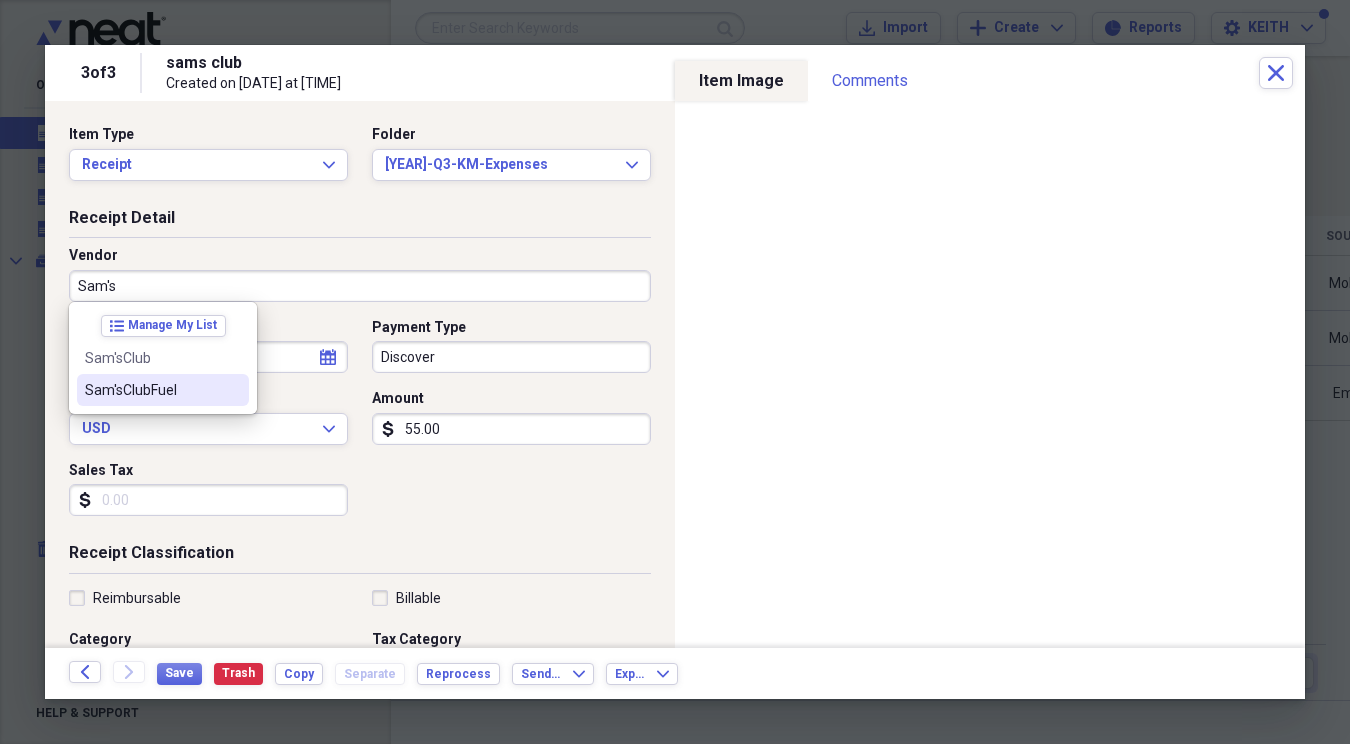 click on "Sam'sClubFuel" at bounding box center (151, 390) 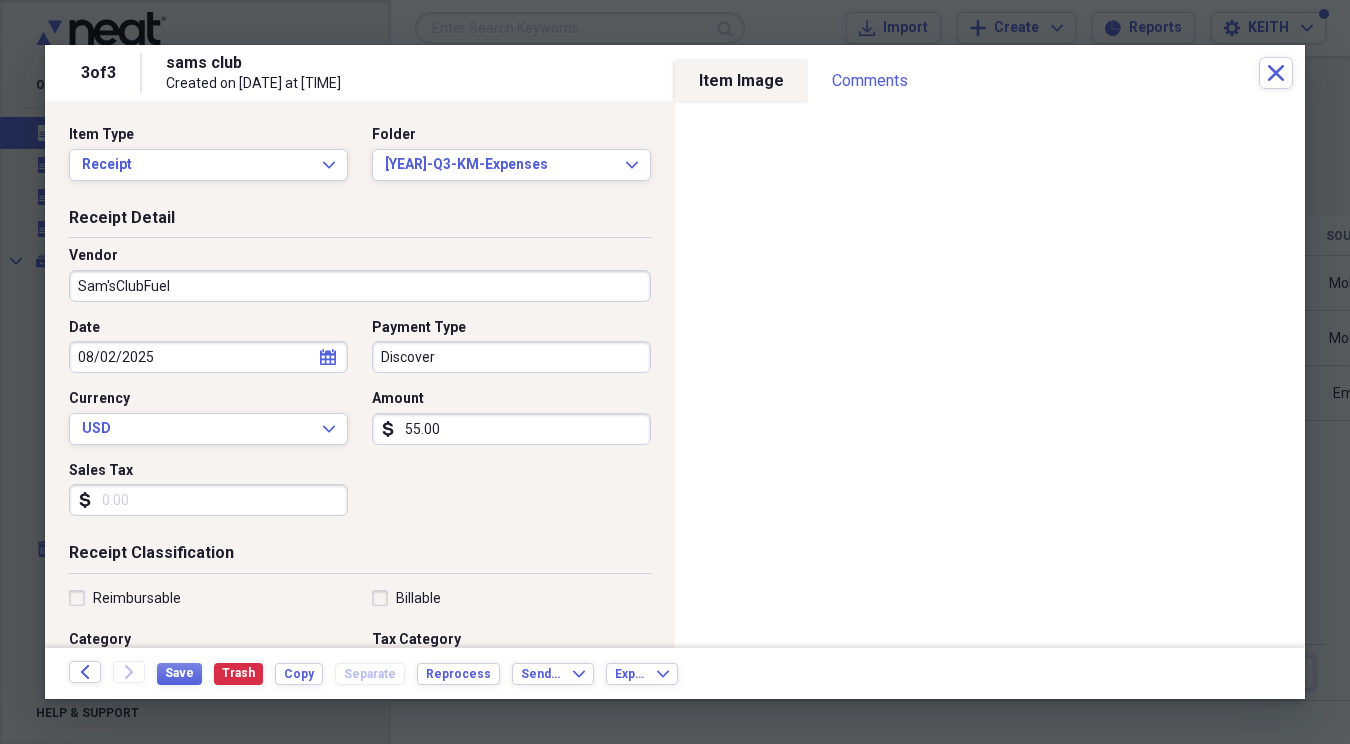 type on "[DATE]-2020Ram1500ClassicGallons" 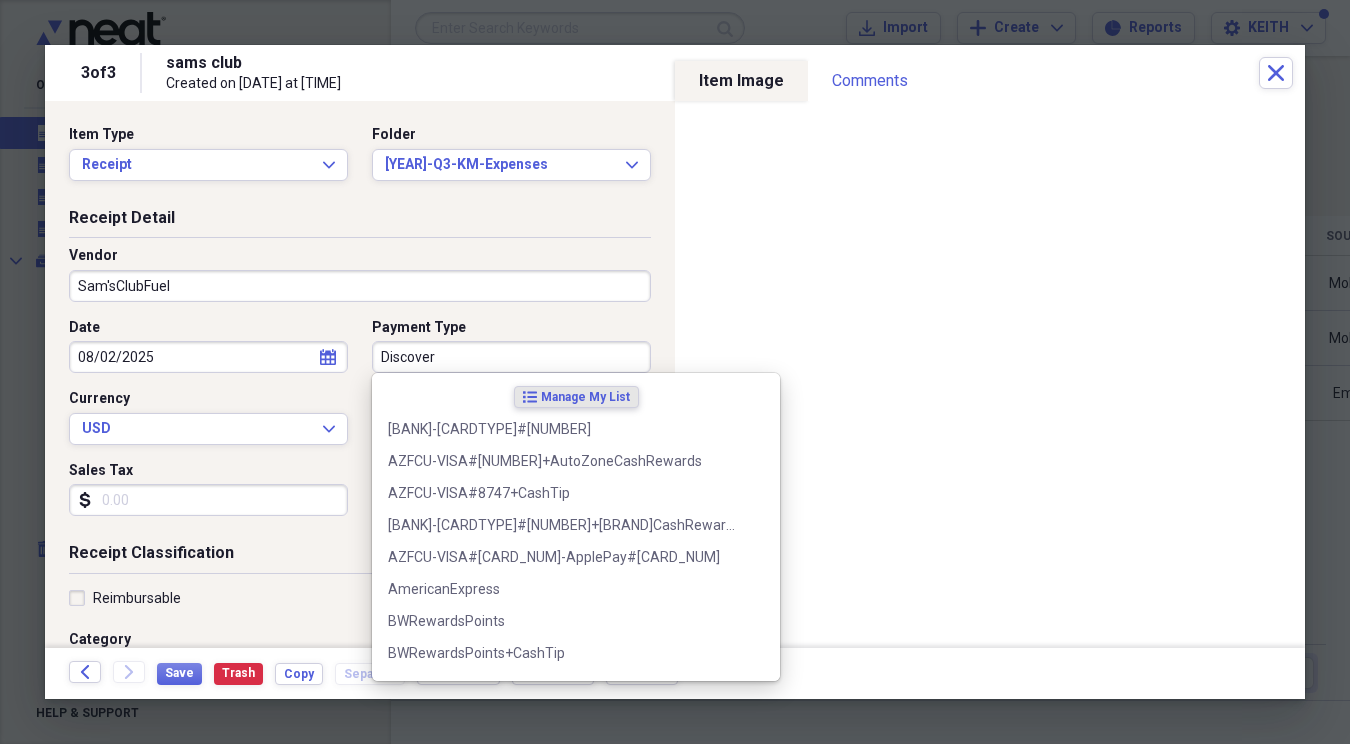 click on "Discover" at bounding box center [511, 357] 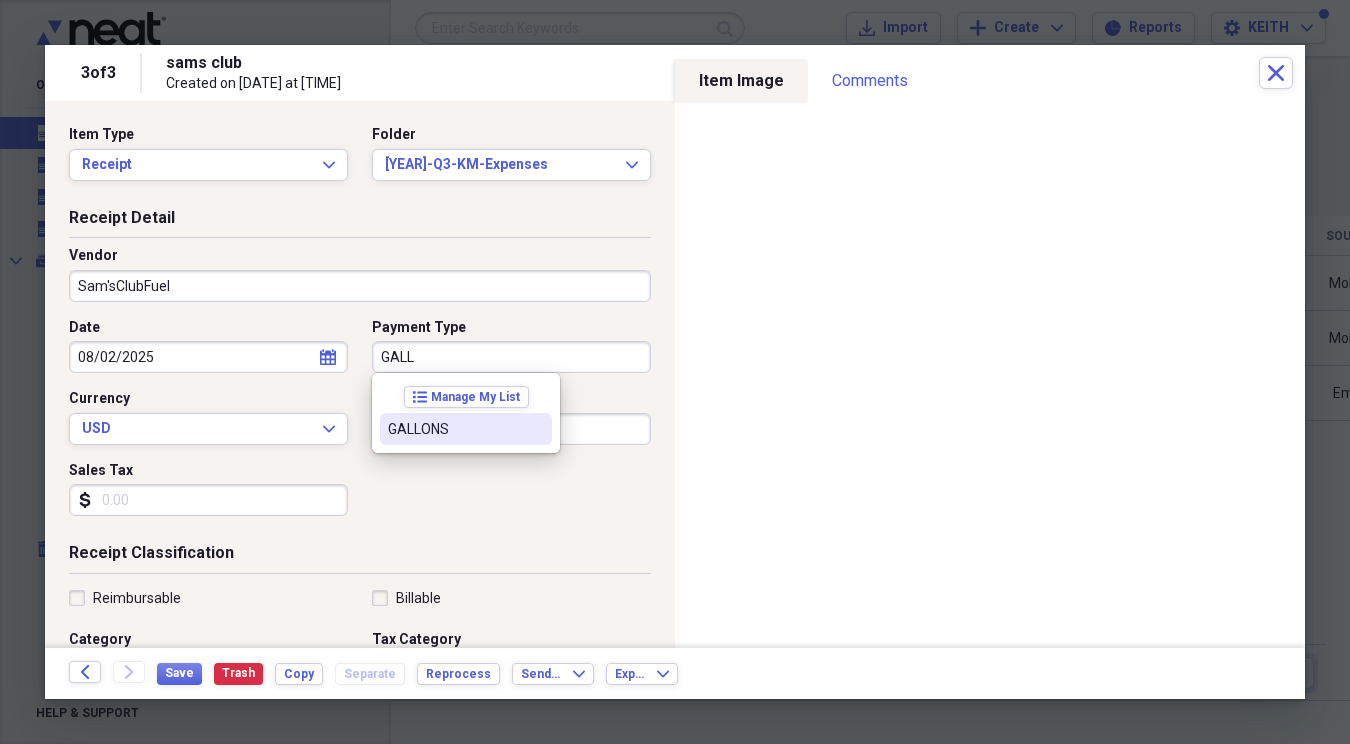 click on "GALLONS" at bounding box center (454, 429) 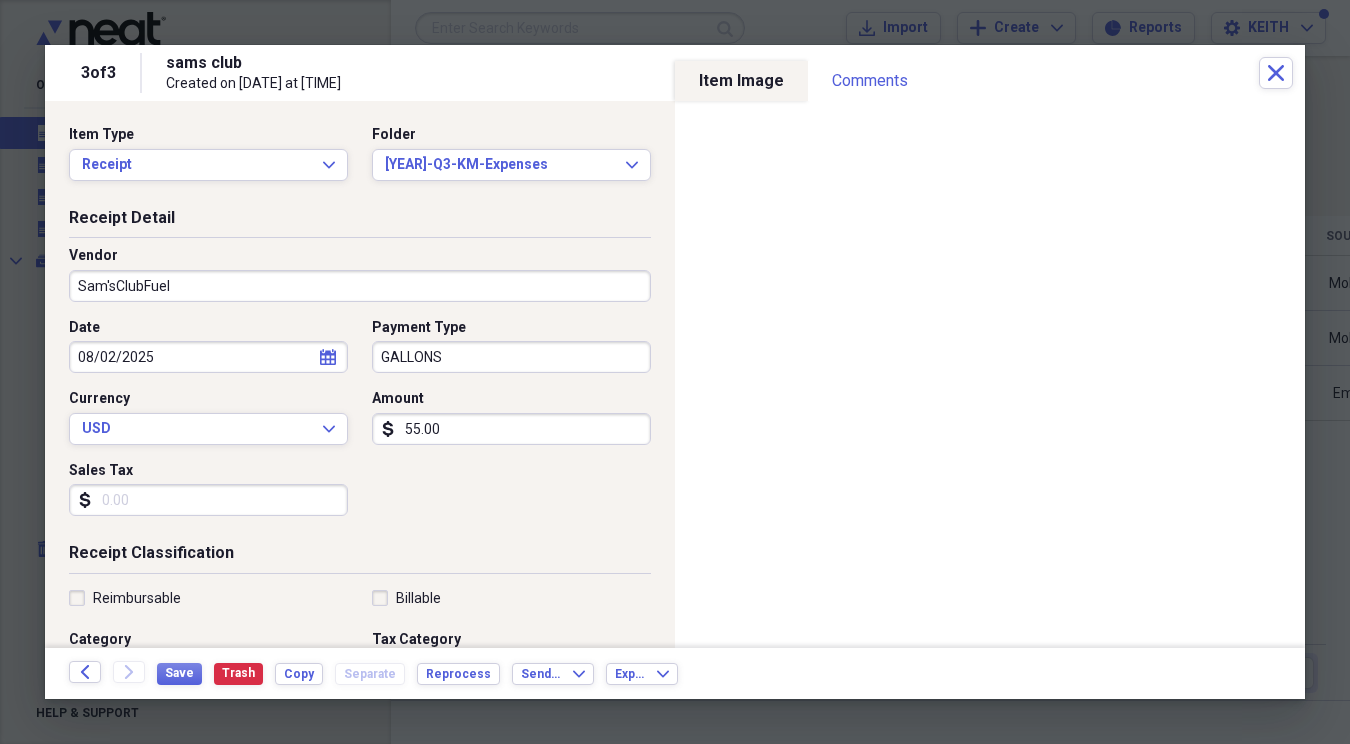 click on "55.00" at bounding box center [511, 429] 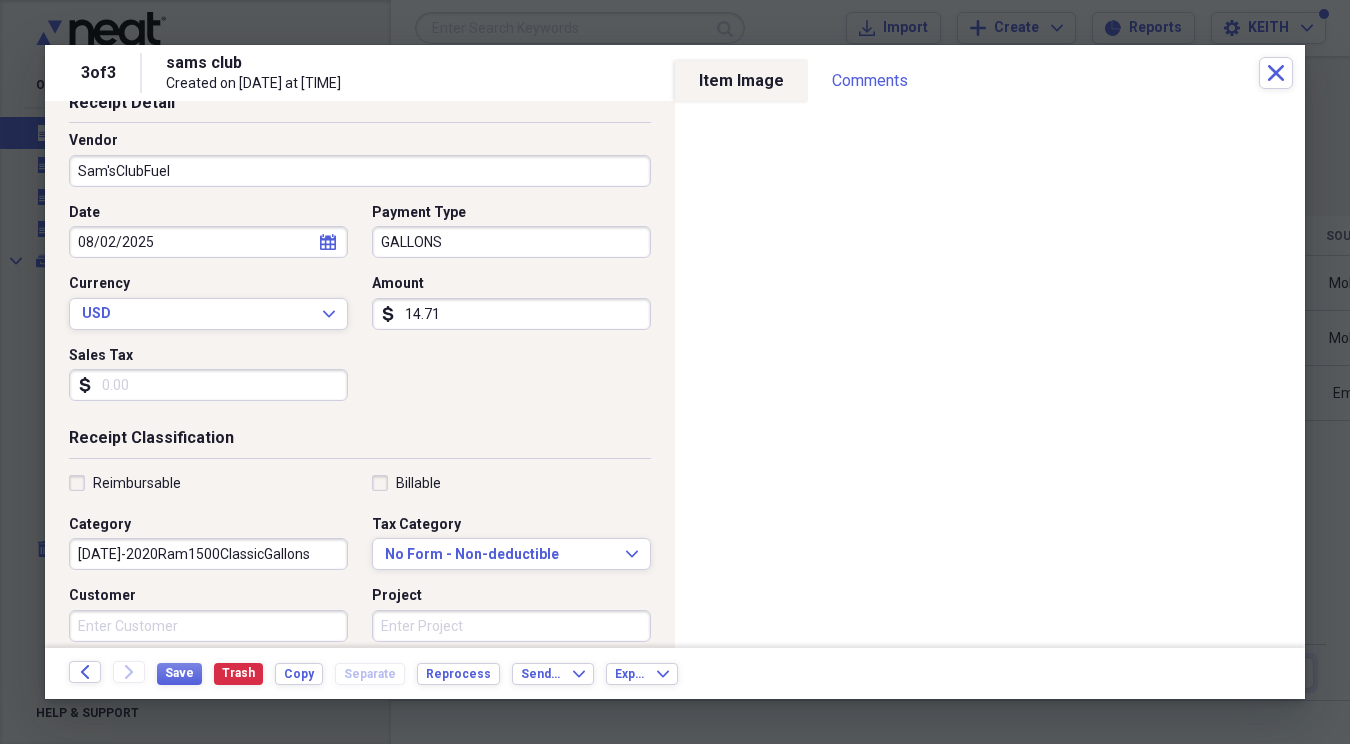 scroll, scrollTop: 116, scrollLeft: 0, axis: vertical 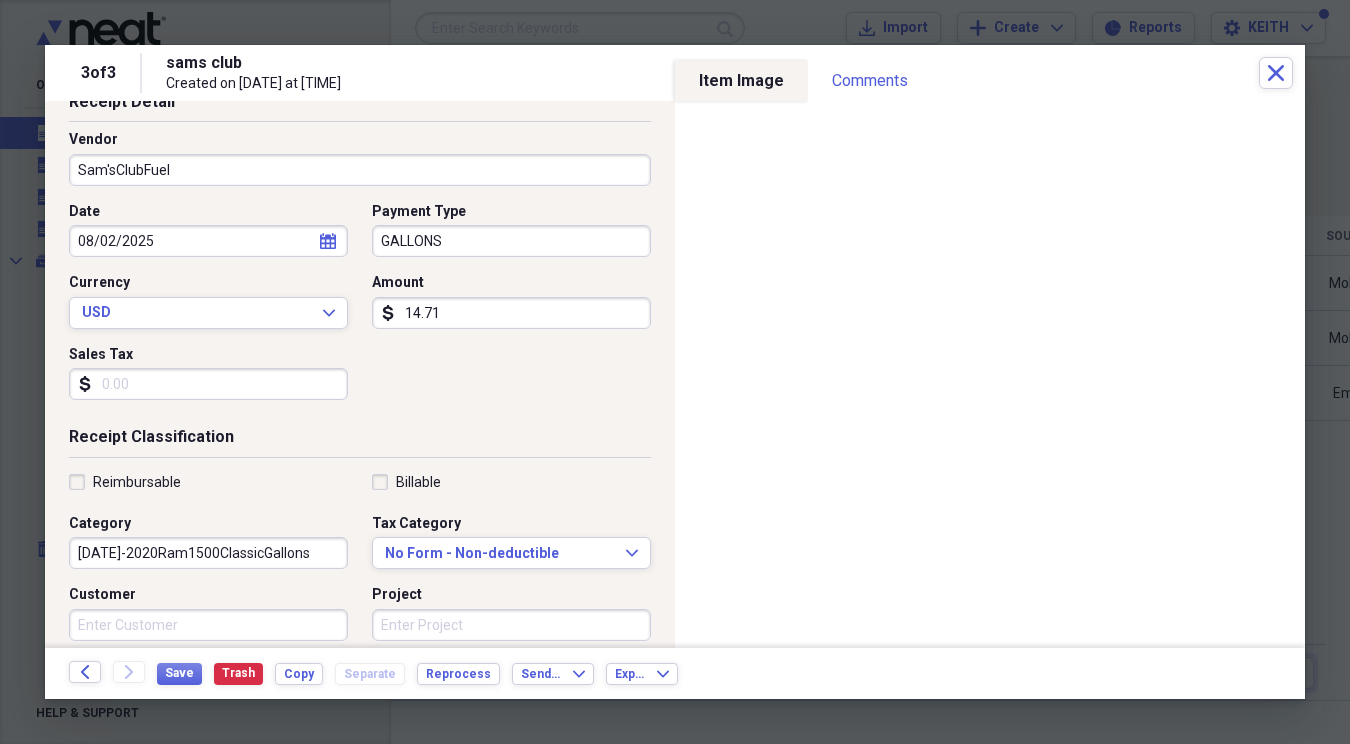 type on "14.71" 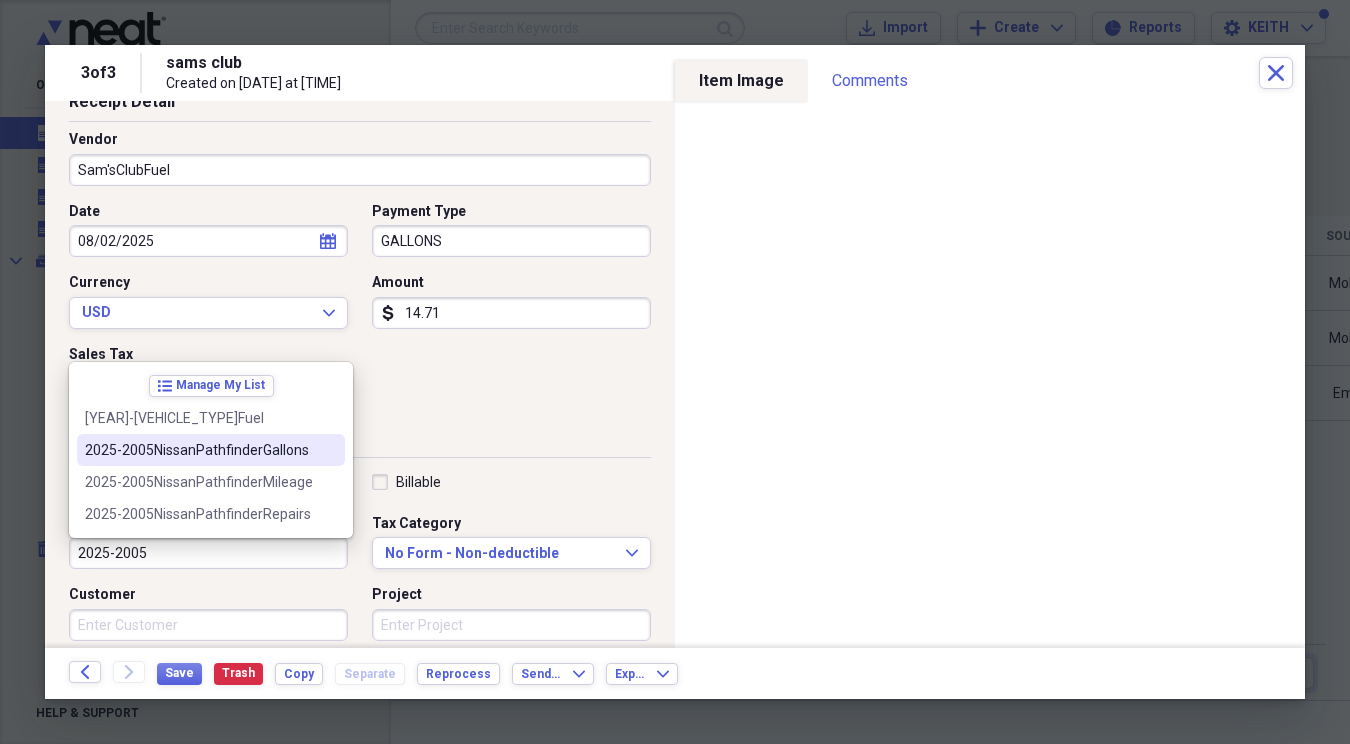 click on "2025-2005NissanPathfinderGallons" at bounding box center [199, 450] 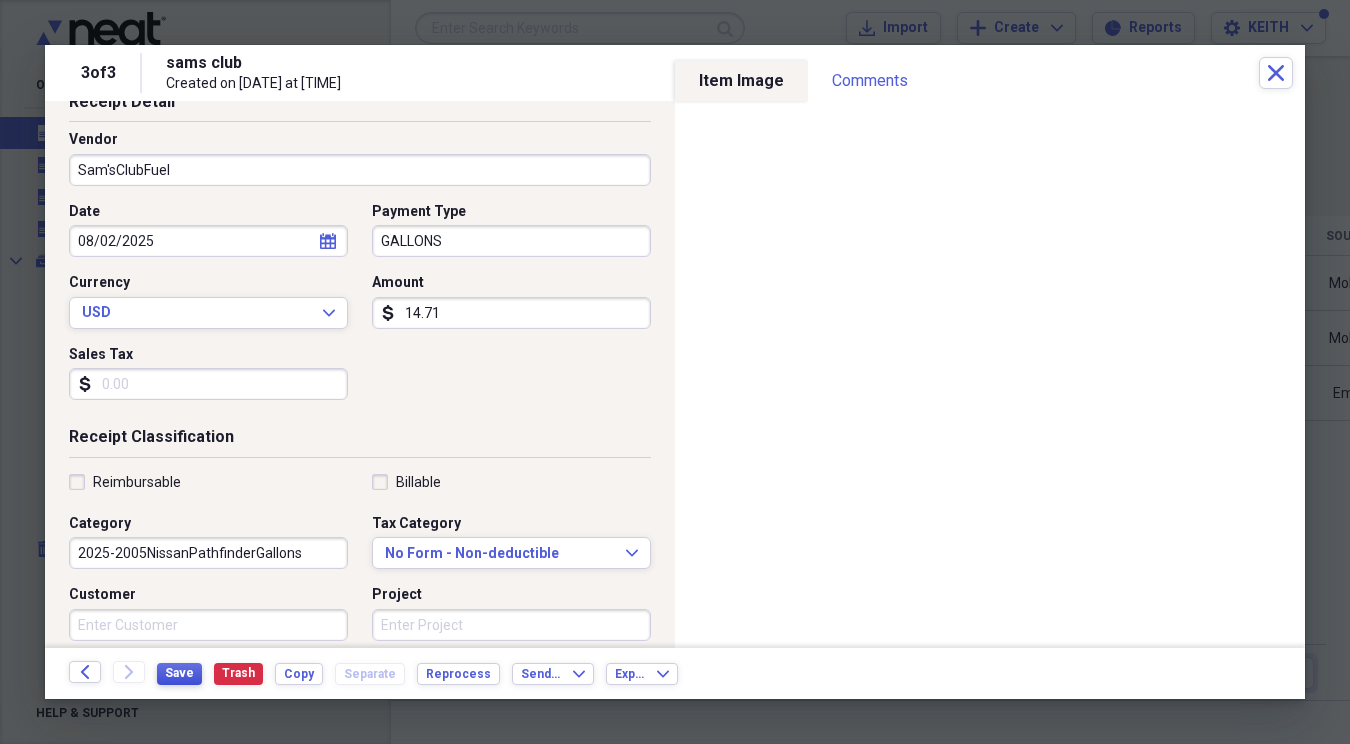 click on "Save" at bounding box center (179, 673) 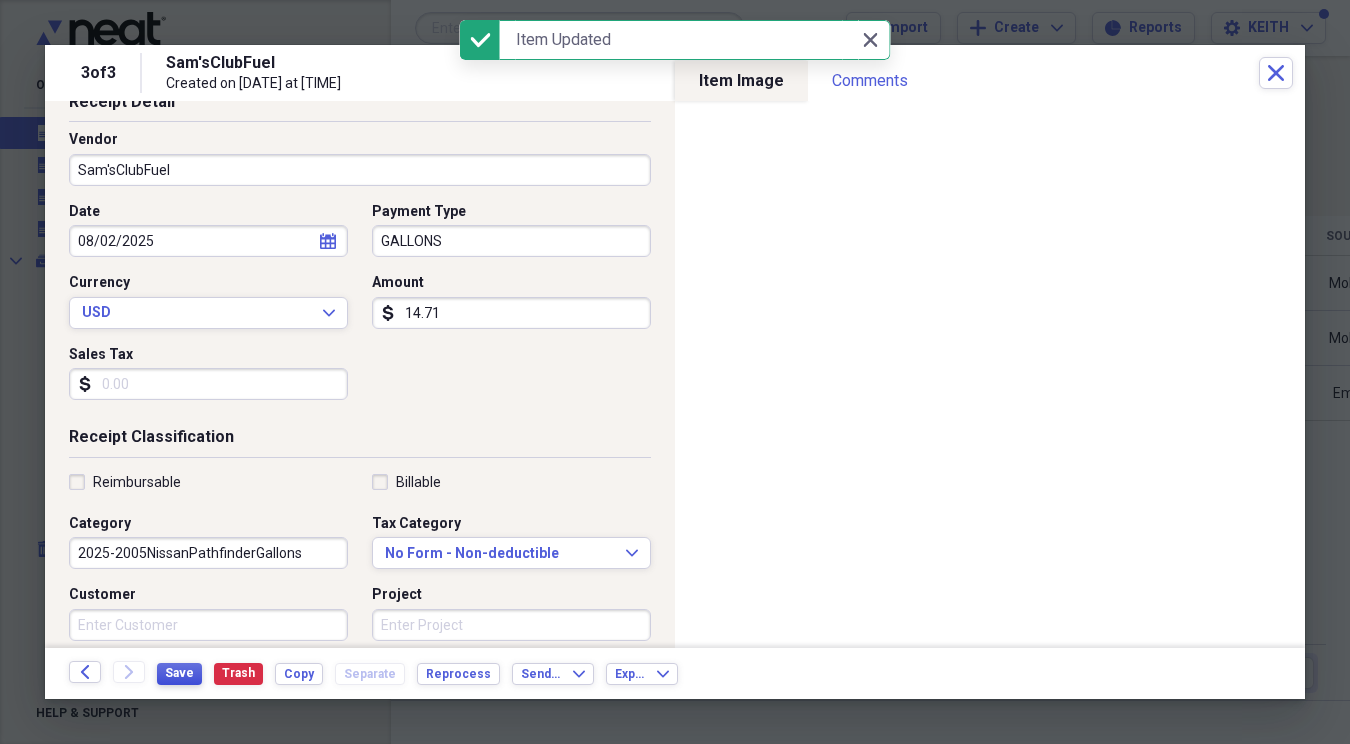 scroll, scrollTop: 0, scrollLeft: 0, axis: both 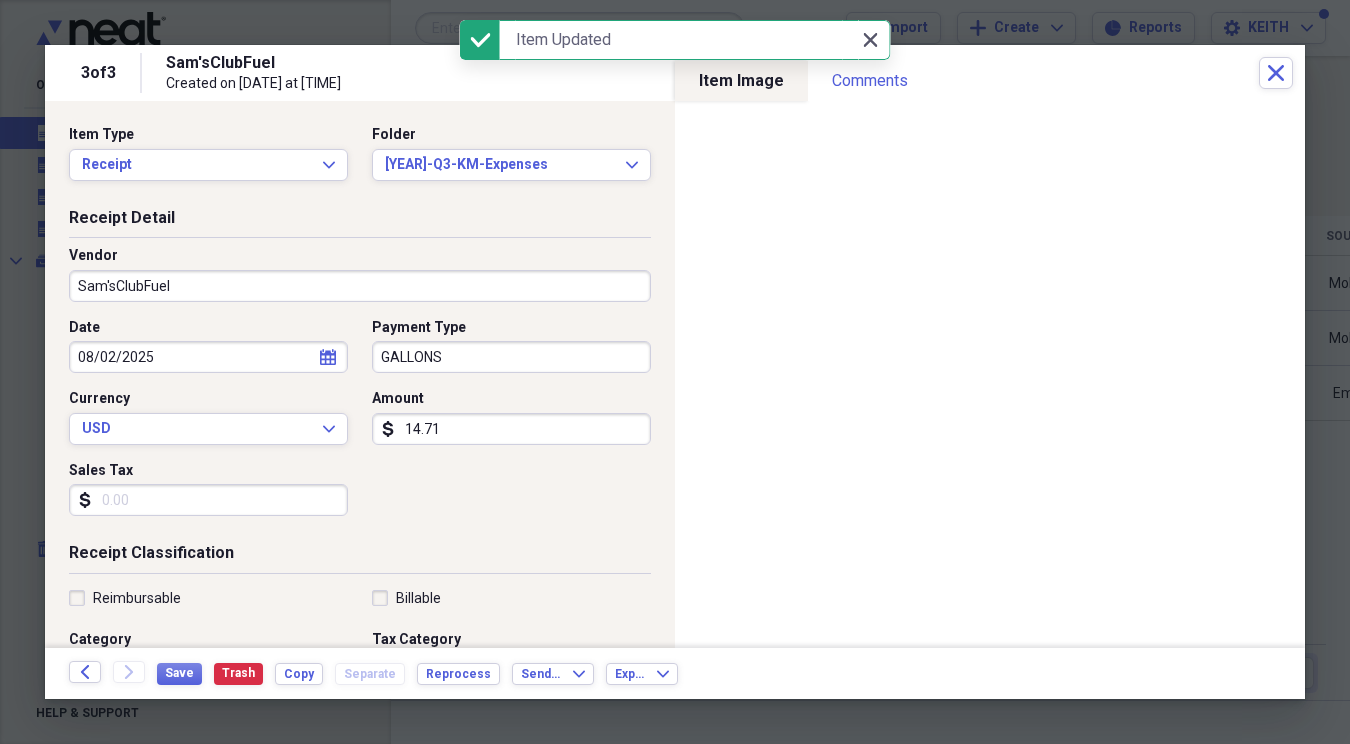 click on "Close" 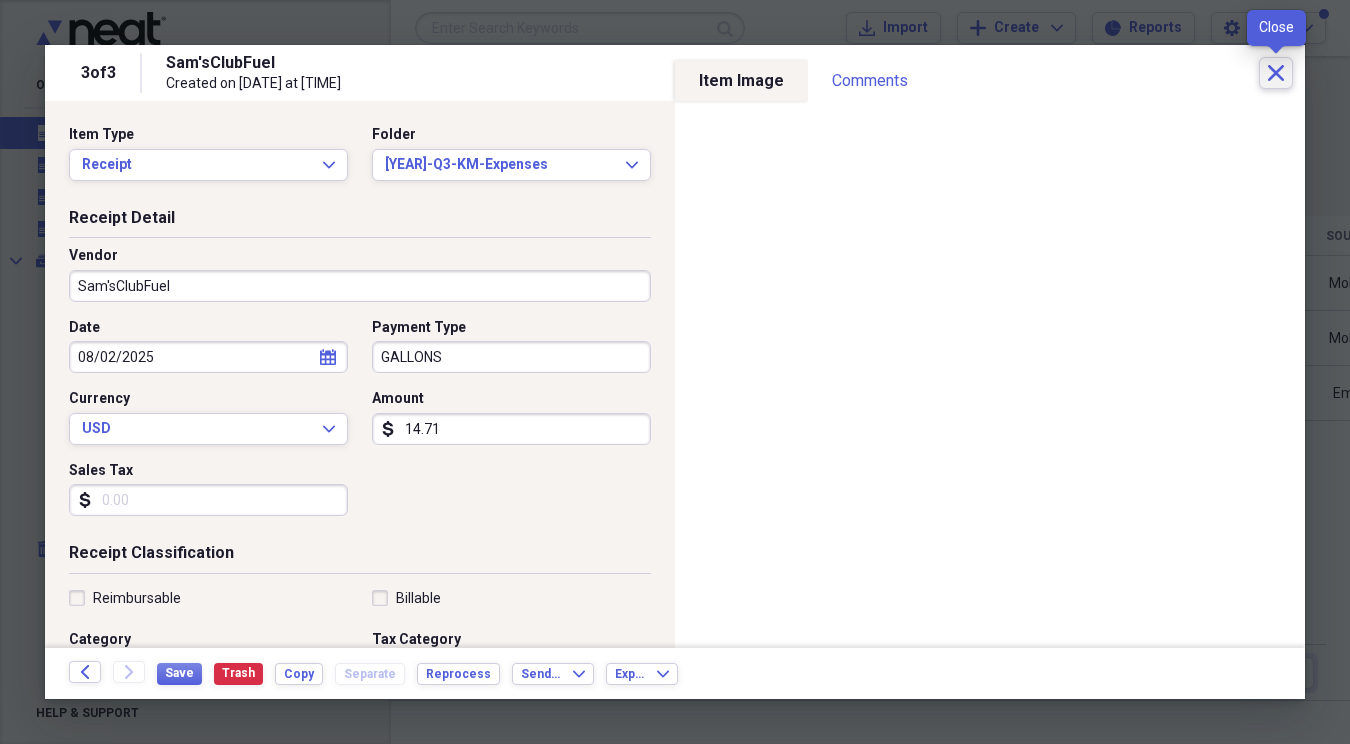 click 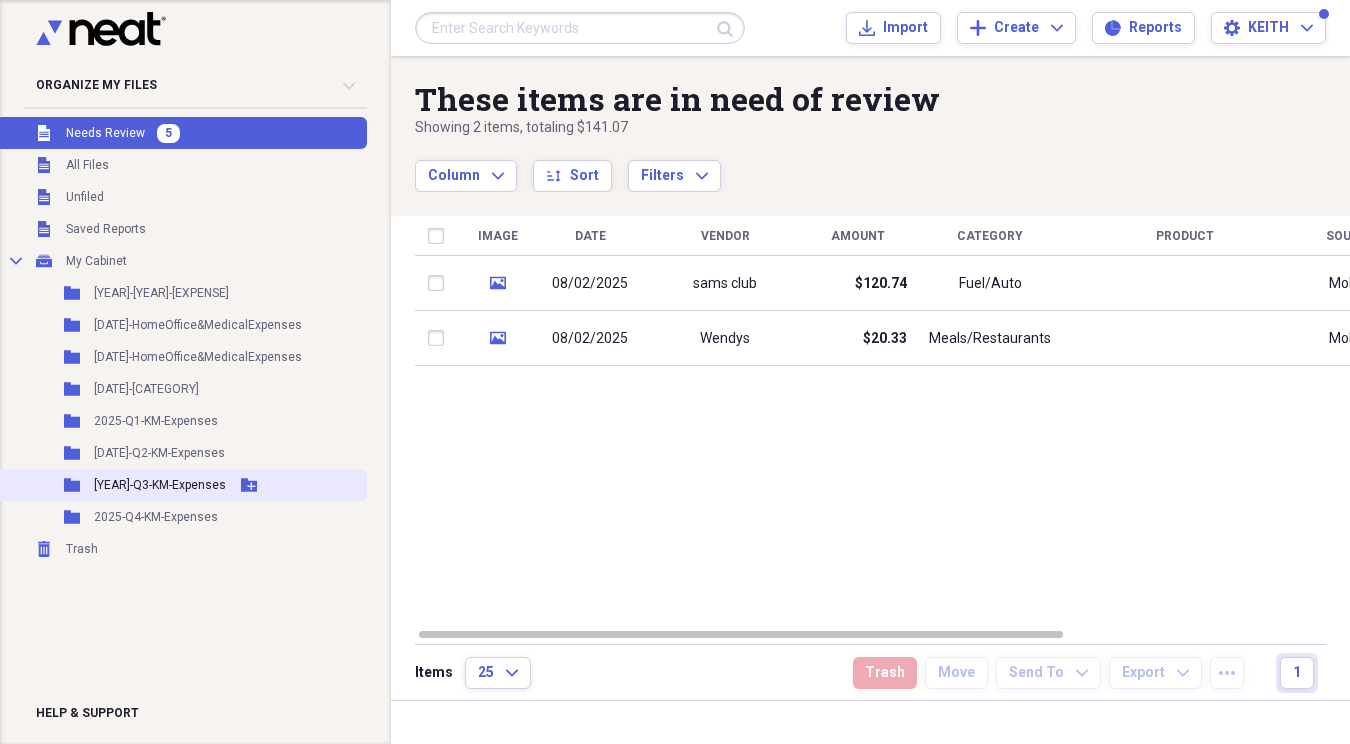 click on "[YEAR]-Q3-KM-Expenses" at bounding box center (160, 485) 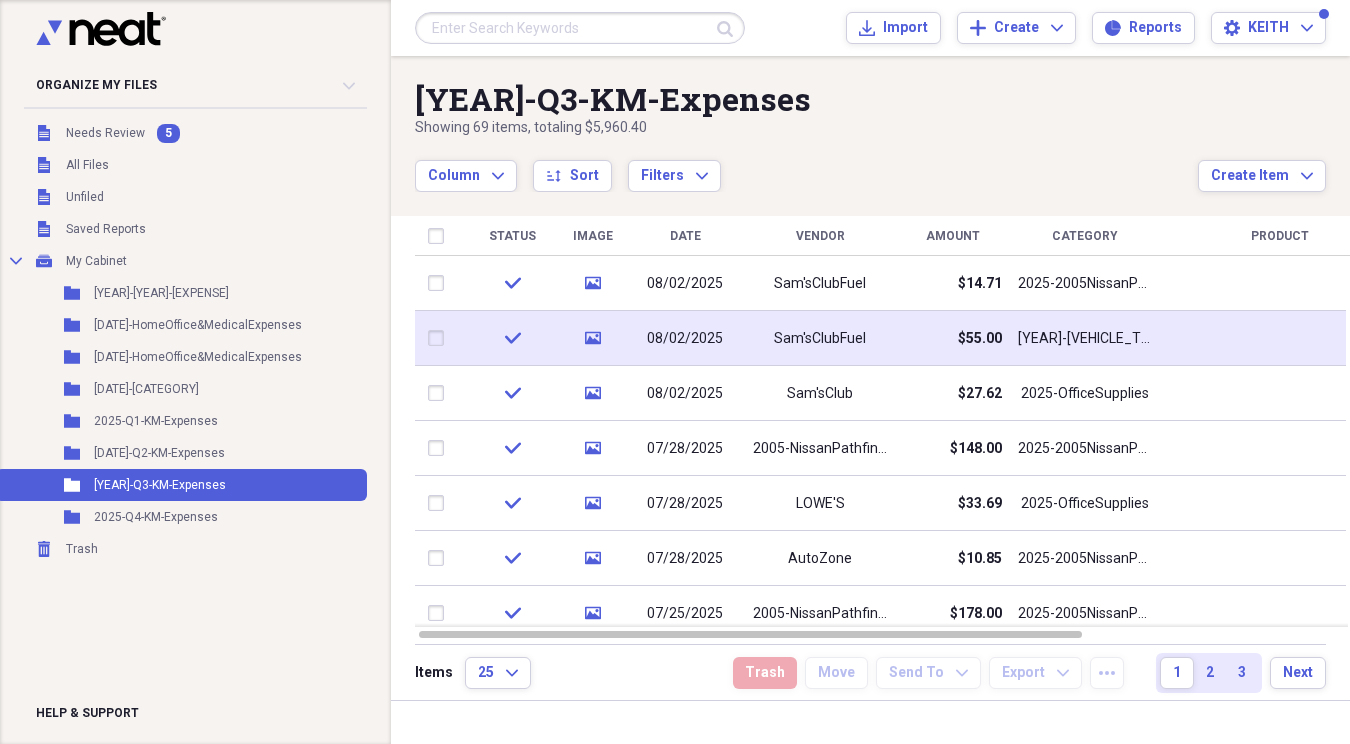 click on "media" 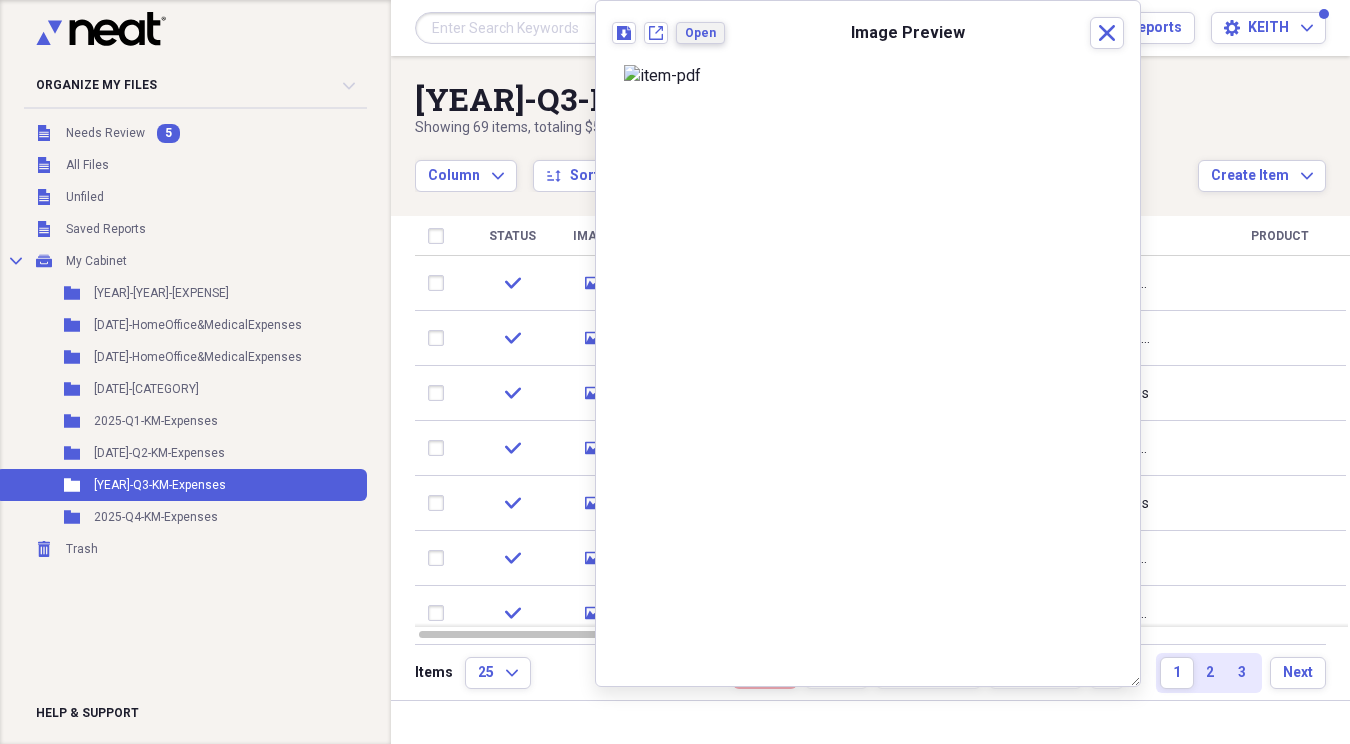 click on "Open" at bounding box center (700, 33) 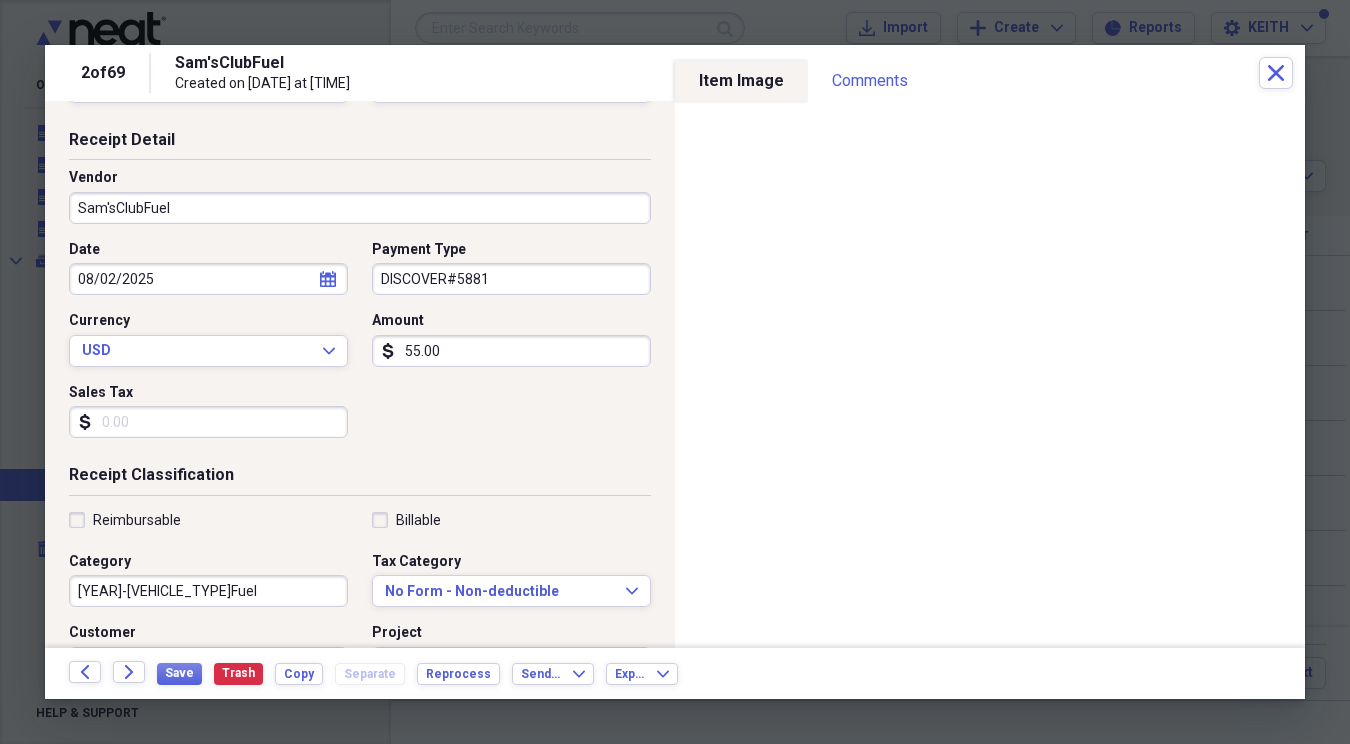 scroll, scrollTop: 0, scrollLeft: 0, axis: both 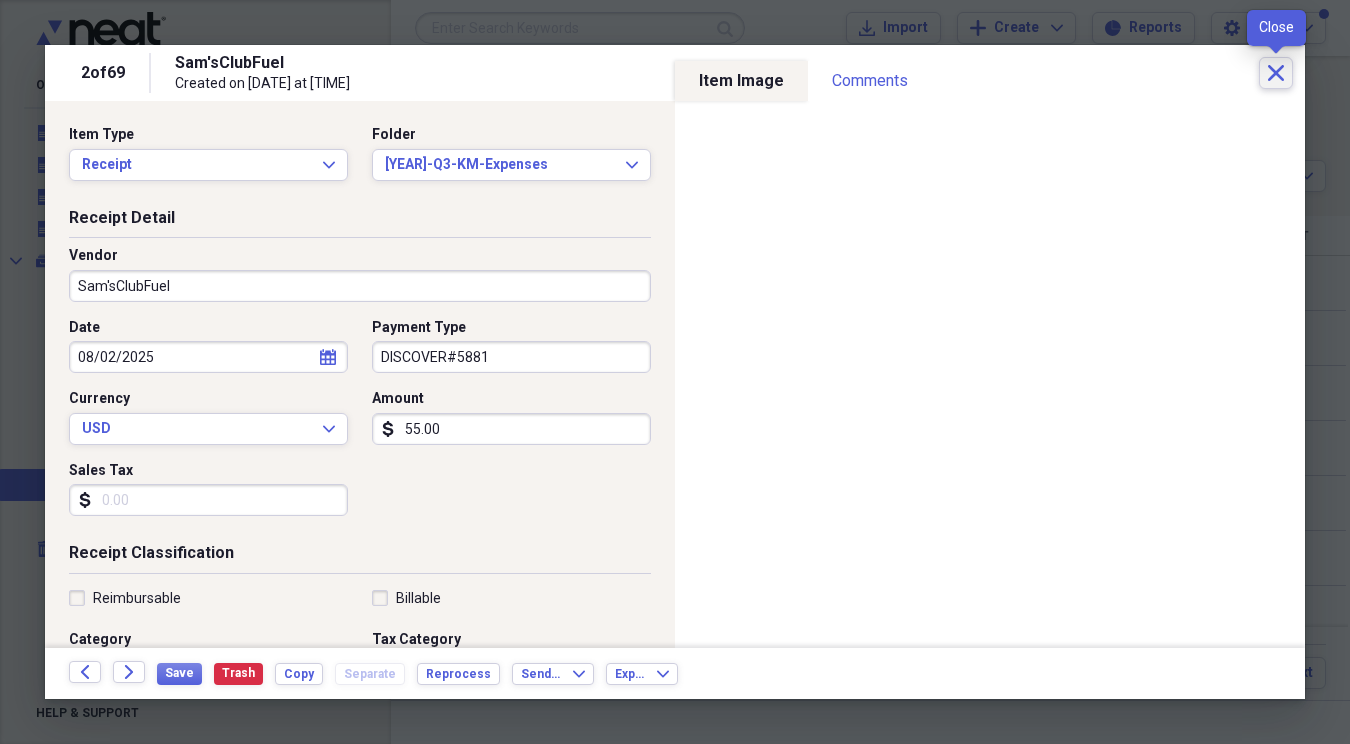 click on "Close" 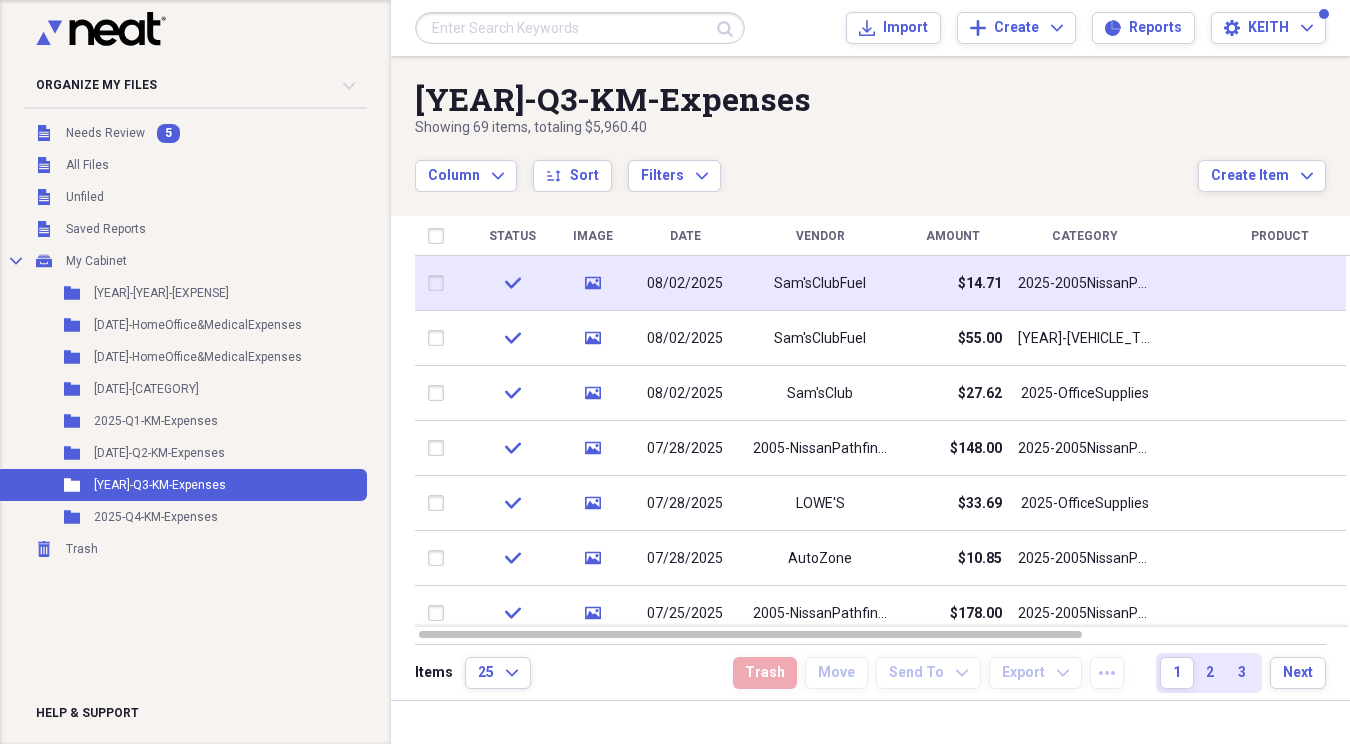 click on "media" 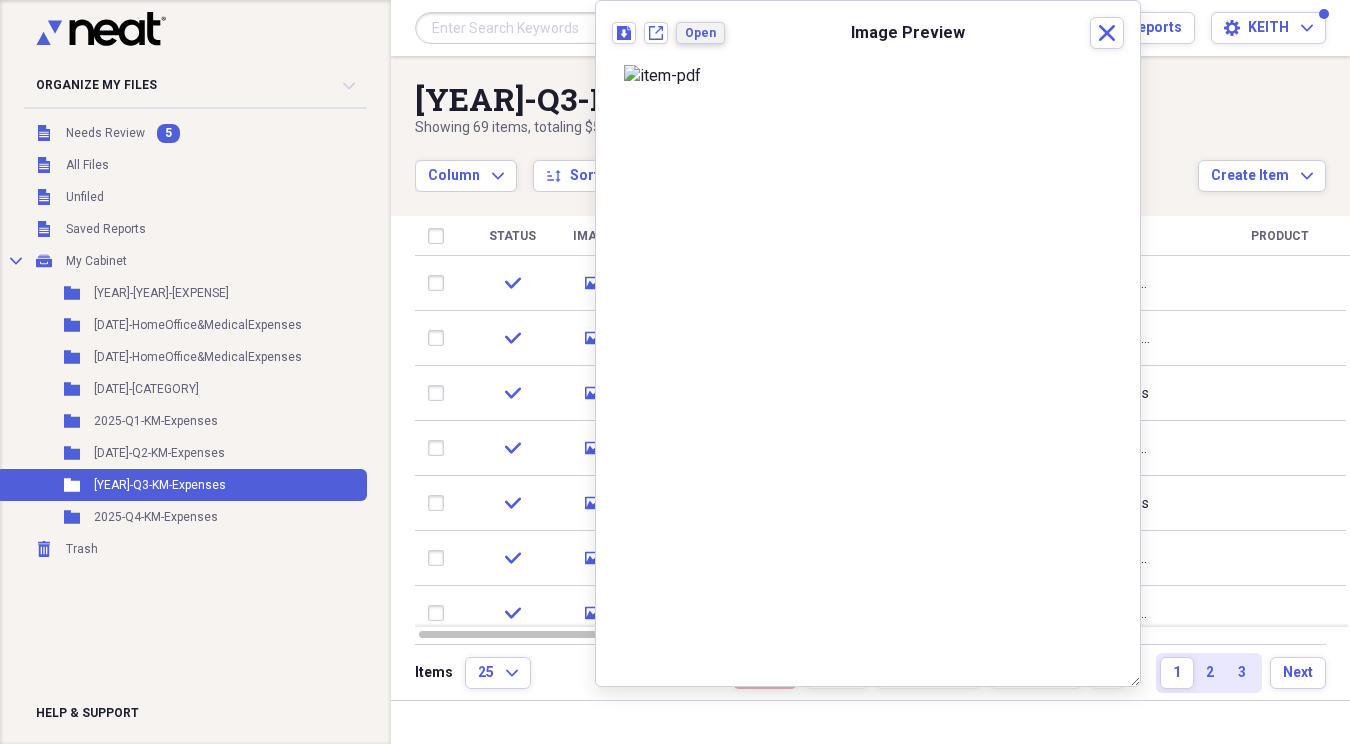 click on "Open" at bounding box center (700, 33) 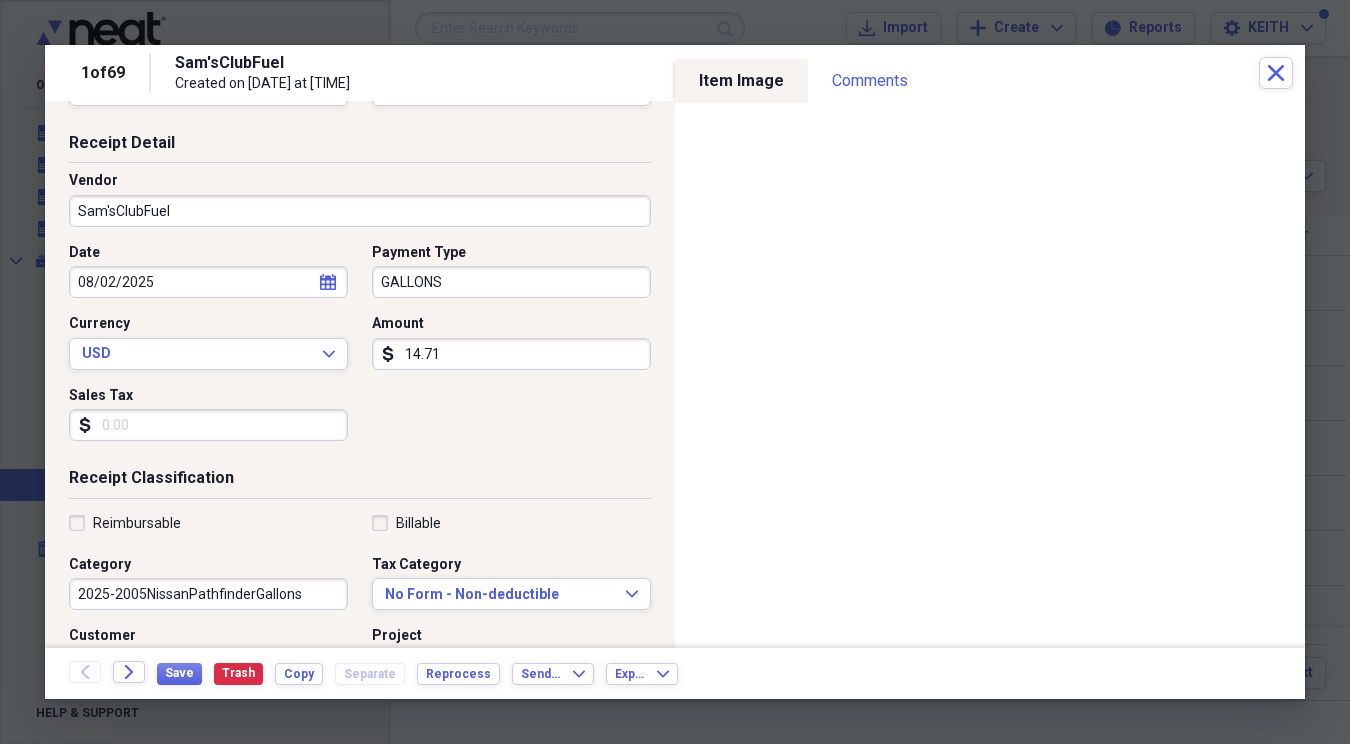 scroll, scrollTop: 0, scrollLeft: 0, axis: both 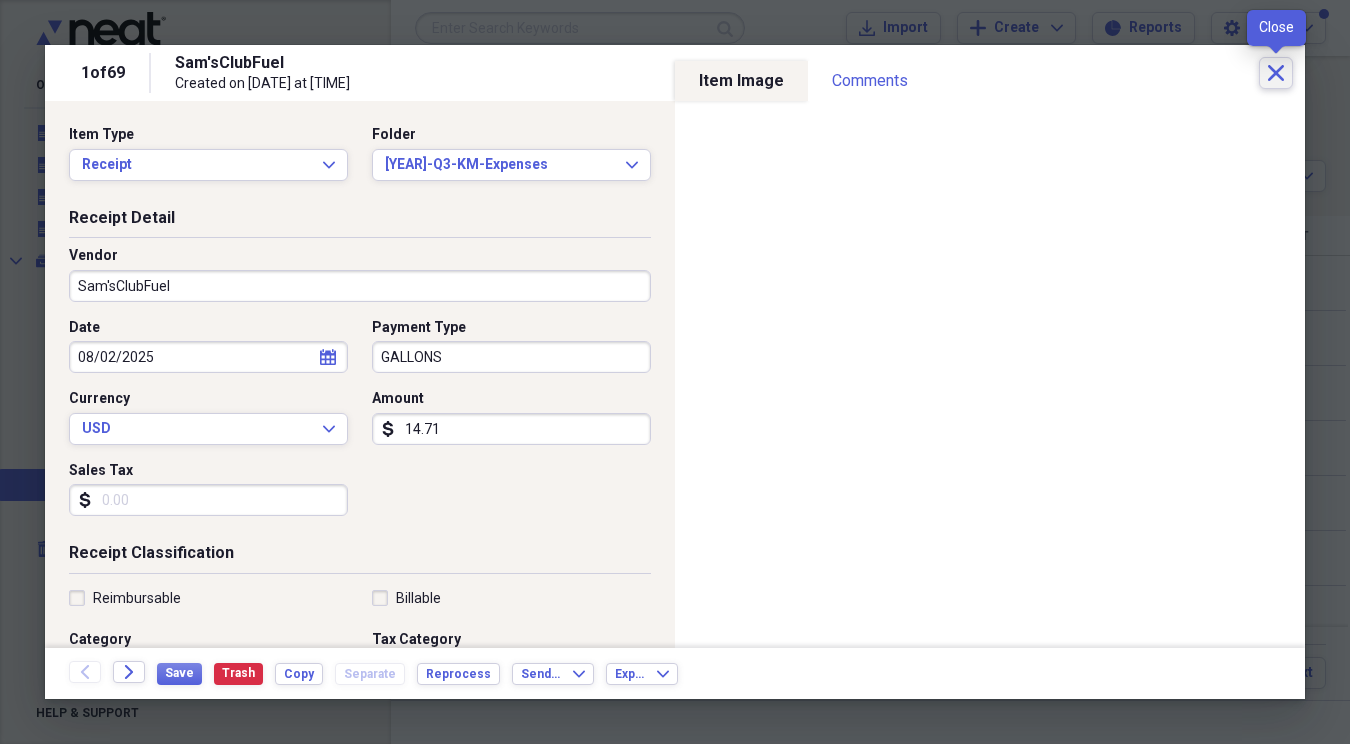click on "Close" 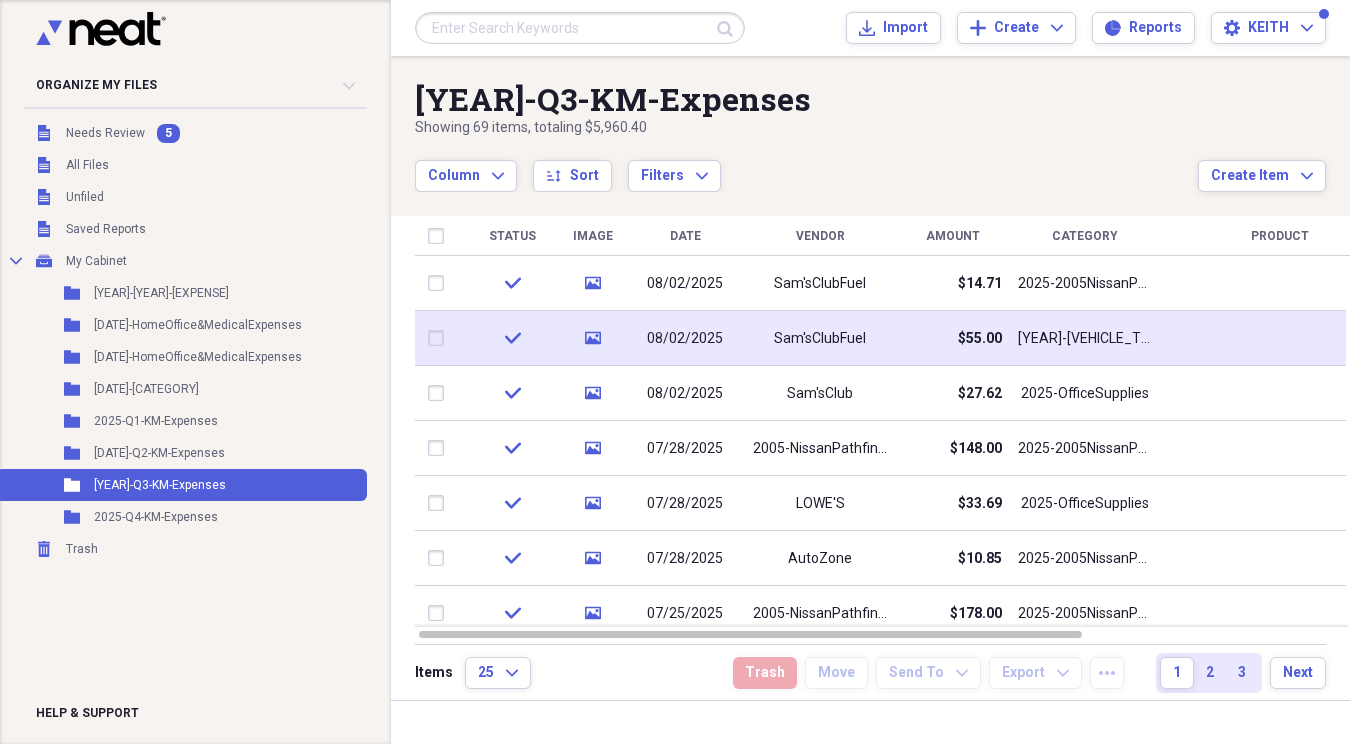 click on "media" 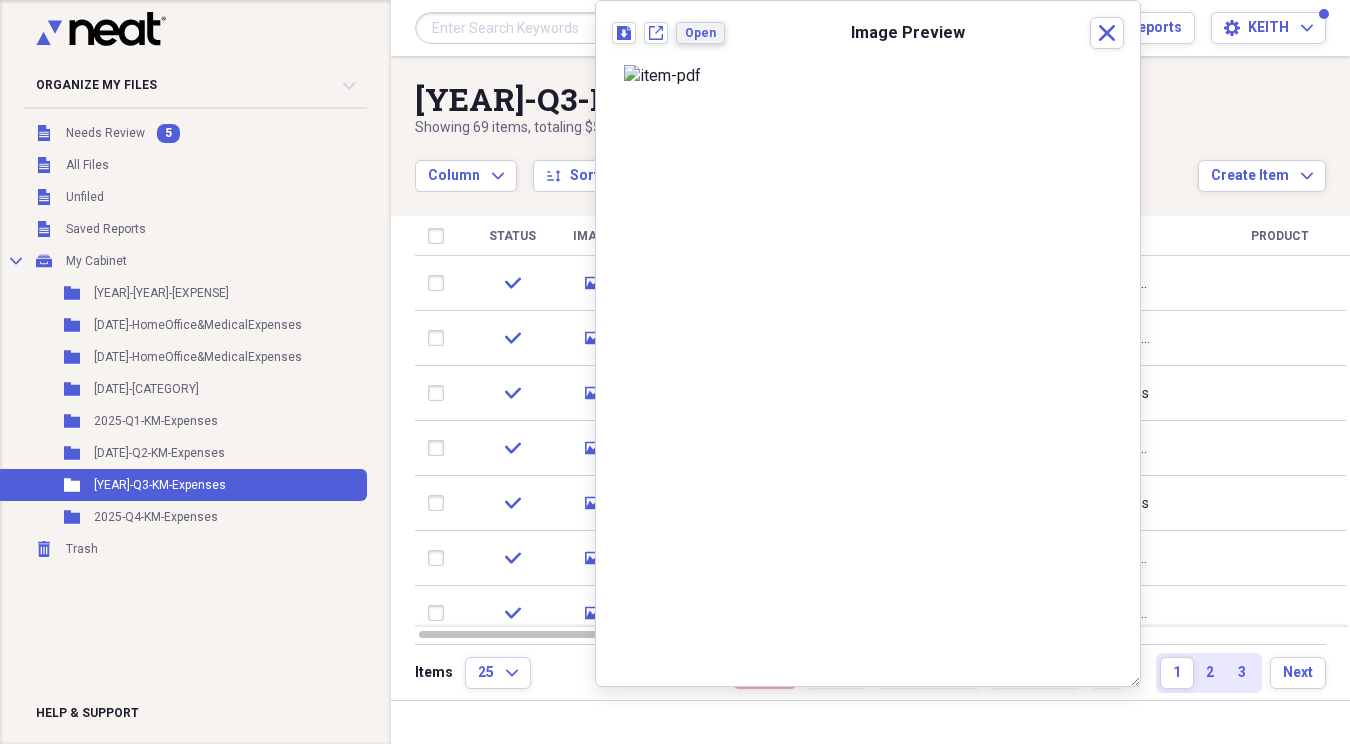 click on "Open" at bounding box center [700, 33] 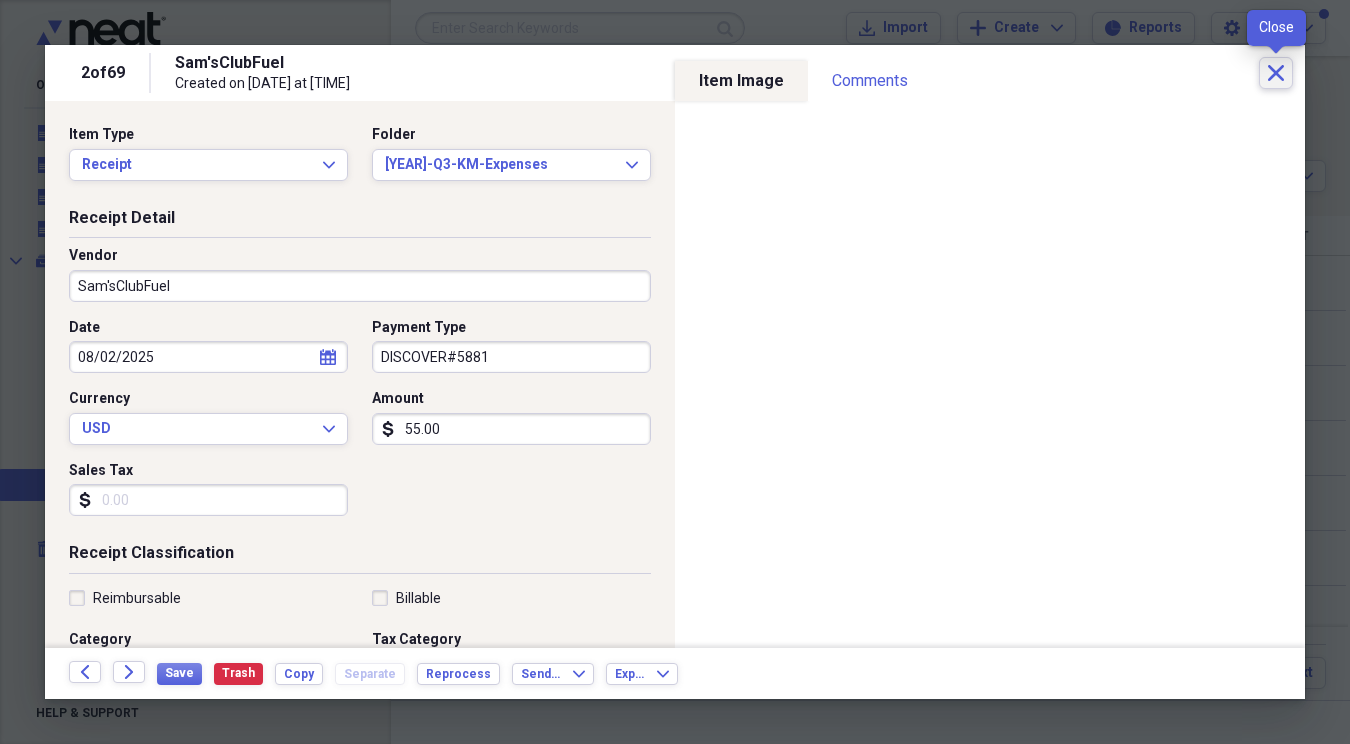 click on "Close" 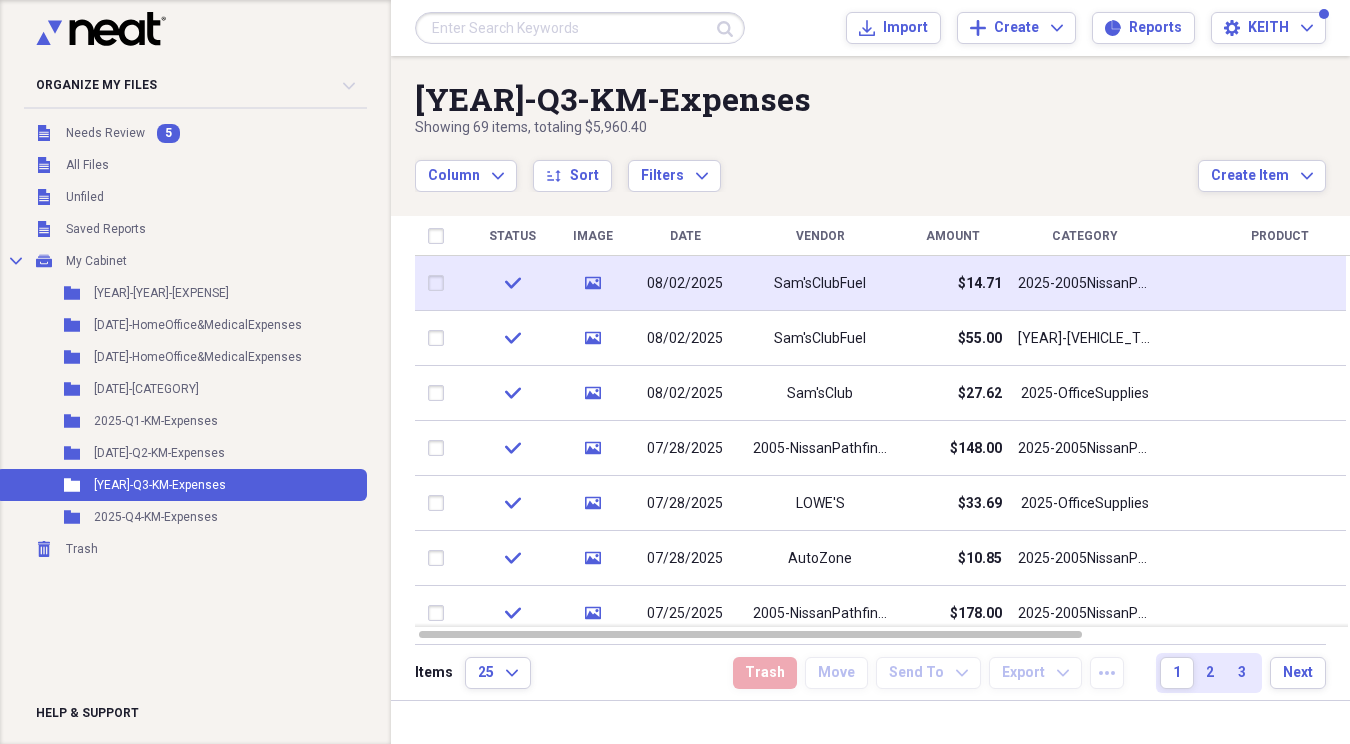 click on "media" 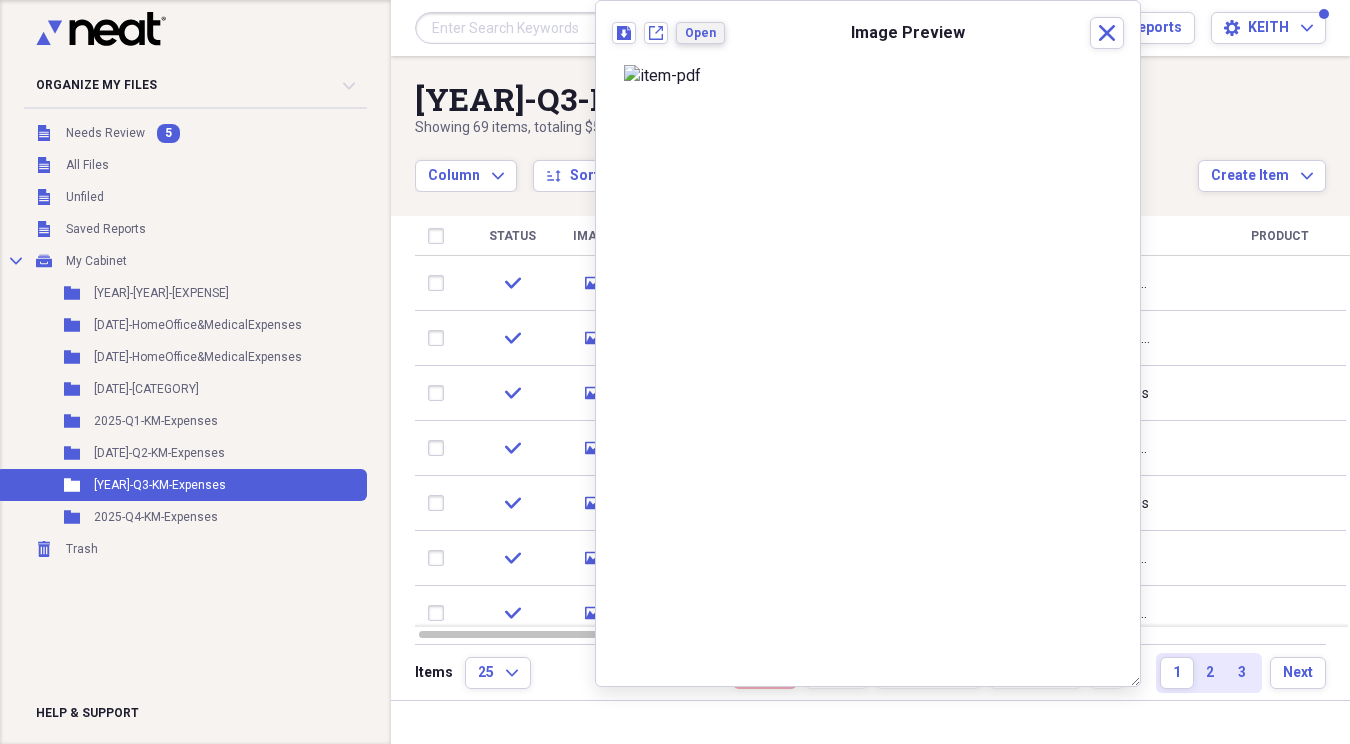 click on "Open" at bounding box center [700, 33] 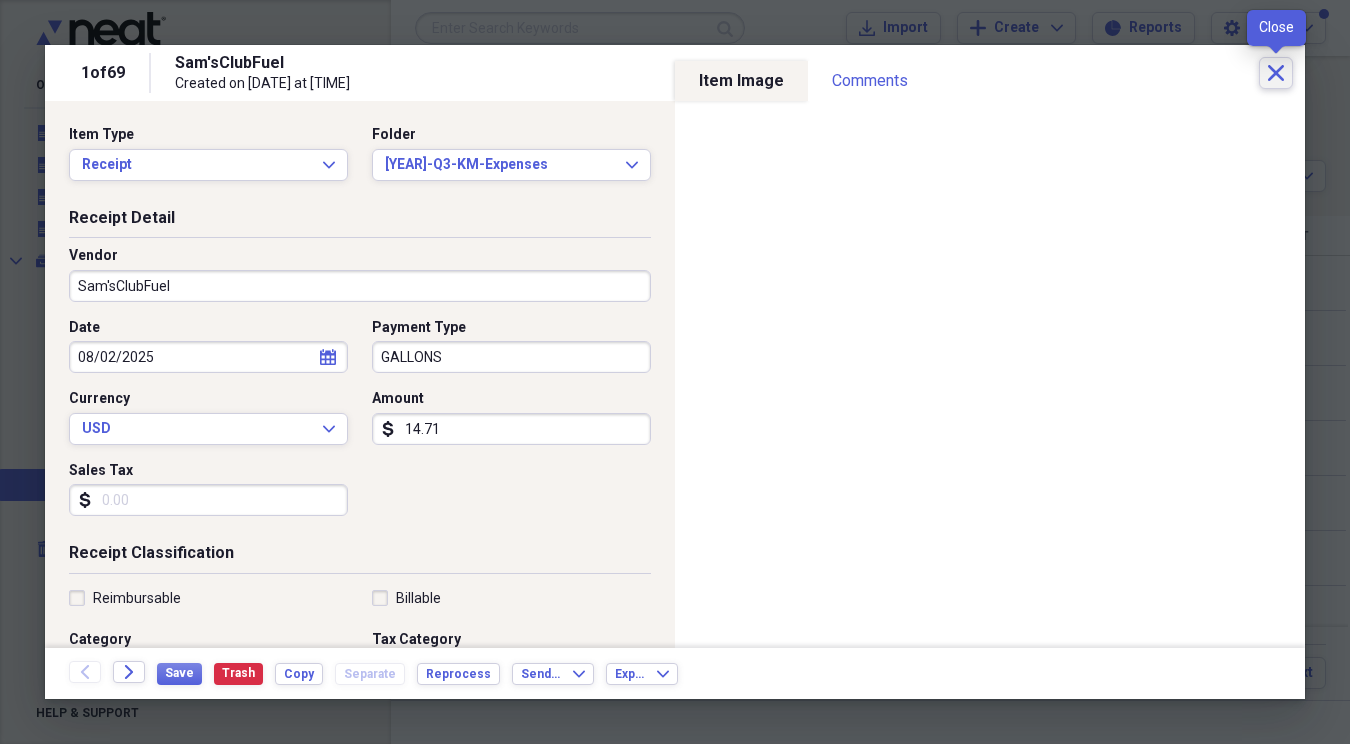 click on "Close" 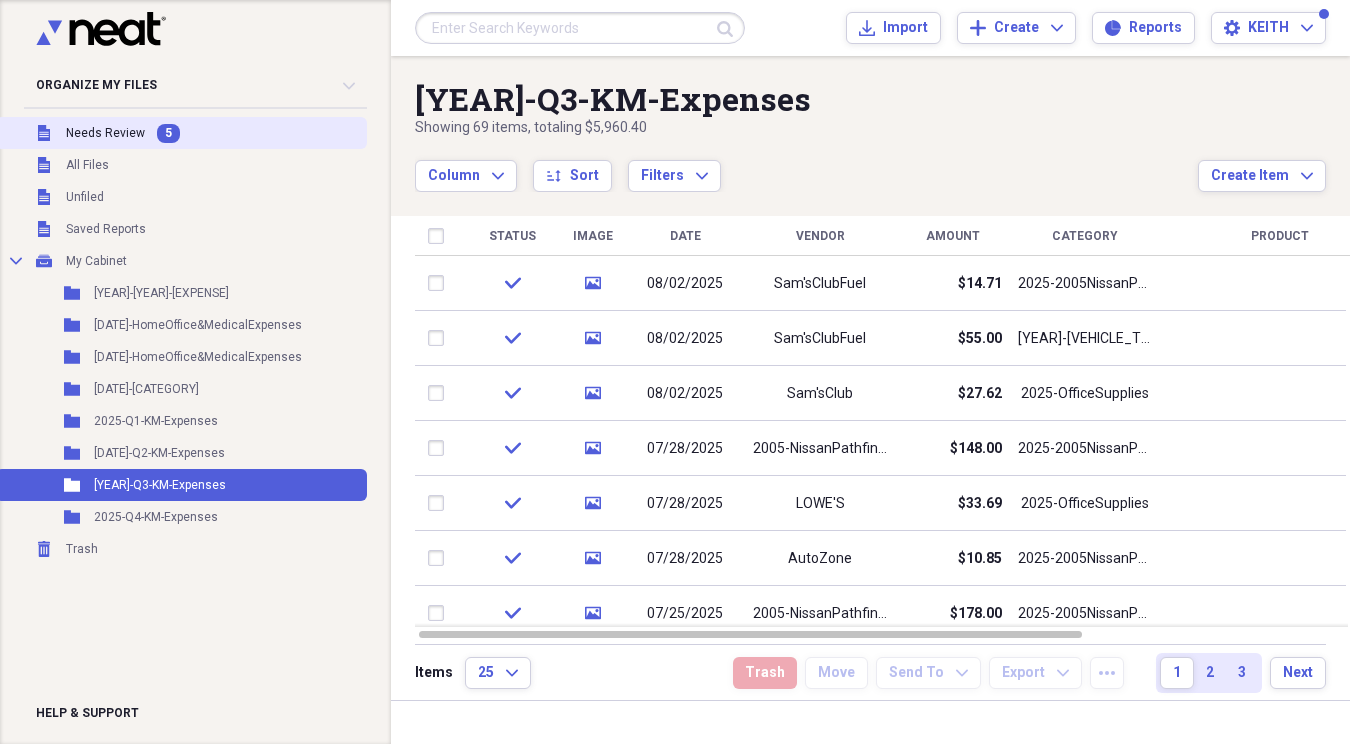 click on "Unfiled Needs Review 5" at bounding box center [181, 133] 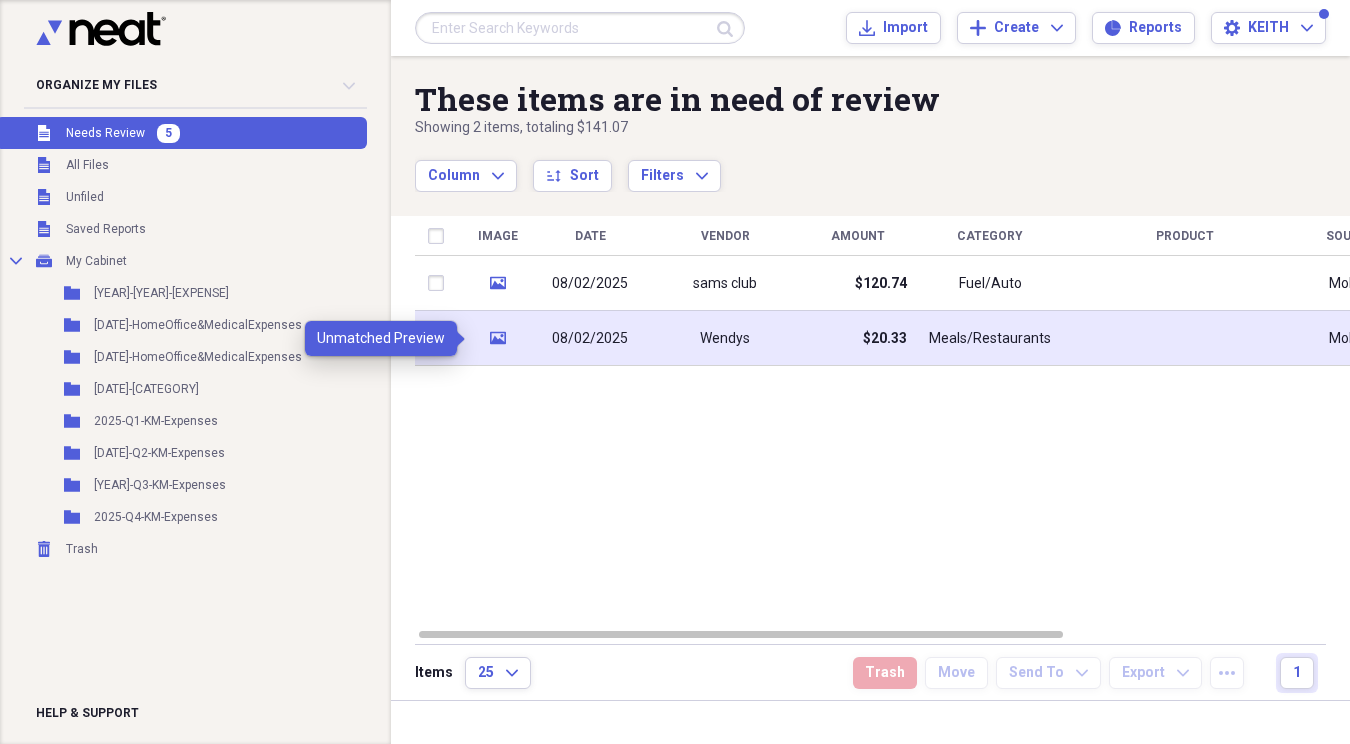 click 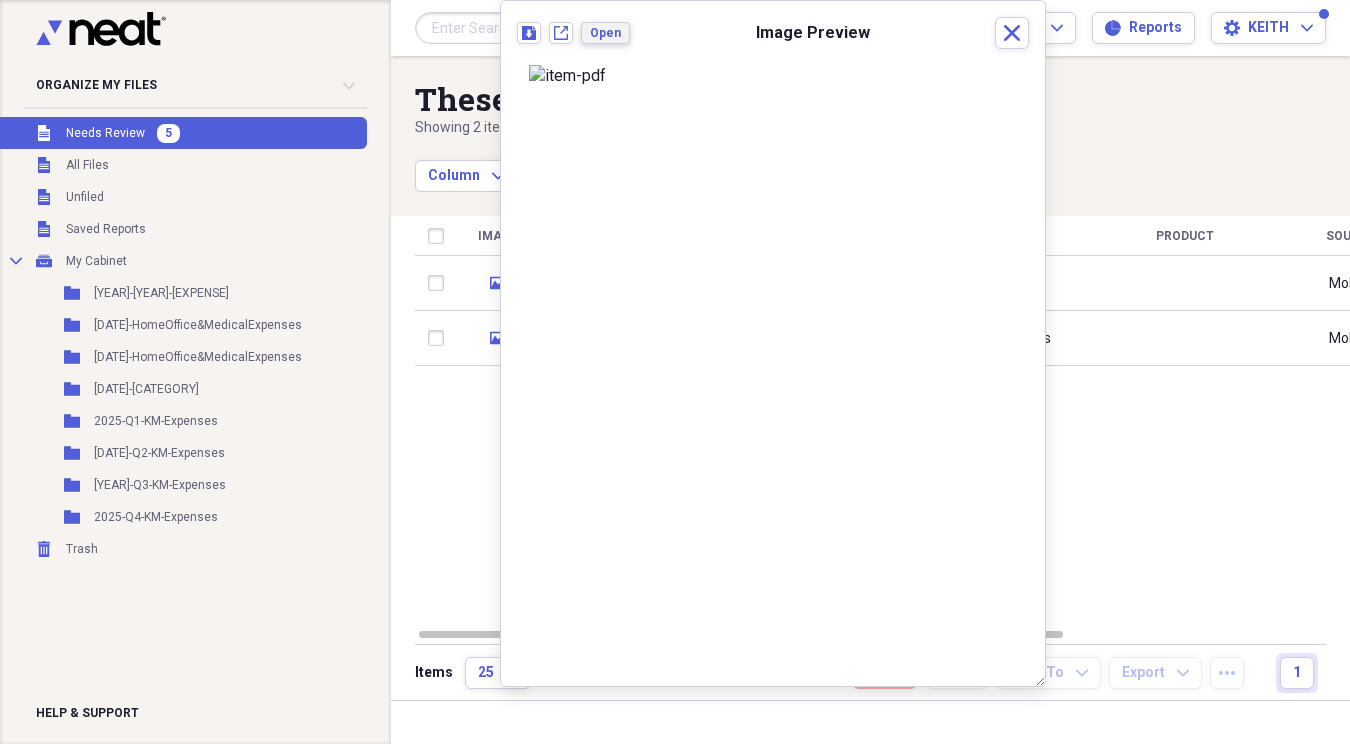 click on "Open" at bounding box center (605, 33) 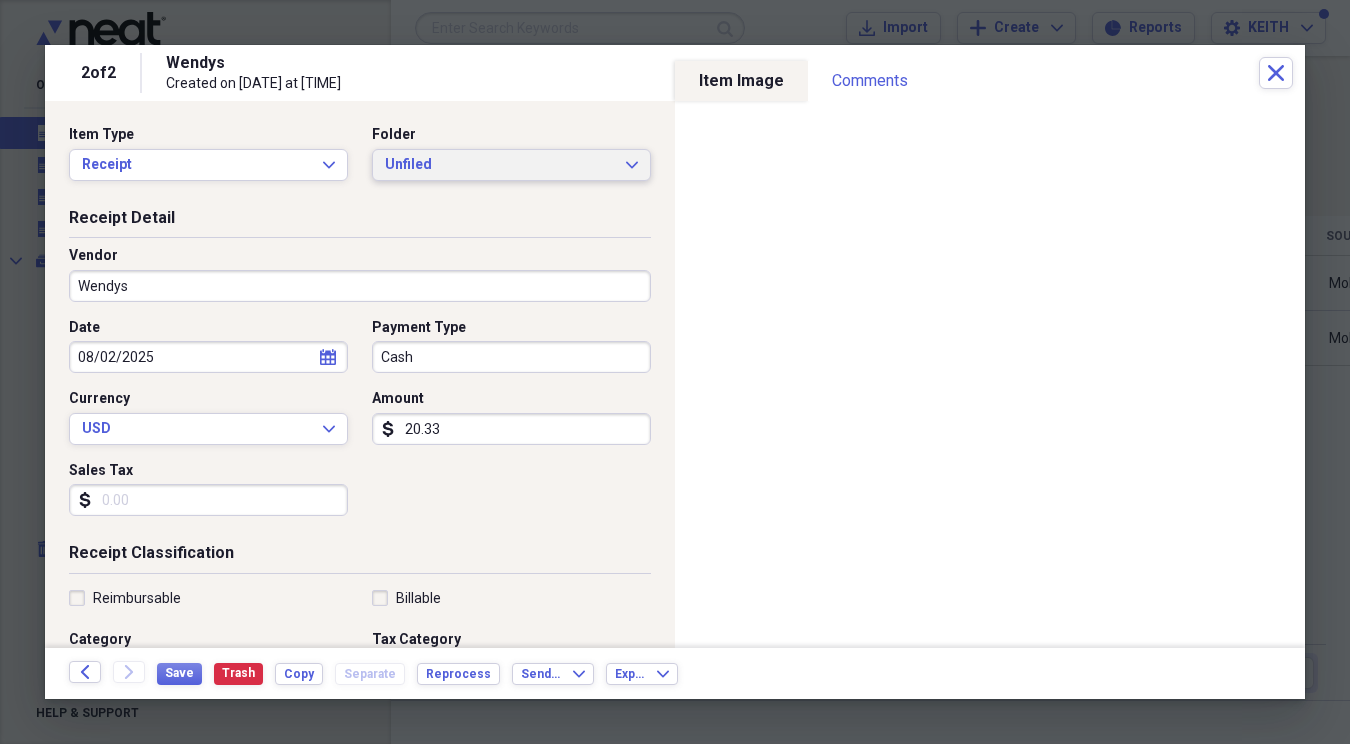 click on "Unfiled" at bounding box center [499, 165] 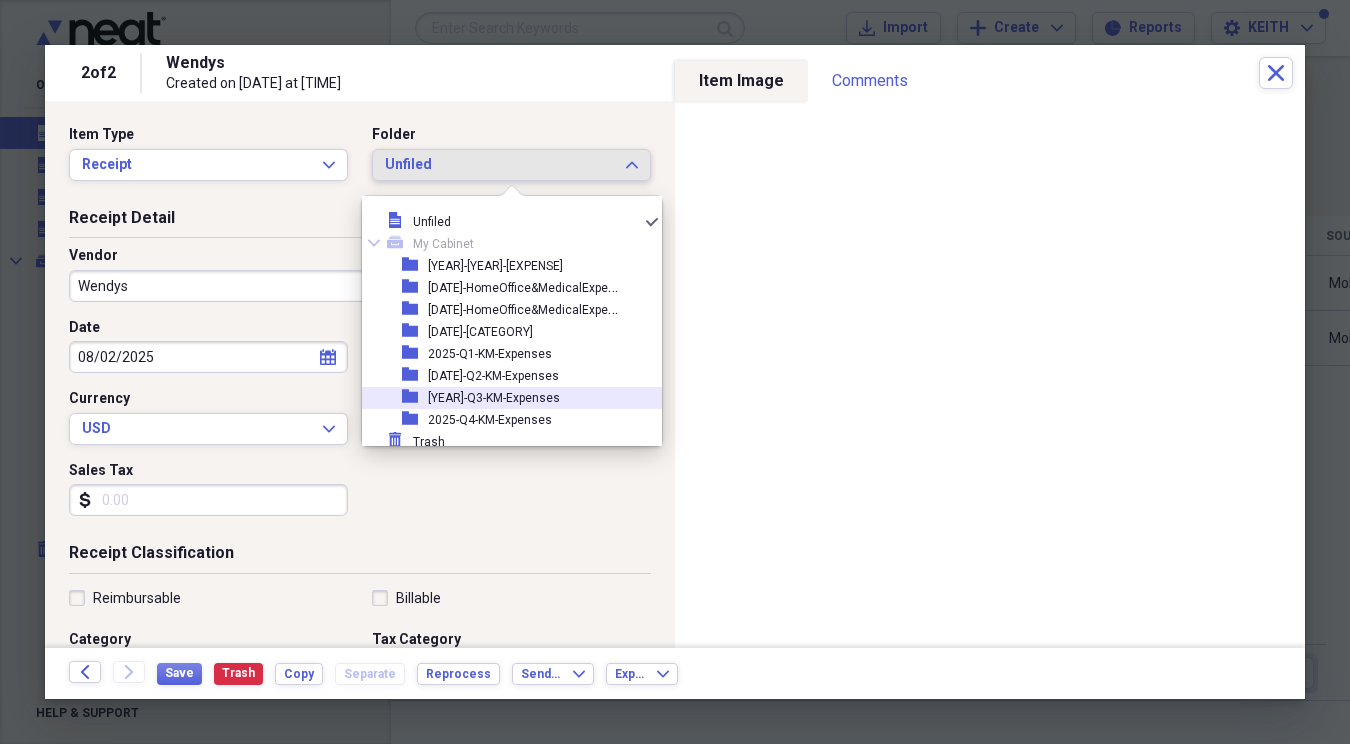 click on "[YEAR]-Q3-KM-Expenses" at bounding box center (494, 398) 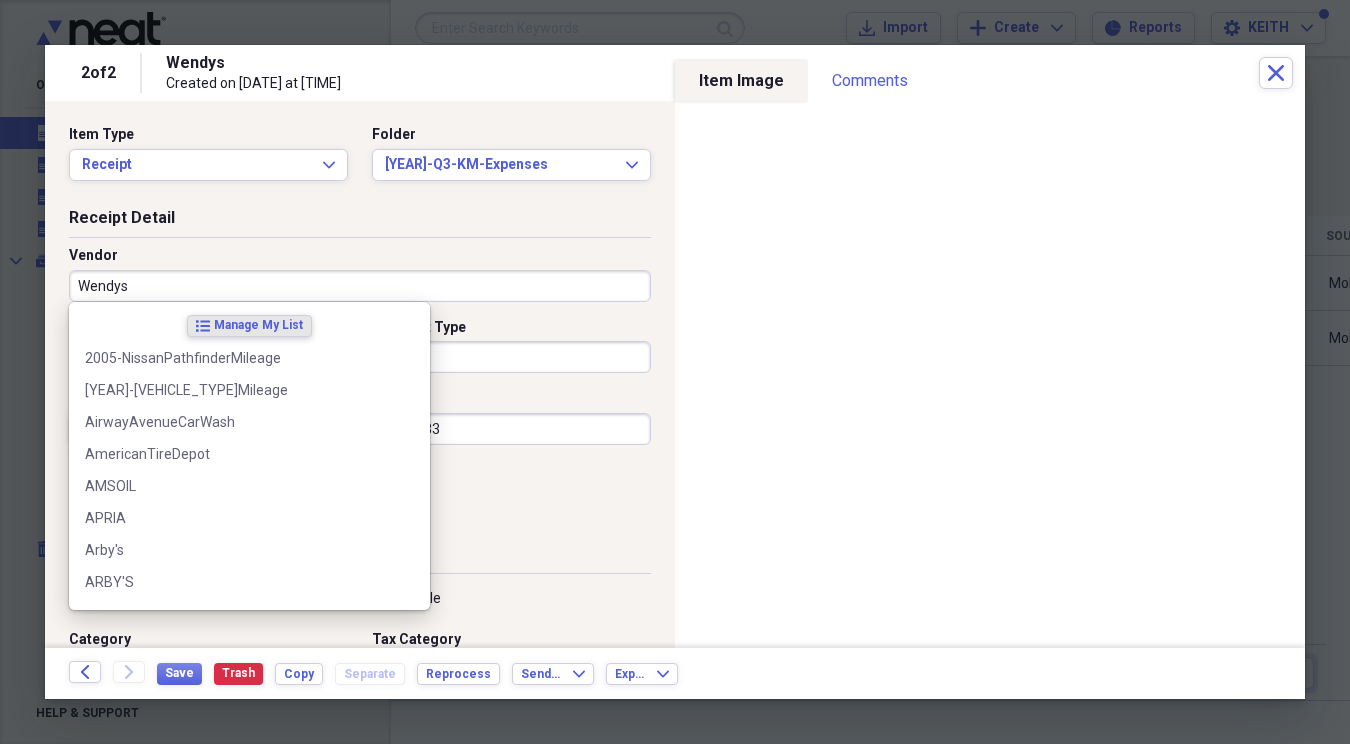 click on "Wendys" at bounding box center (360, 286) 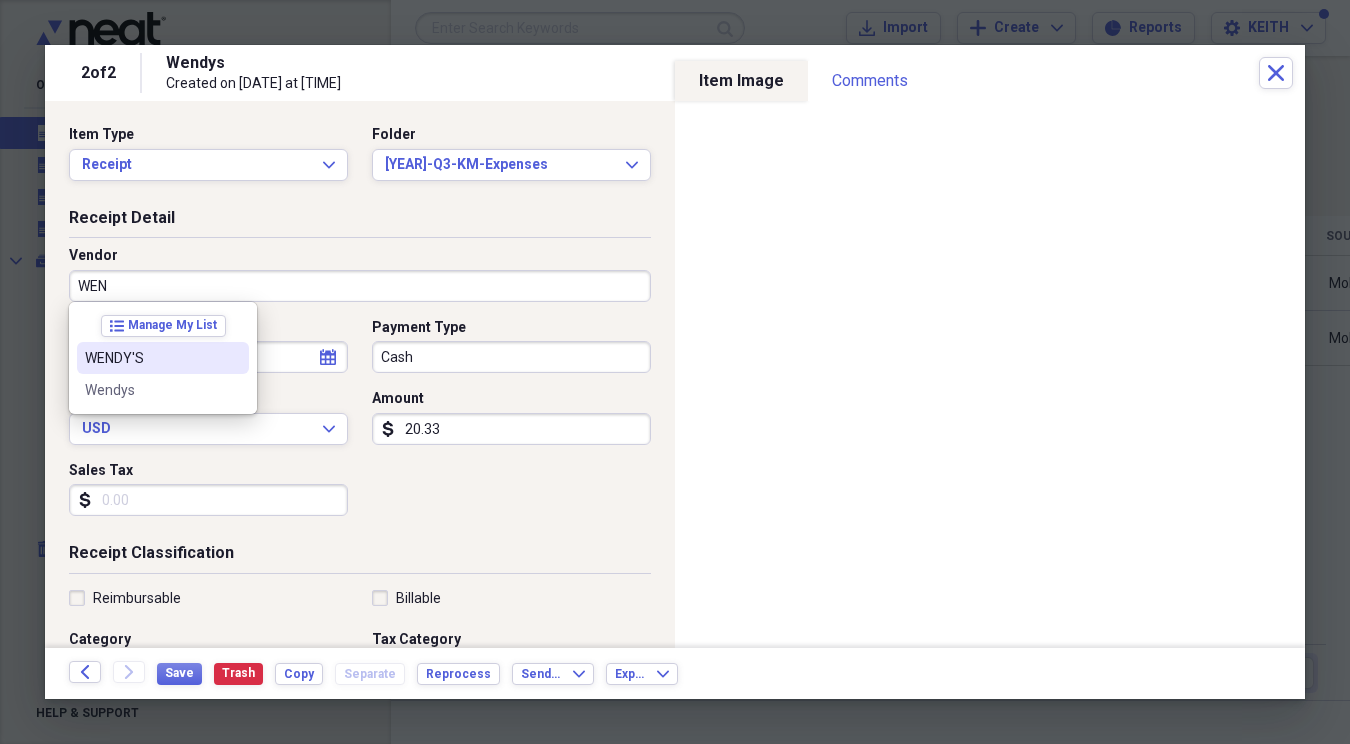 click on "WENDY'S" at bounding box center [151, 358] 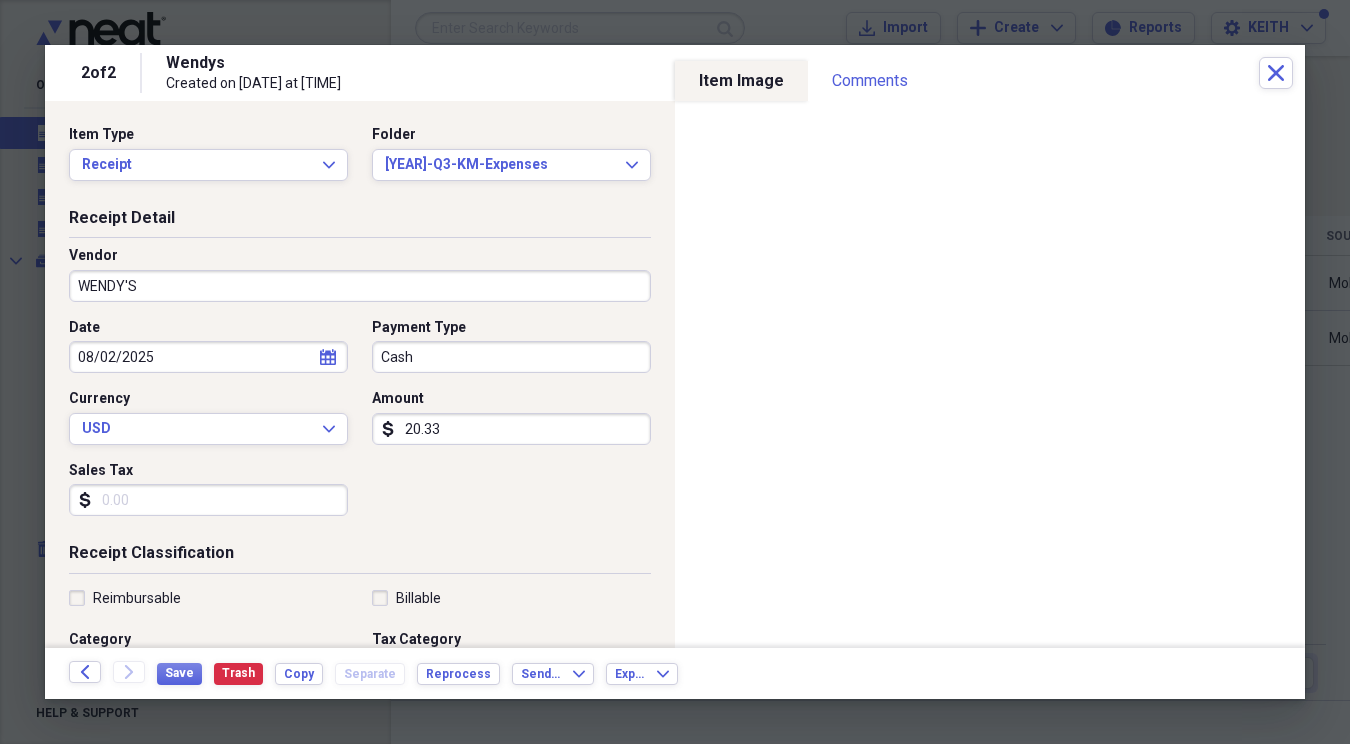 type on "[YEAR]-MealExpenses" 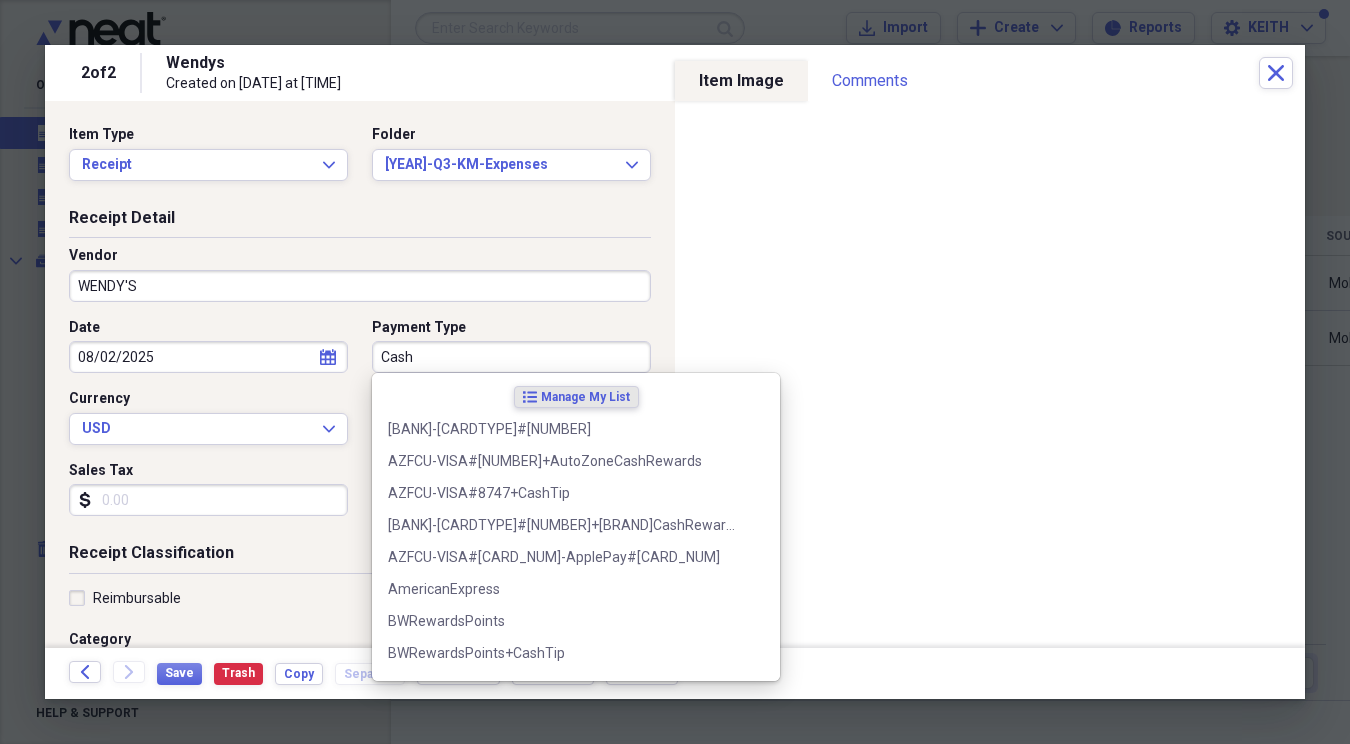click on "Cash" at bounding box center [511, 357] 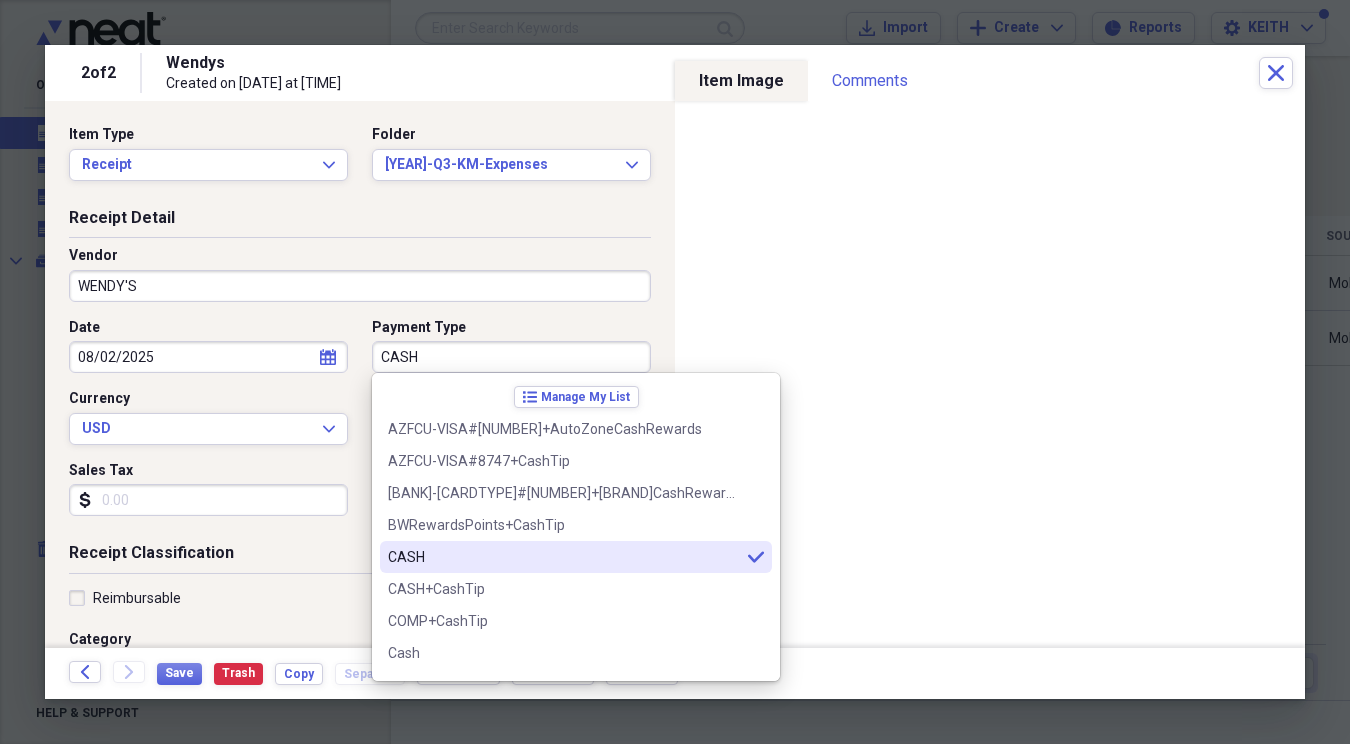 type on "CASH" 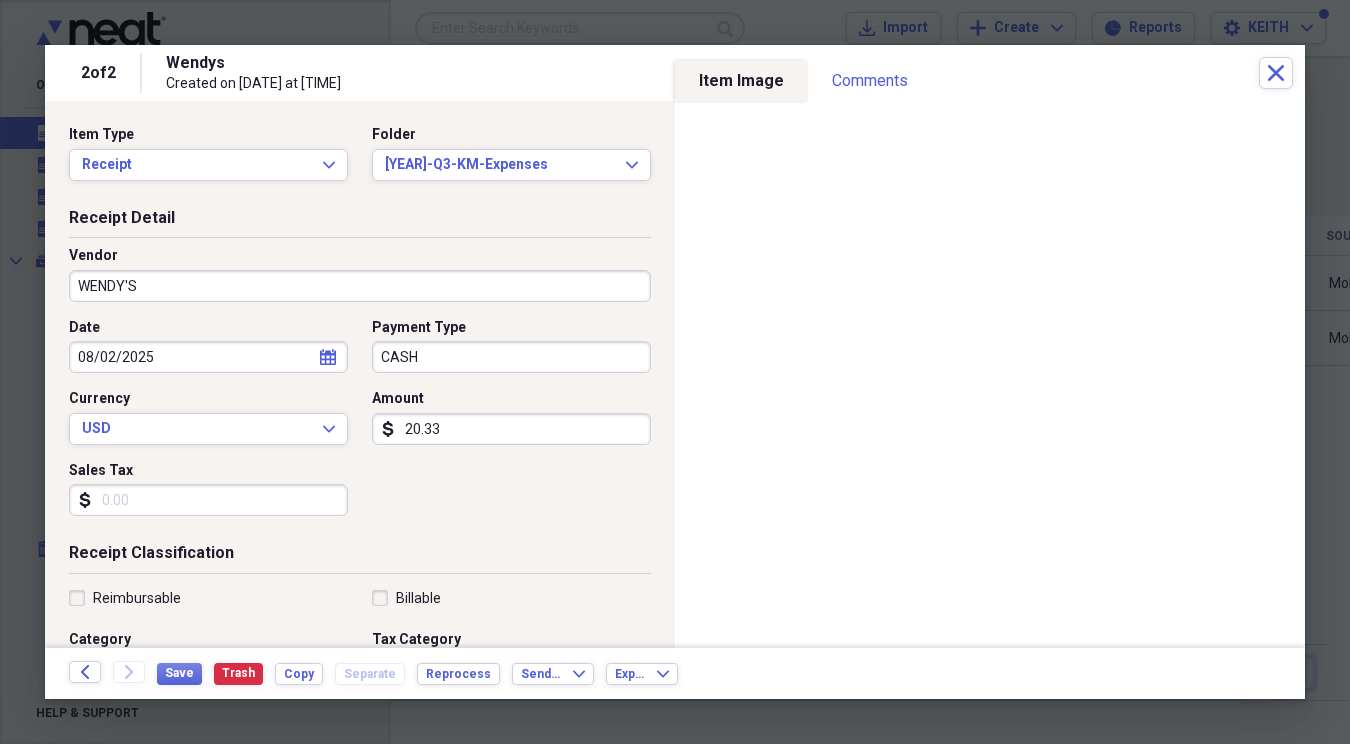 click on "20.33" at bounding box center [511, 429] 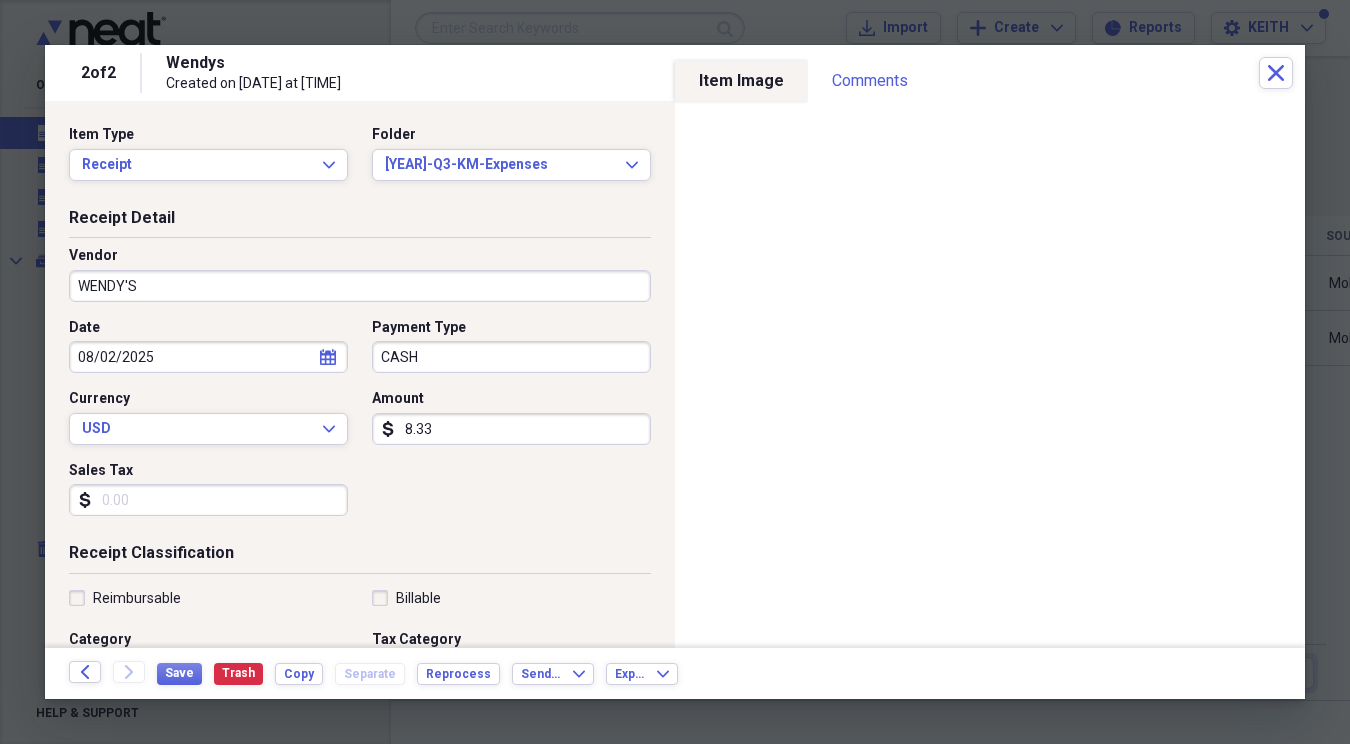 type on "8.33" 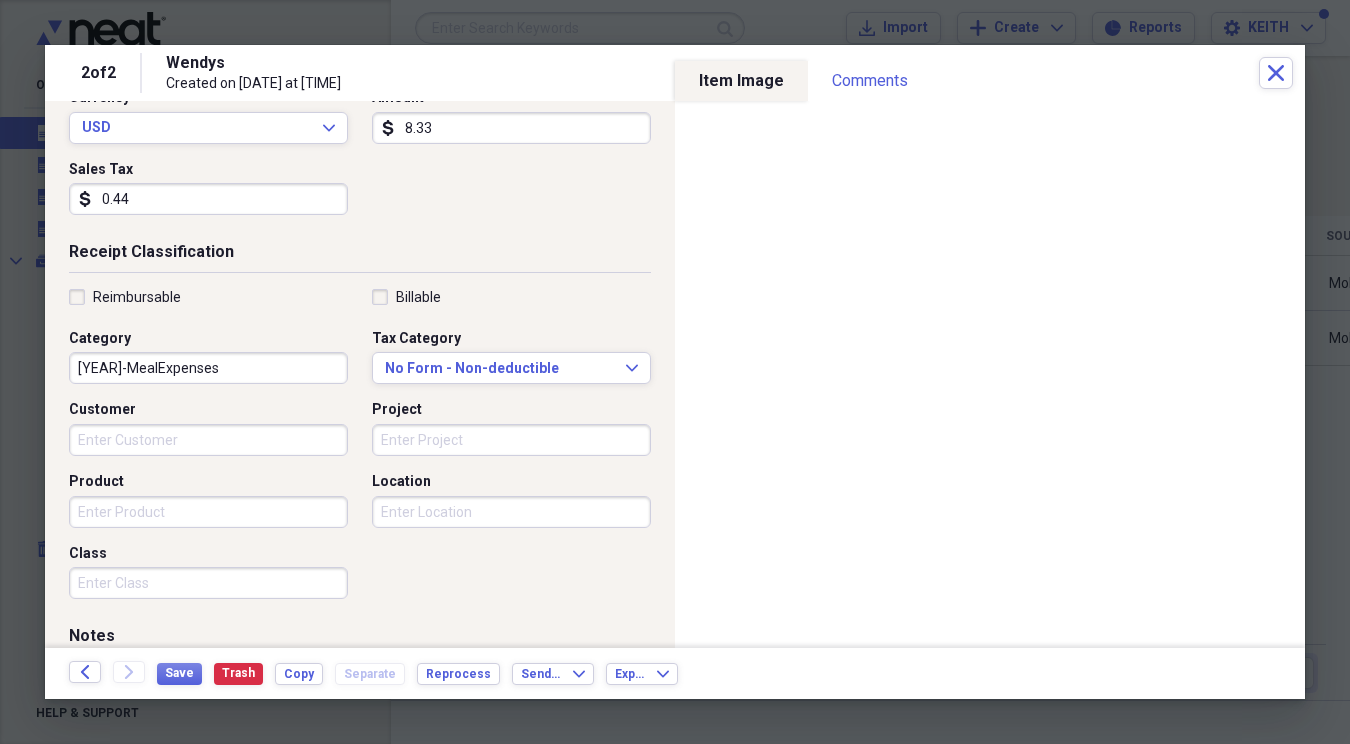 scroll, scrollTop: 473, scrollLeft: 0, axis: vertical 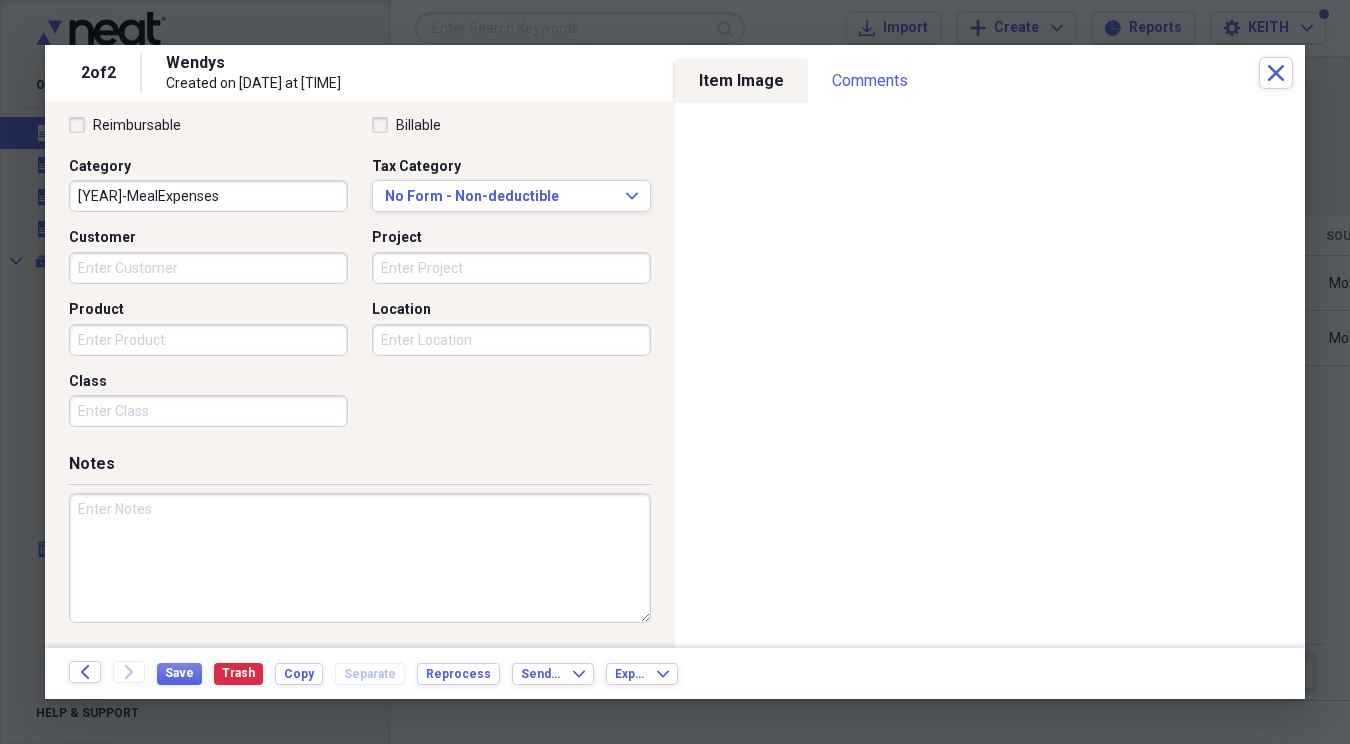 type on "0.44" 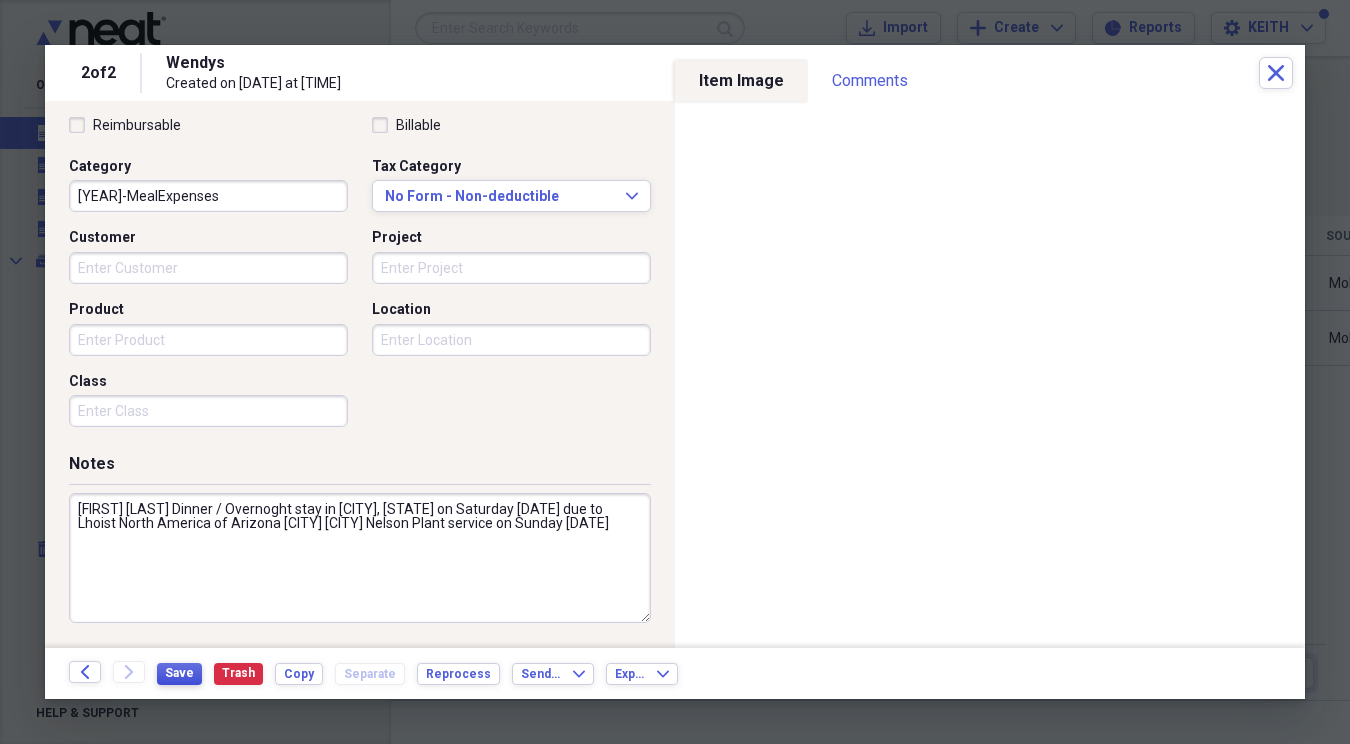 type on "[FIRST] [LAST] Dinner / Overnoght stay in [CITY], [STATE] on Saturday [DATE] due to Lhoist North America of Arizona [CITY] [CITY] Nelson Plant service on Sunday [DATE]" 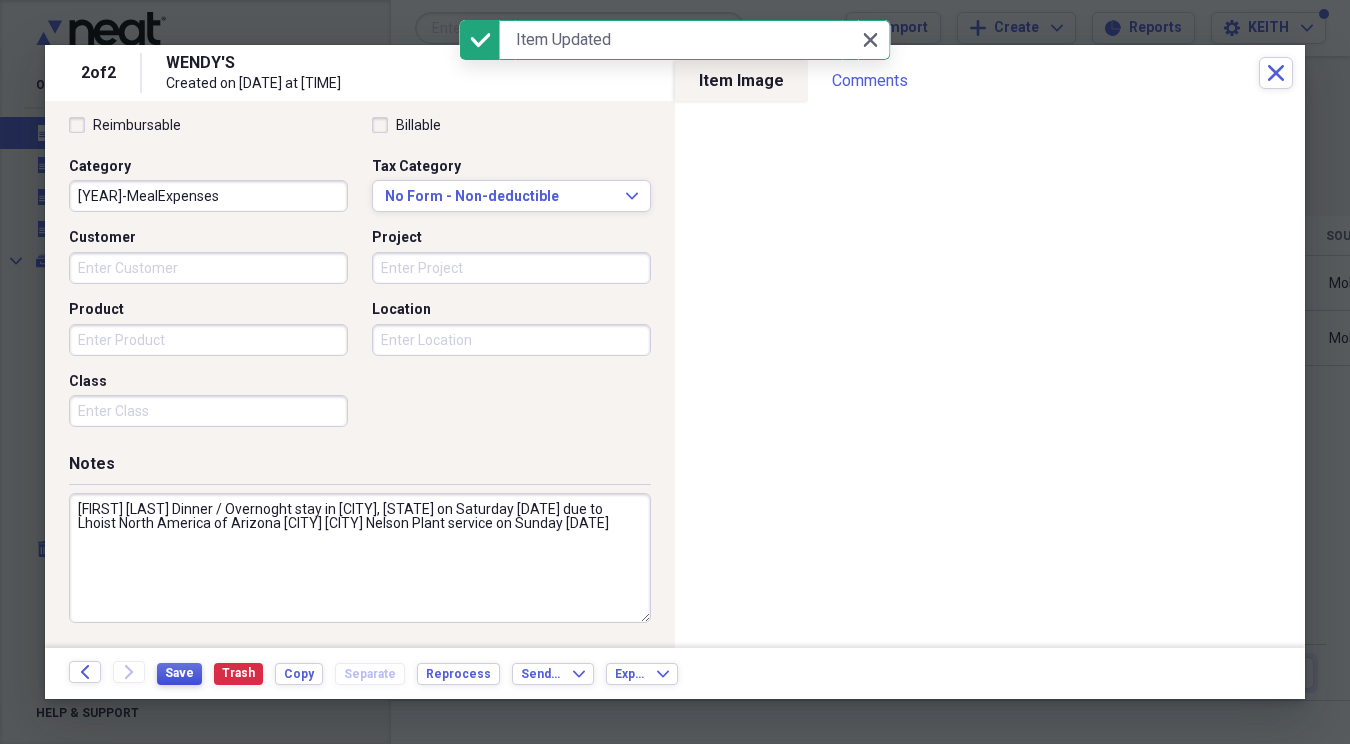 scroll, scrollTop: 0, scrollLeft: 0, axis: both 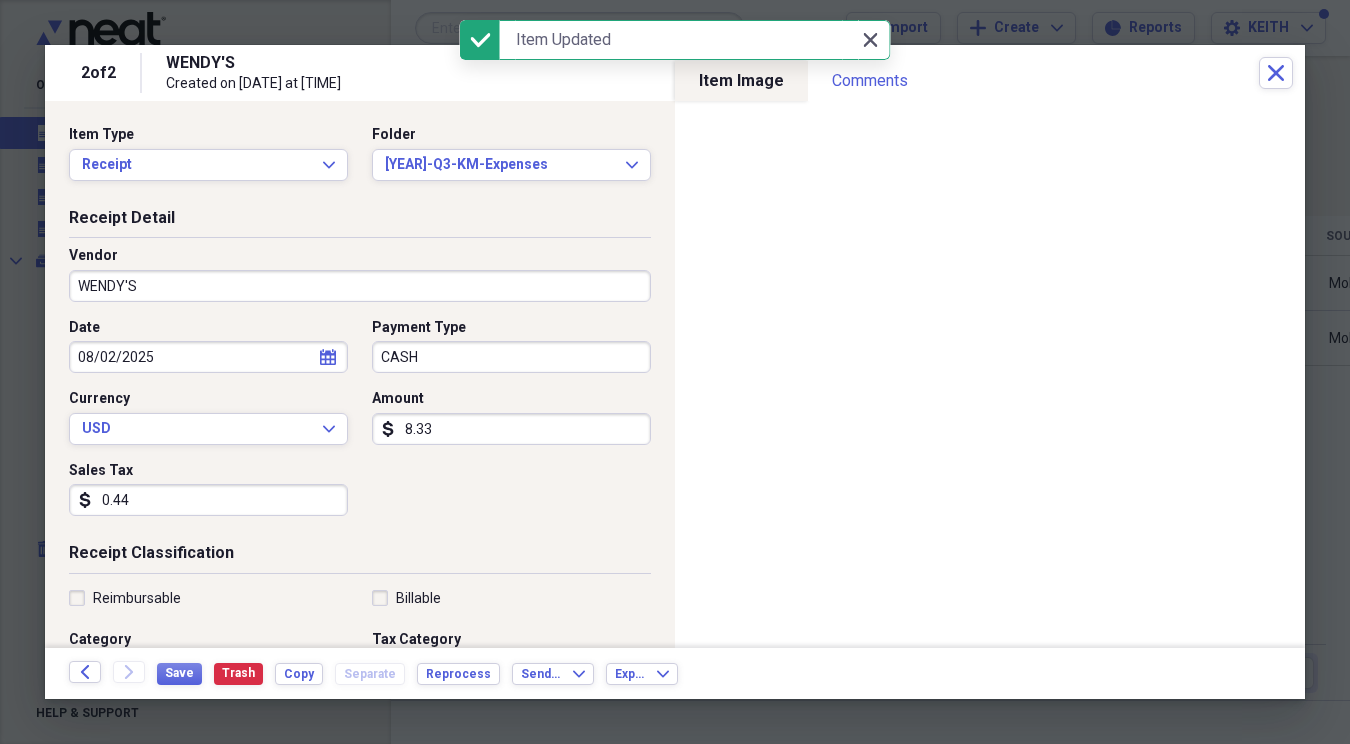 click 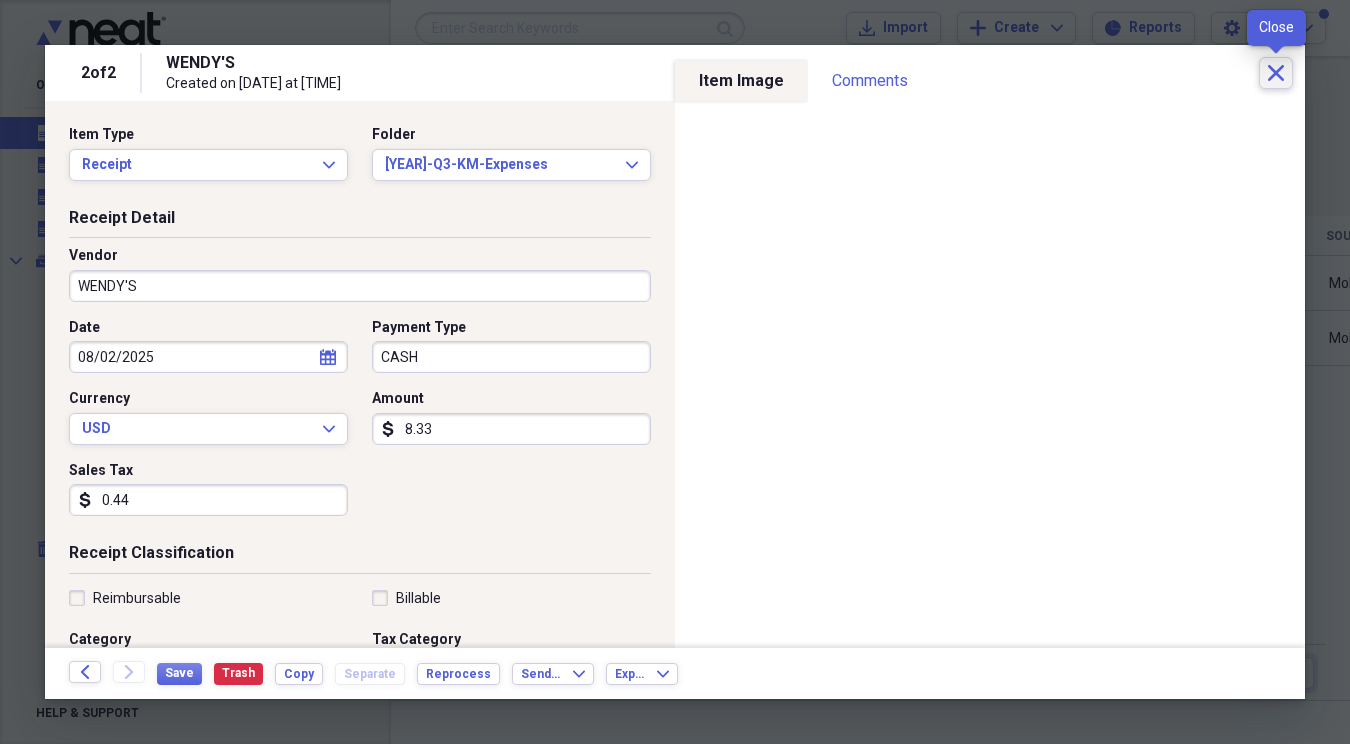 click on "Close" 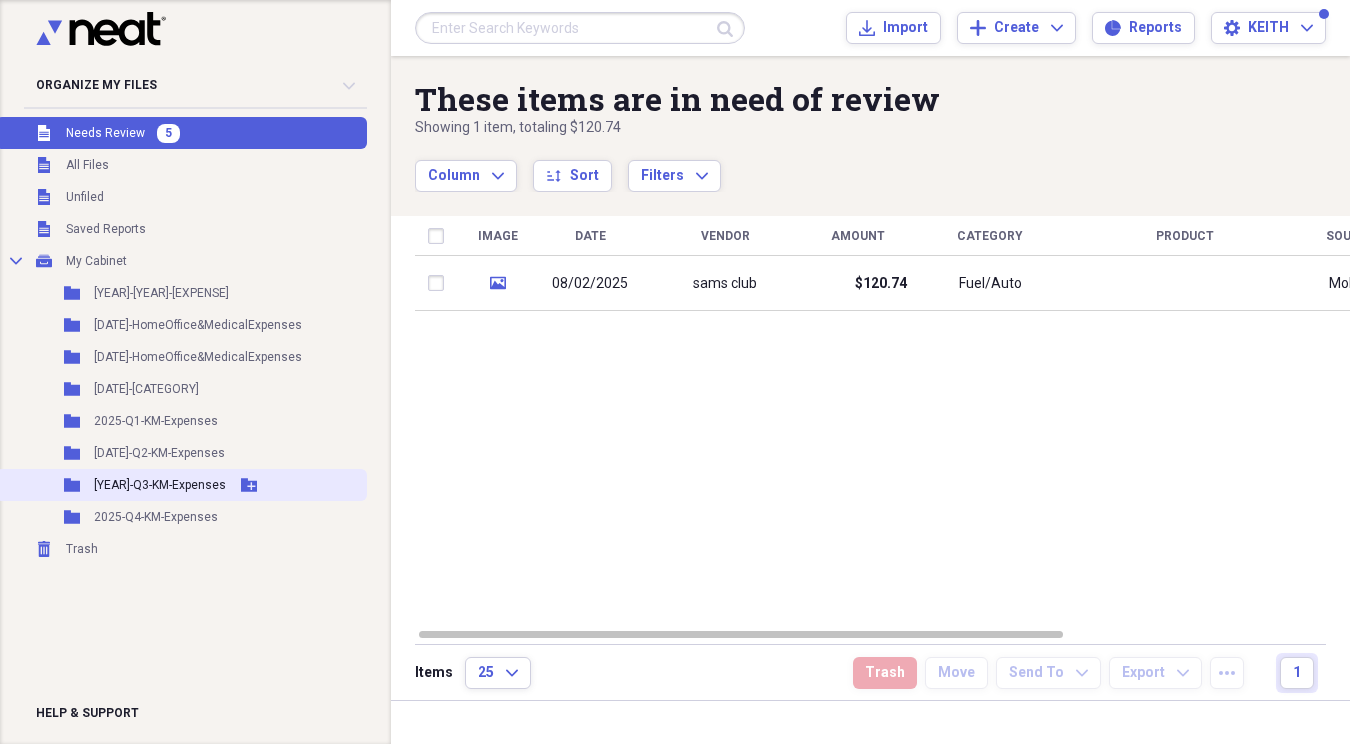 click on "[YEAR]-Q3-KM-Expenses" at bounding box center (160, 485) 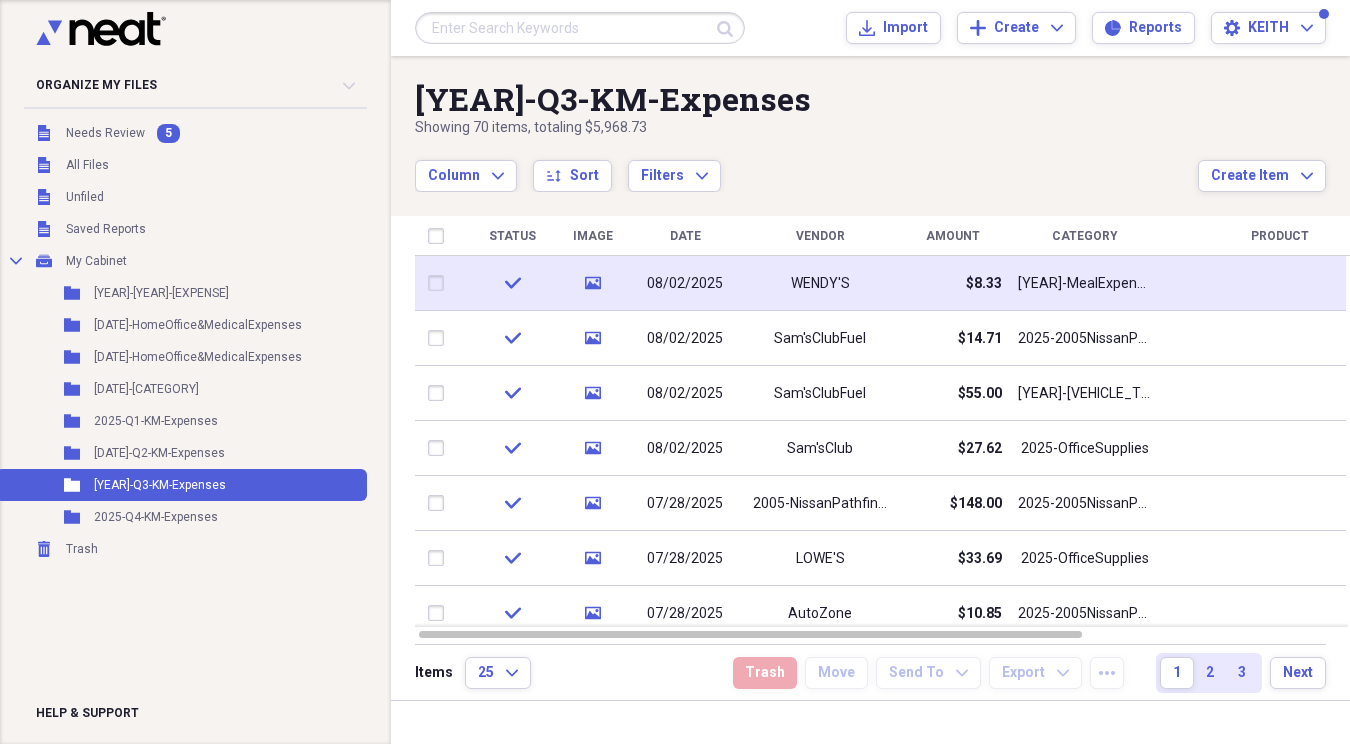 click on "media" 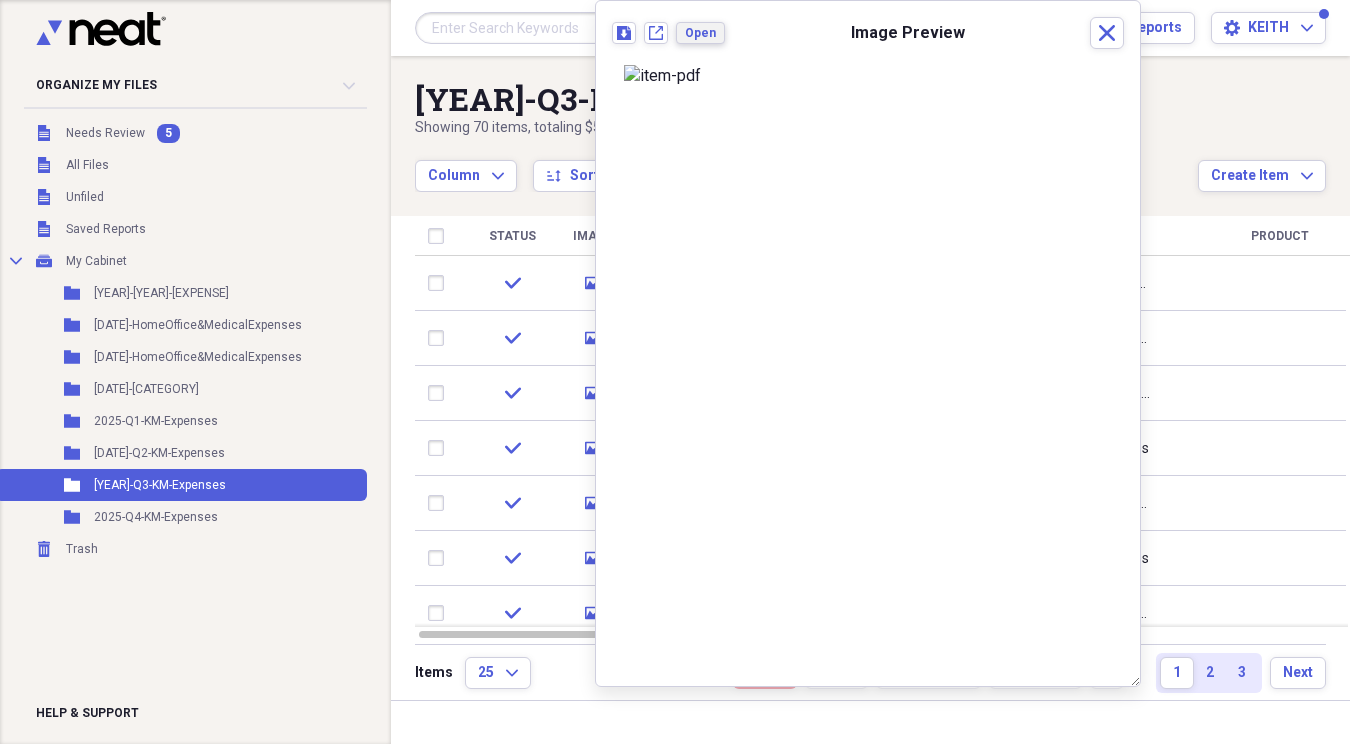 click on "Open" at bounding box center (700, 33) 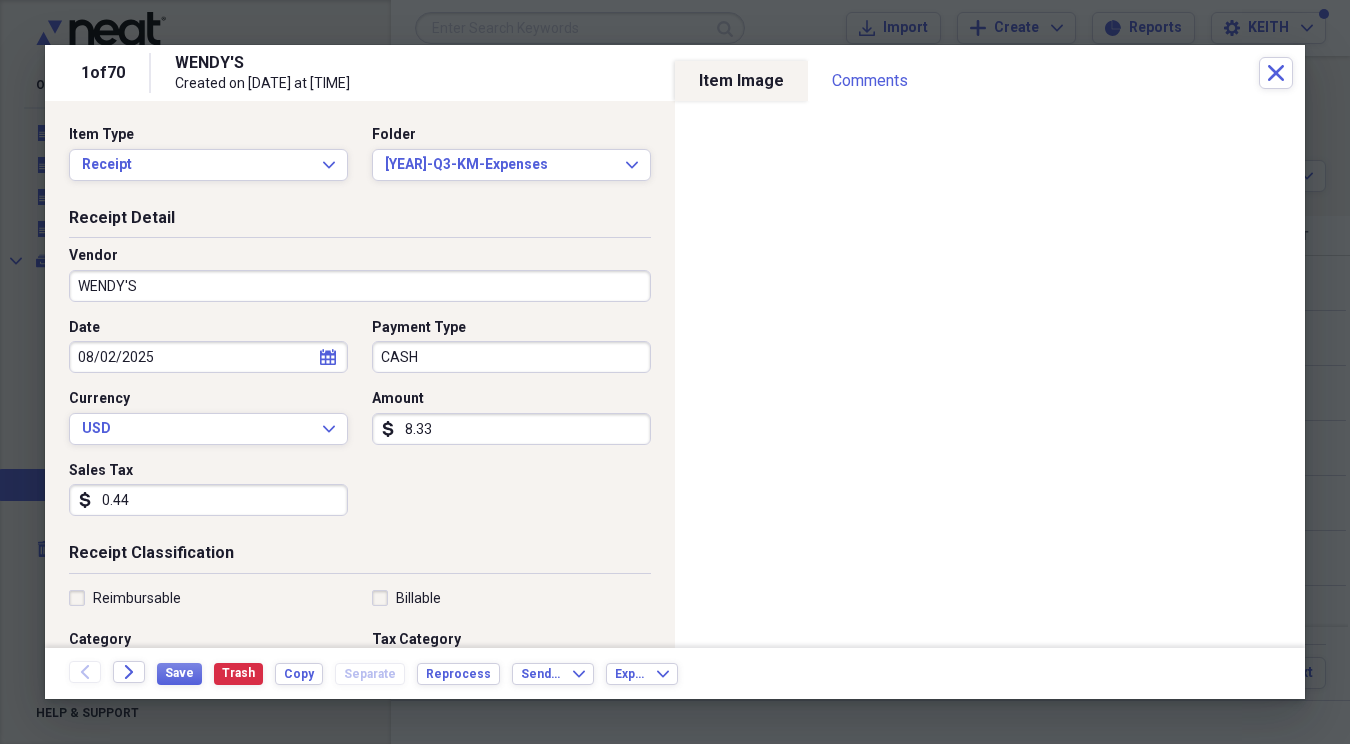 scroll, scrollTop: 473, scrollLeft: 0, axis: vertical 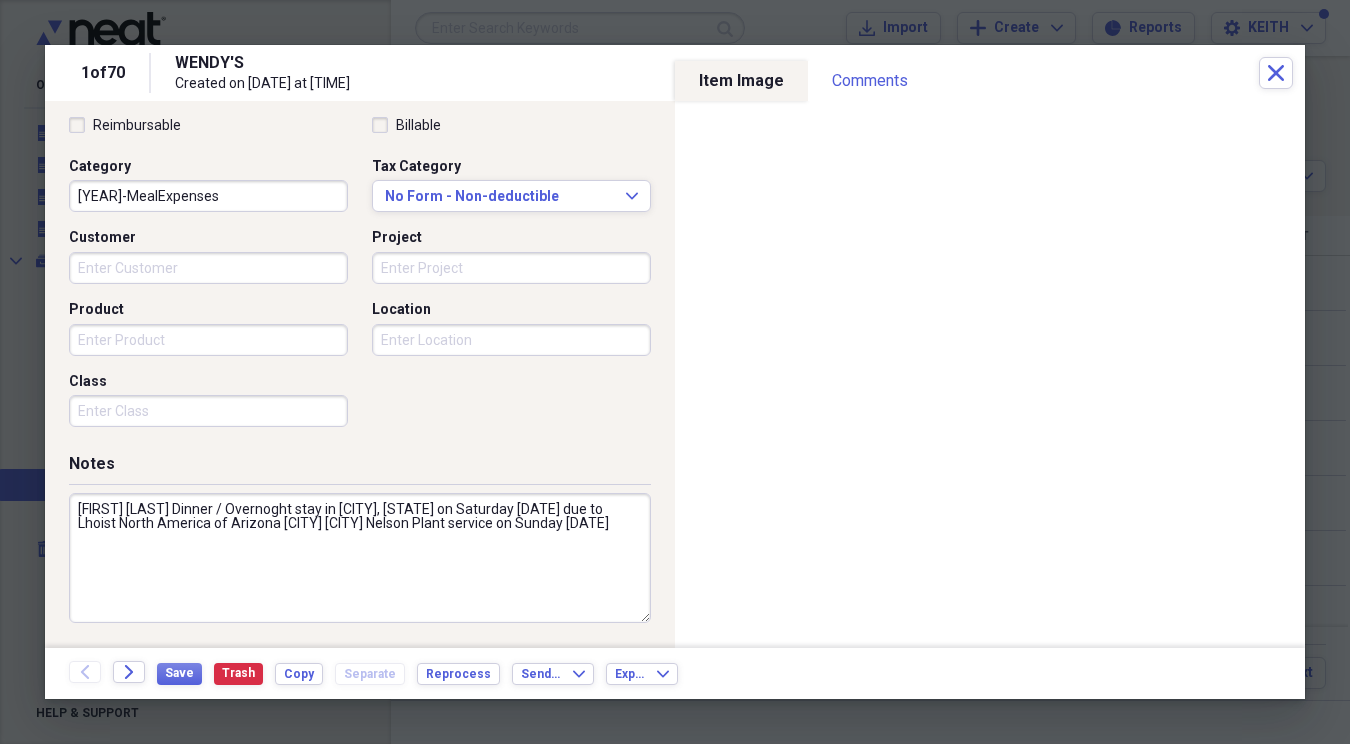 click on "[FIRST] [LAST] Dinner / Overnoght stay in [CITY], [STATE] on Saturday [DATE] due to Lhoist North America of Arizona [CITY] [CITY] Nelson Plant service on Sunday [DATE]" at bounding box center (360, 558) 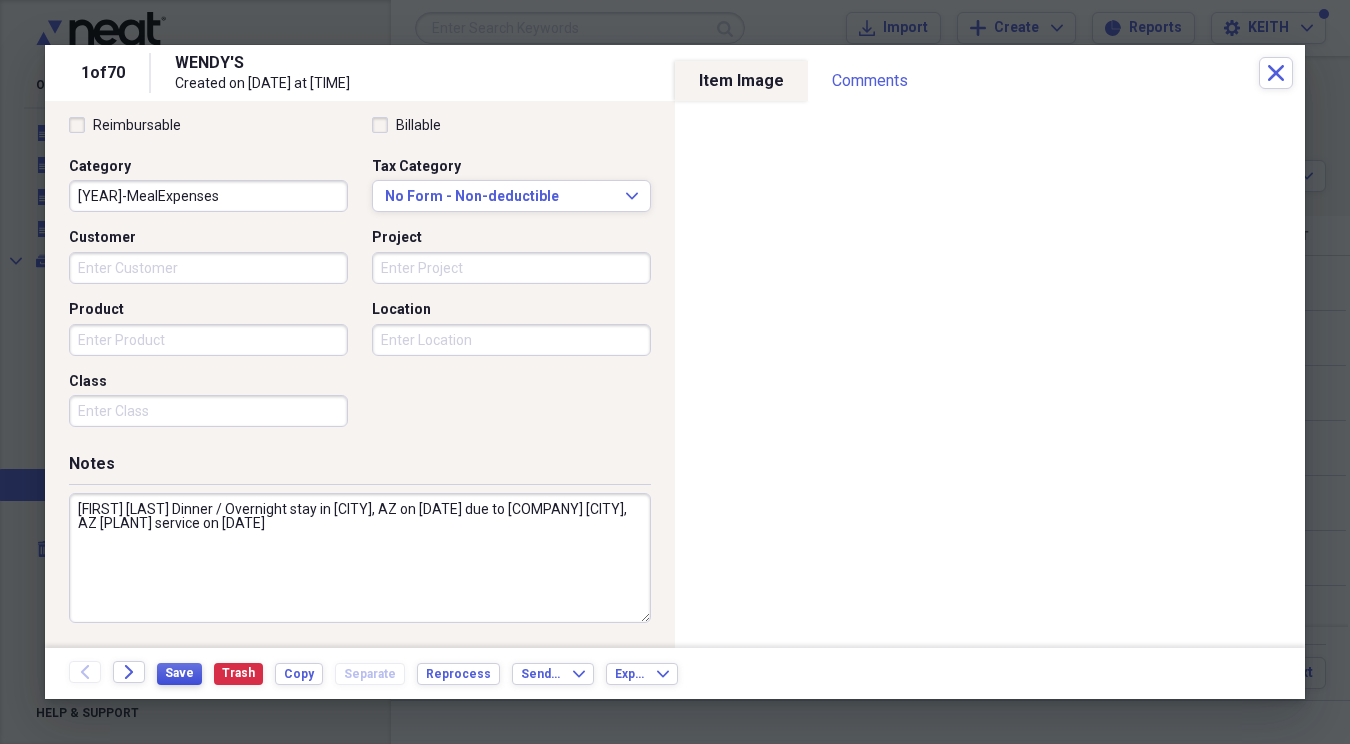 type on "[FIRST] [LAST] Dinner / Overnight stay in [CITY], AZ on [DATE] due to [COMPANY] [CITY], AZ [PLANT] service on [DATE]" 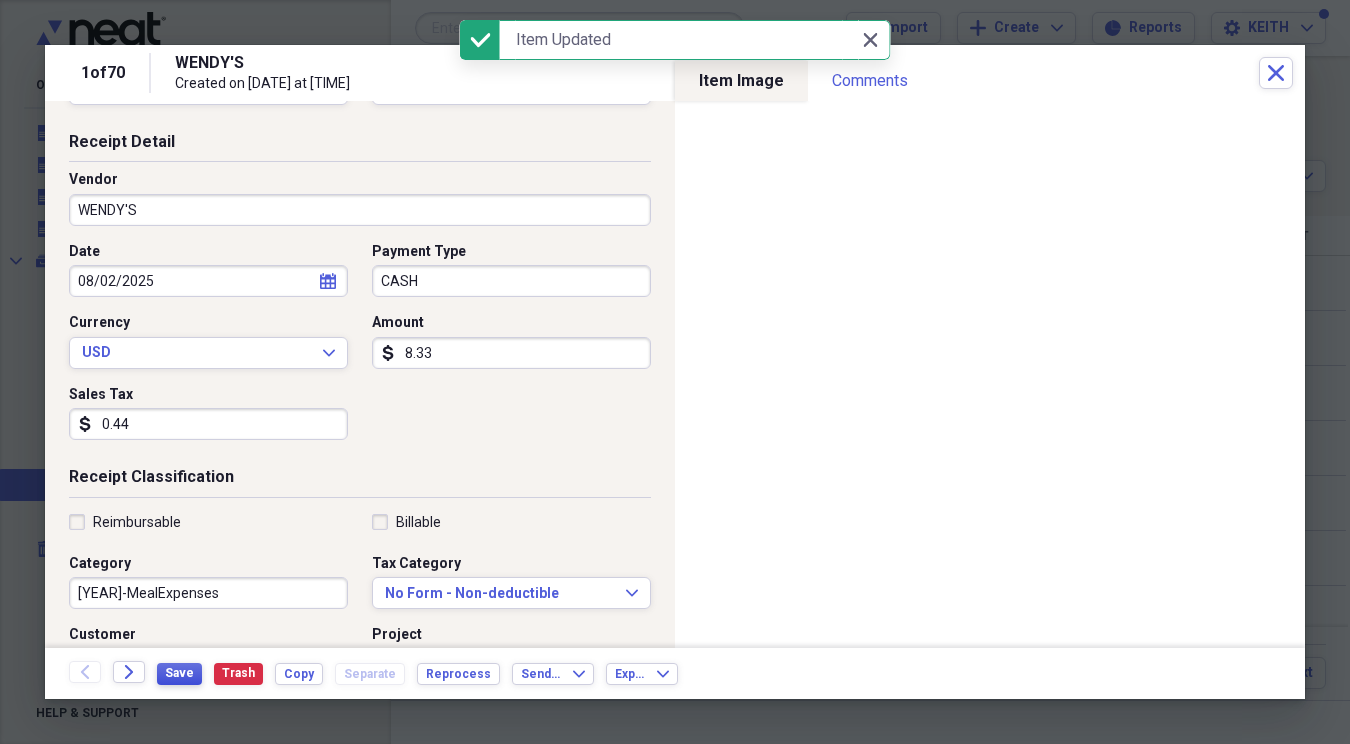scroll, scrollTop: 0, scrollLeft: 0, axis: both 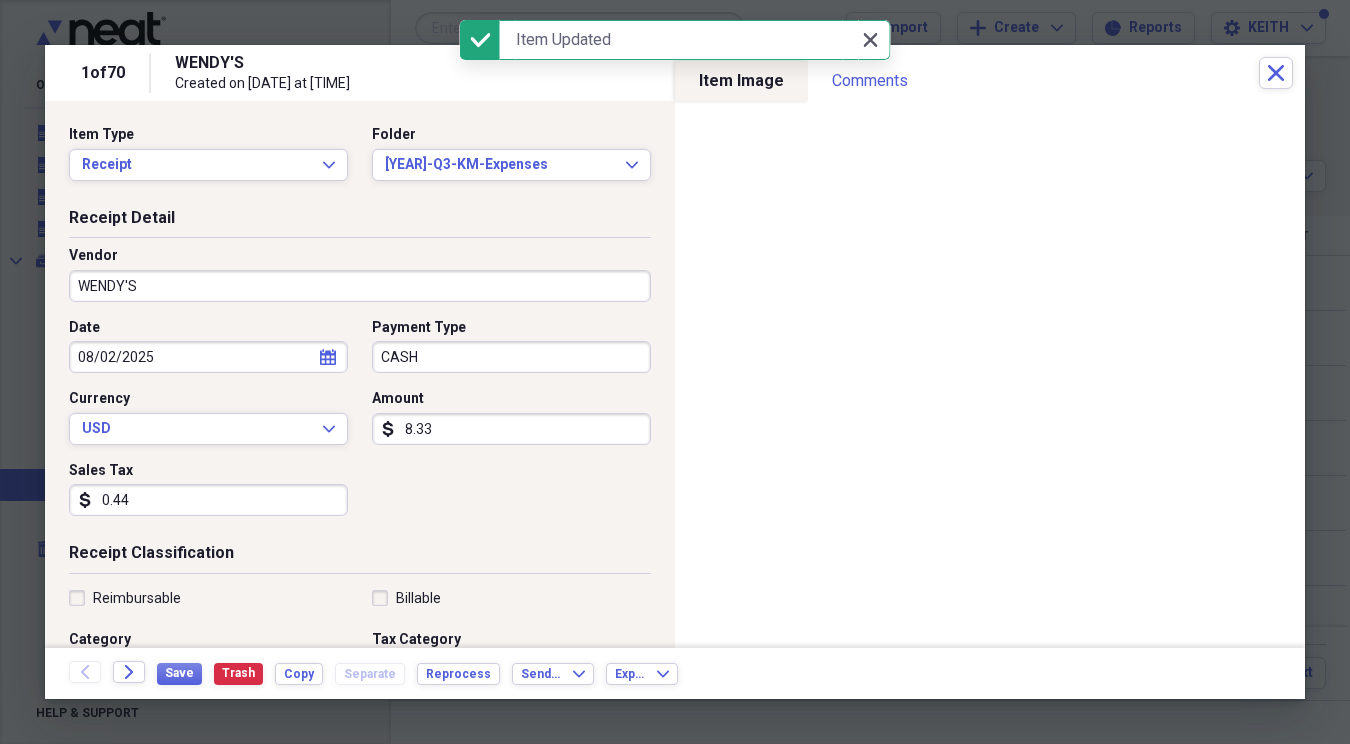 click on "Close Close" at bounding box center [870, 40] 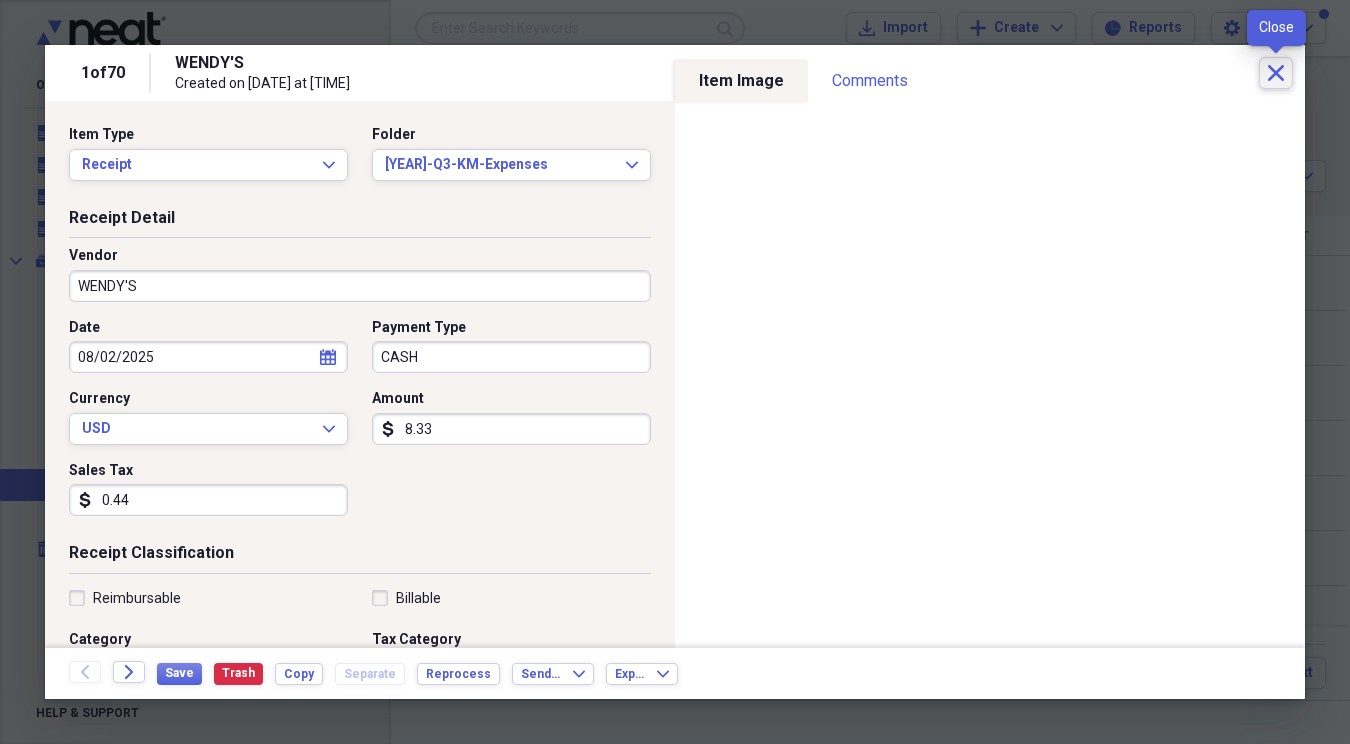 click 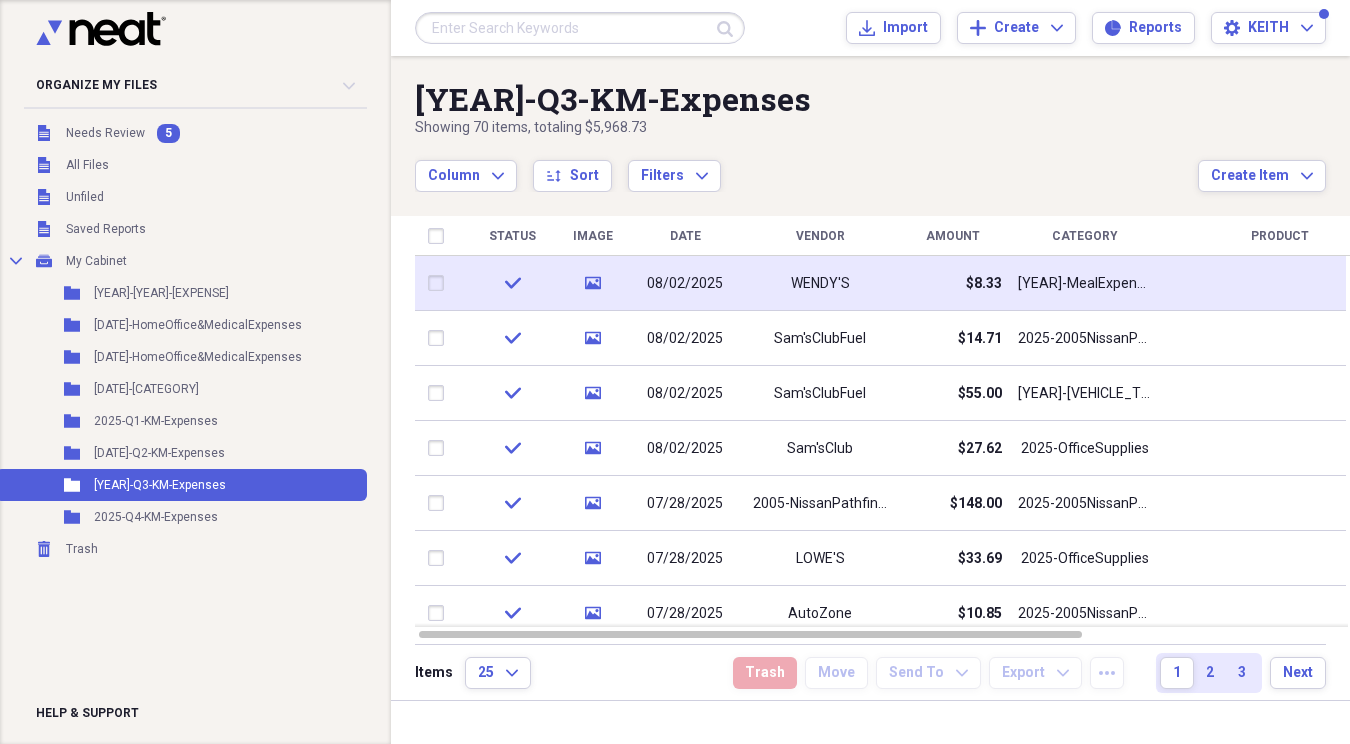 click 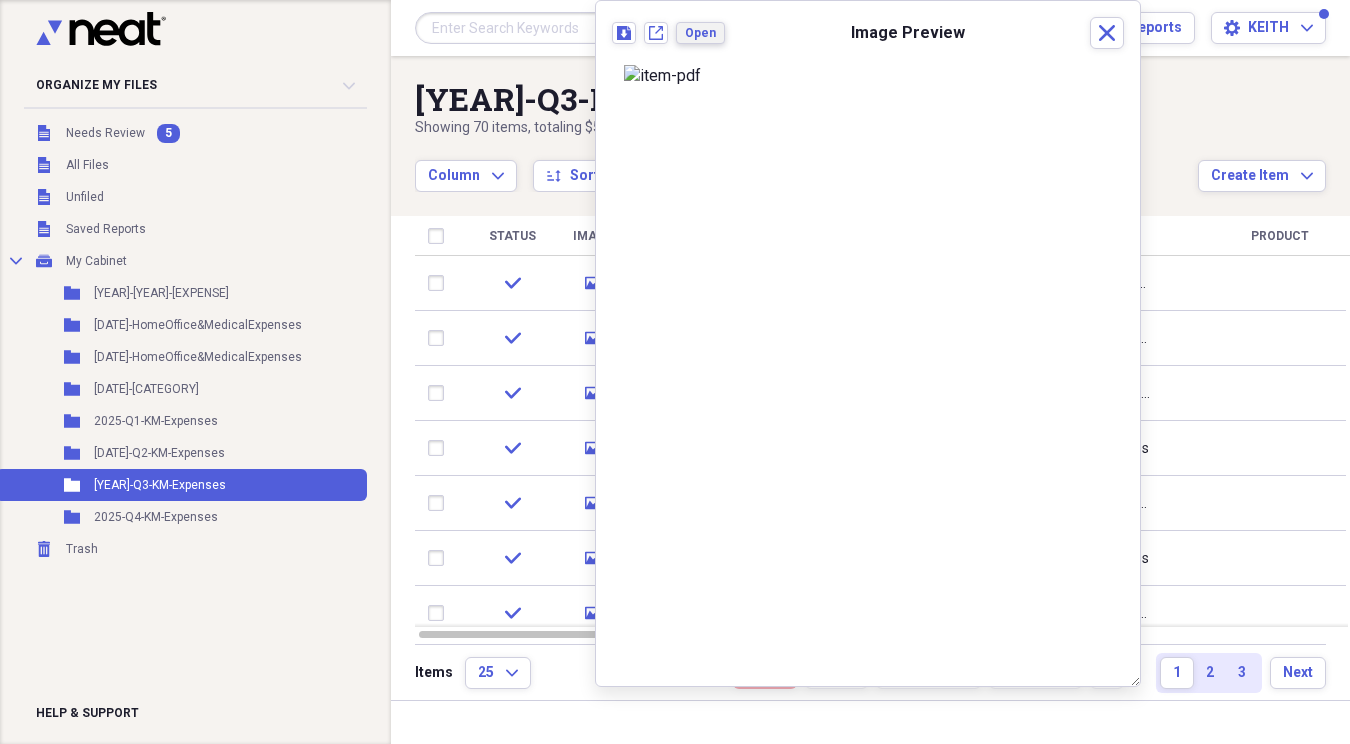 click on "Open" at bounding box center [700, 33] 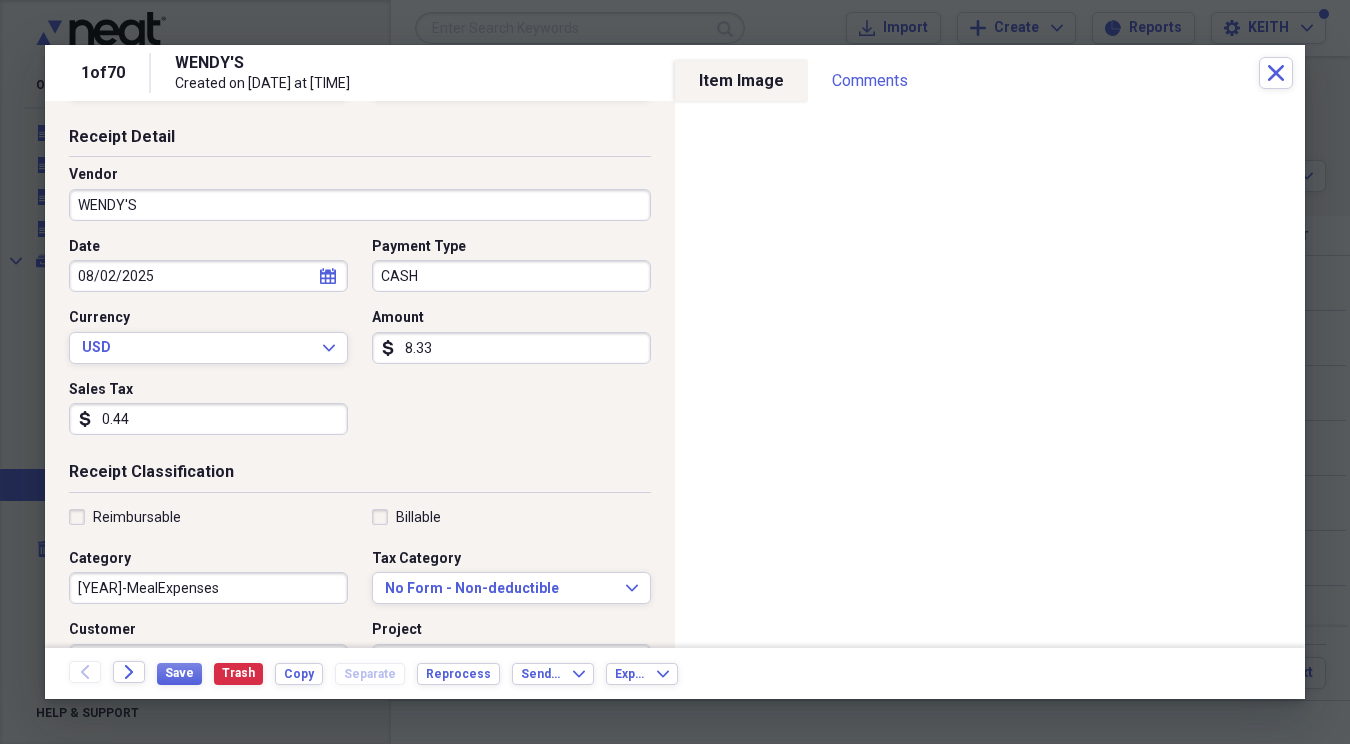 scroll, scrollTop: 0, scrollLeft: 0, axis: both 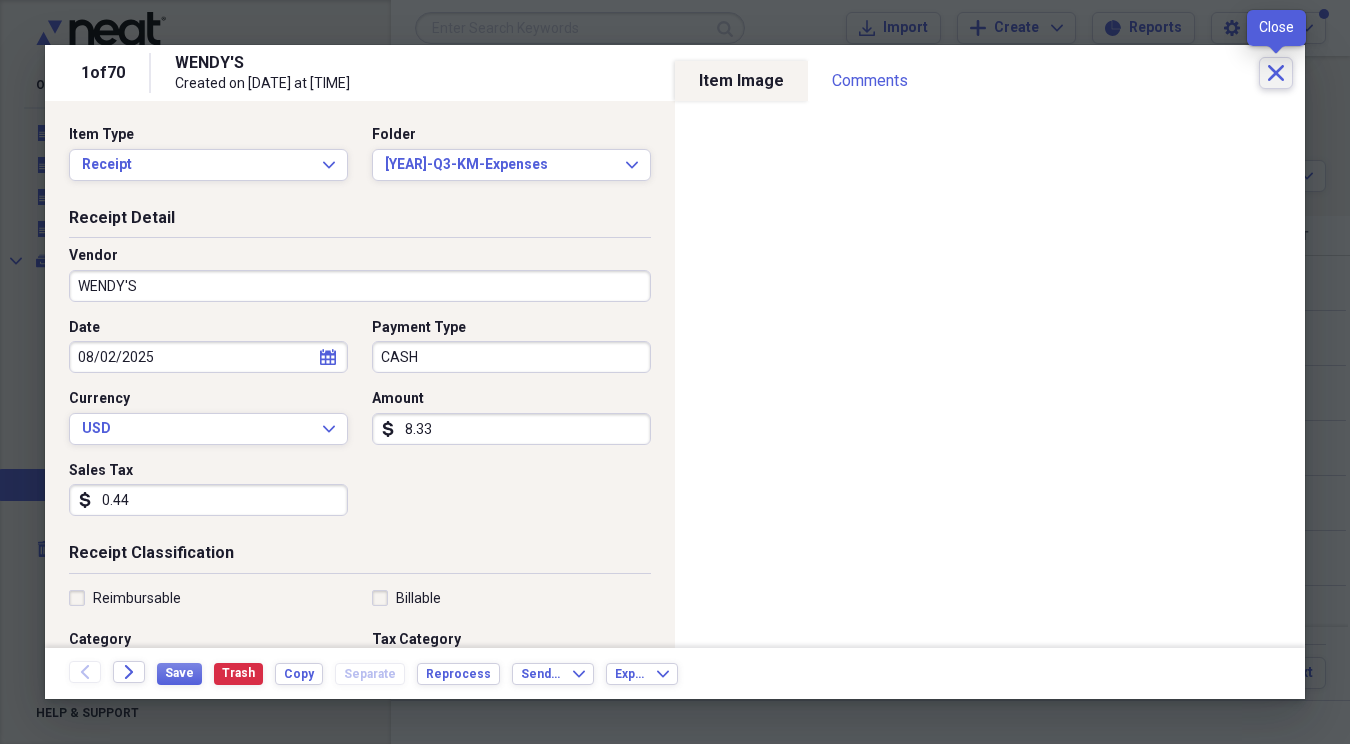 click on "Close" 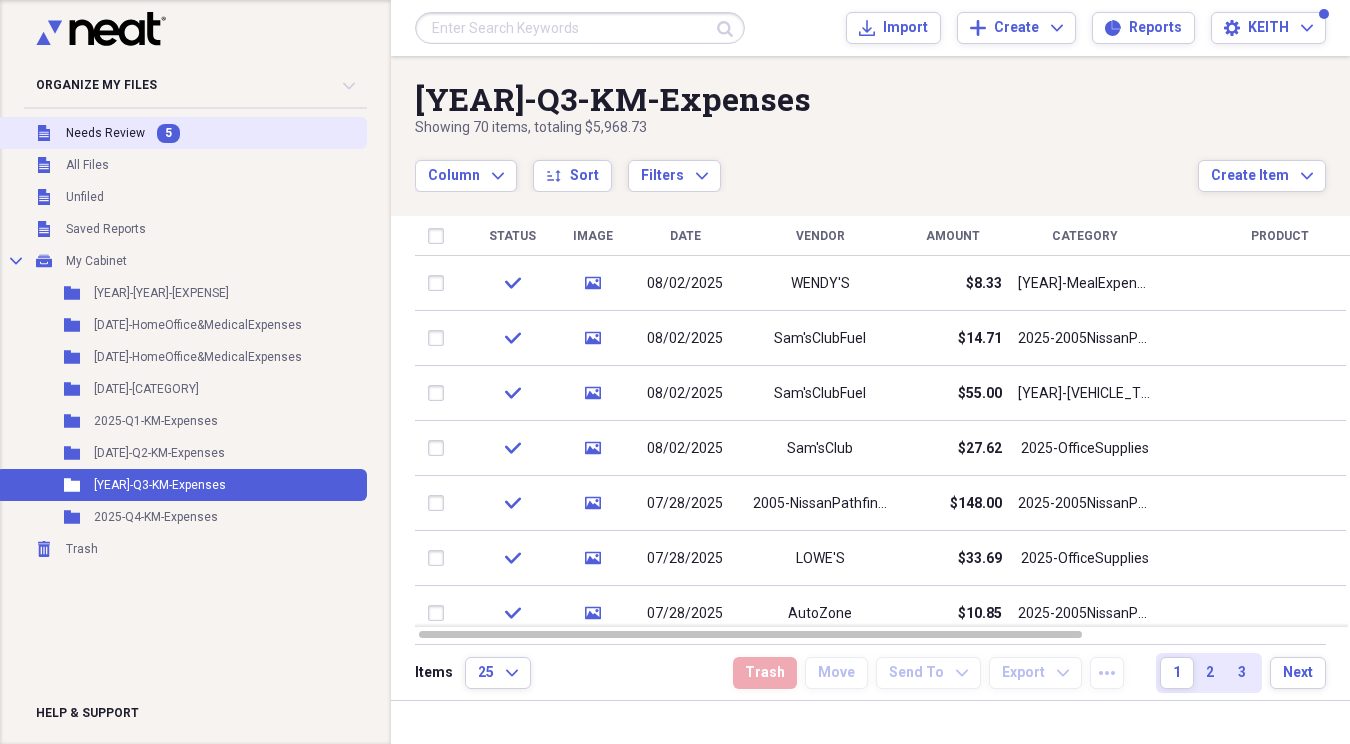 click on "Needs Review" at bounding box center (105, 133) 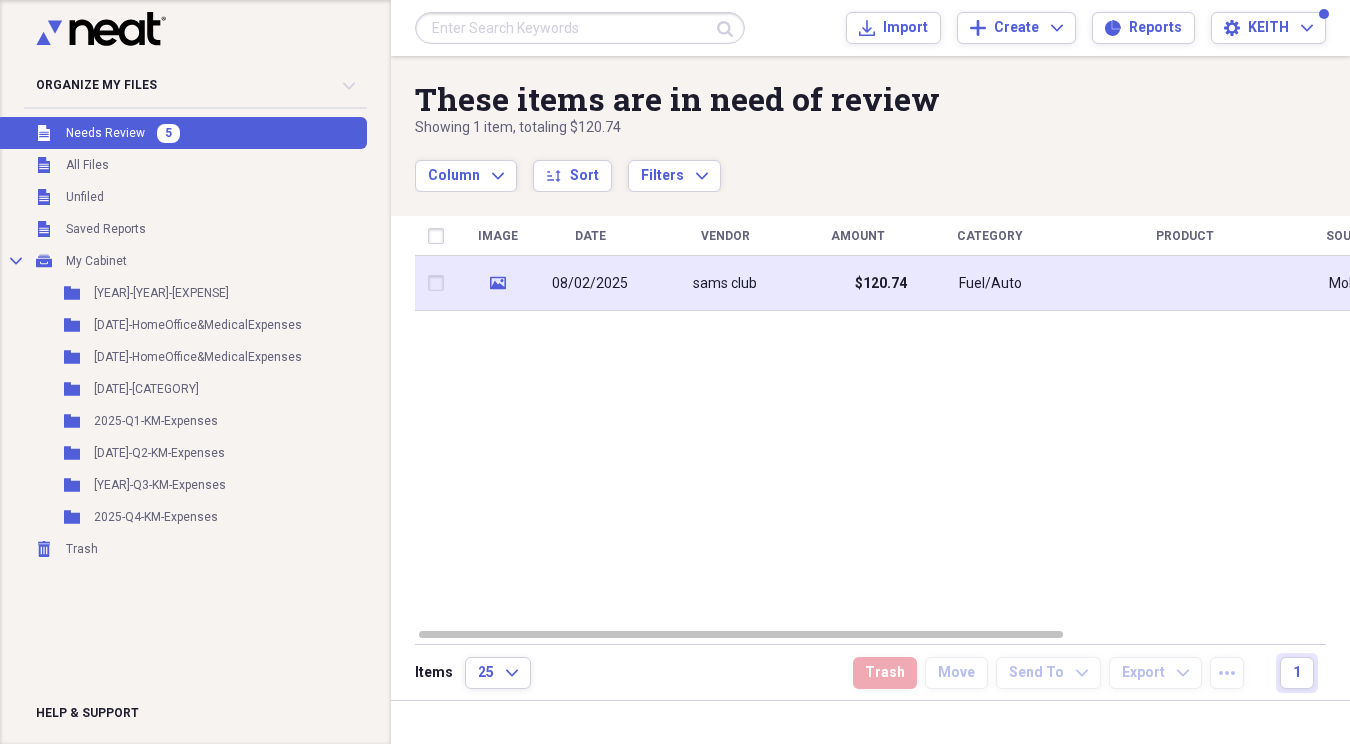 click on "media" 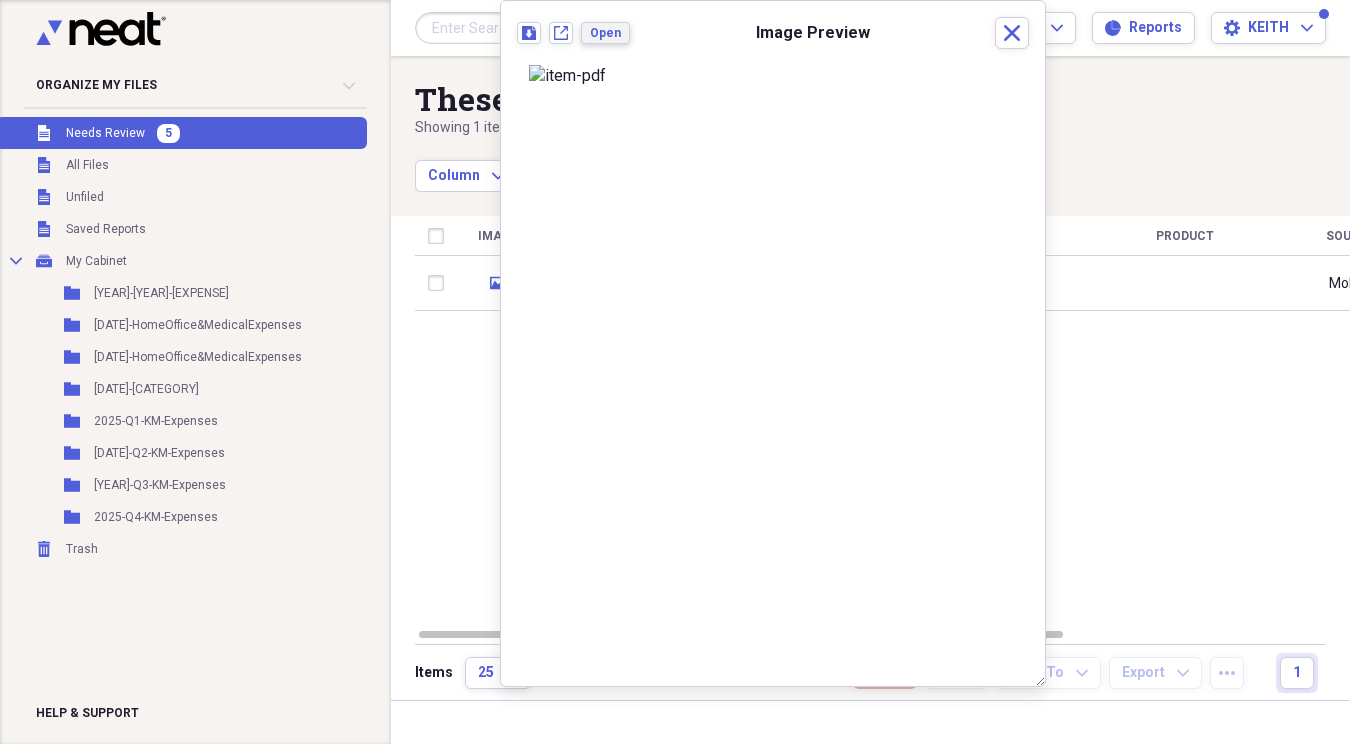 click on "Open" at bounding box center [605, 33] 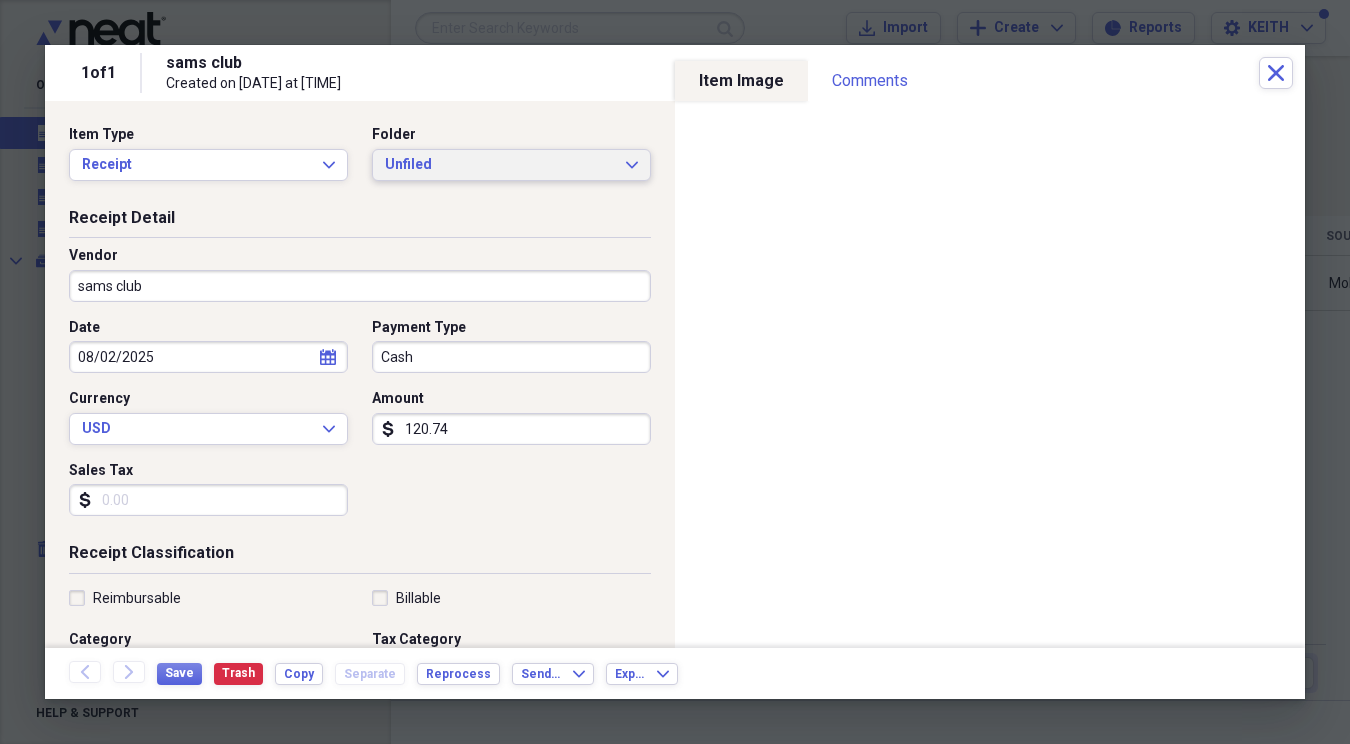 click on "Unfiled" at bounding box center [499, 165] 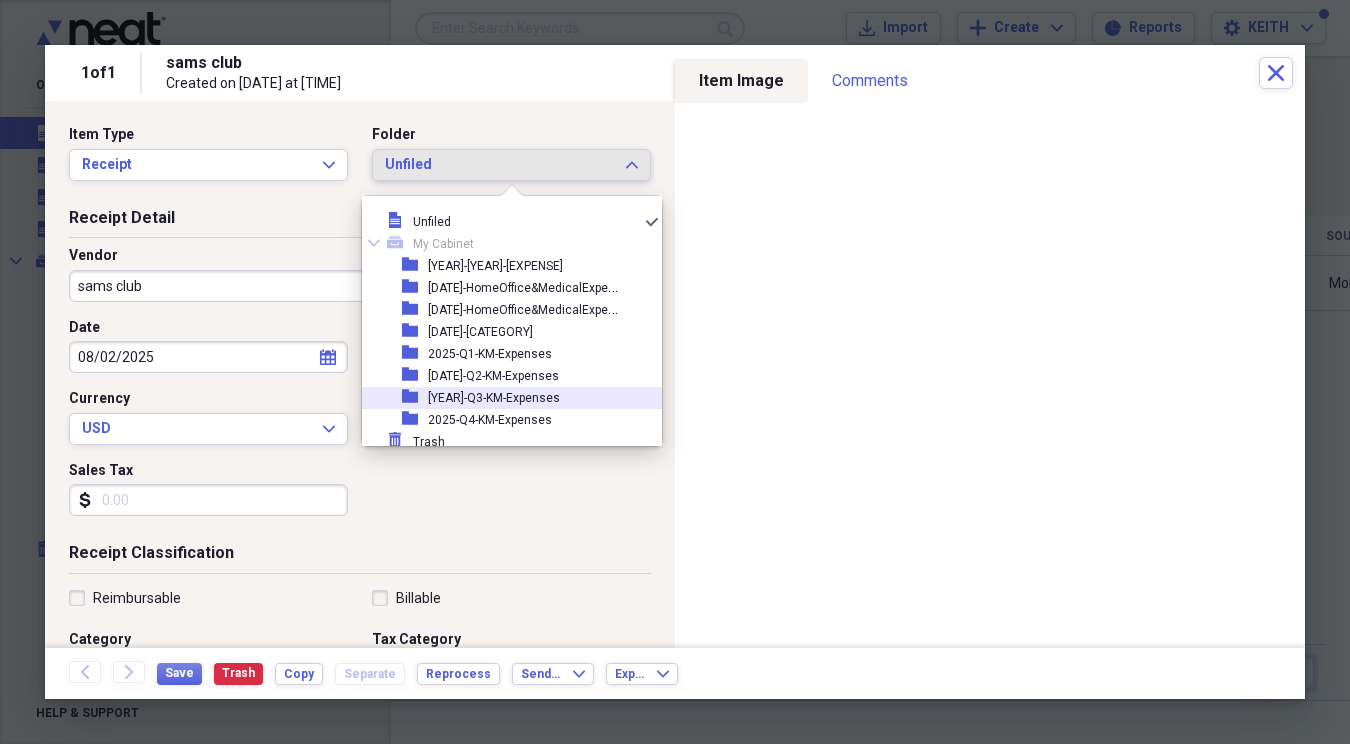 click on "[YEAR]-Q3-KM-Expenses" at bounding box center (494, 398) 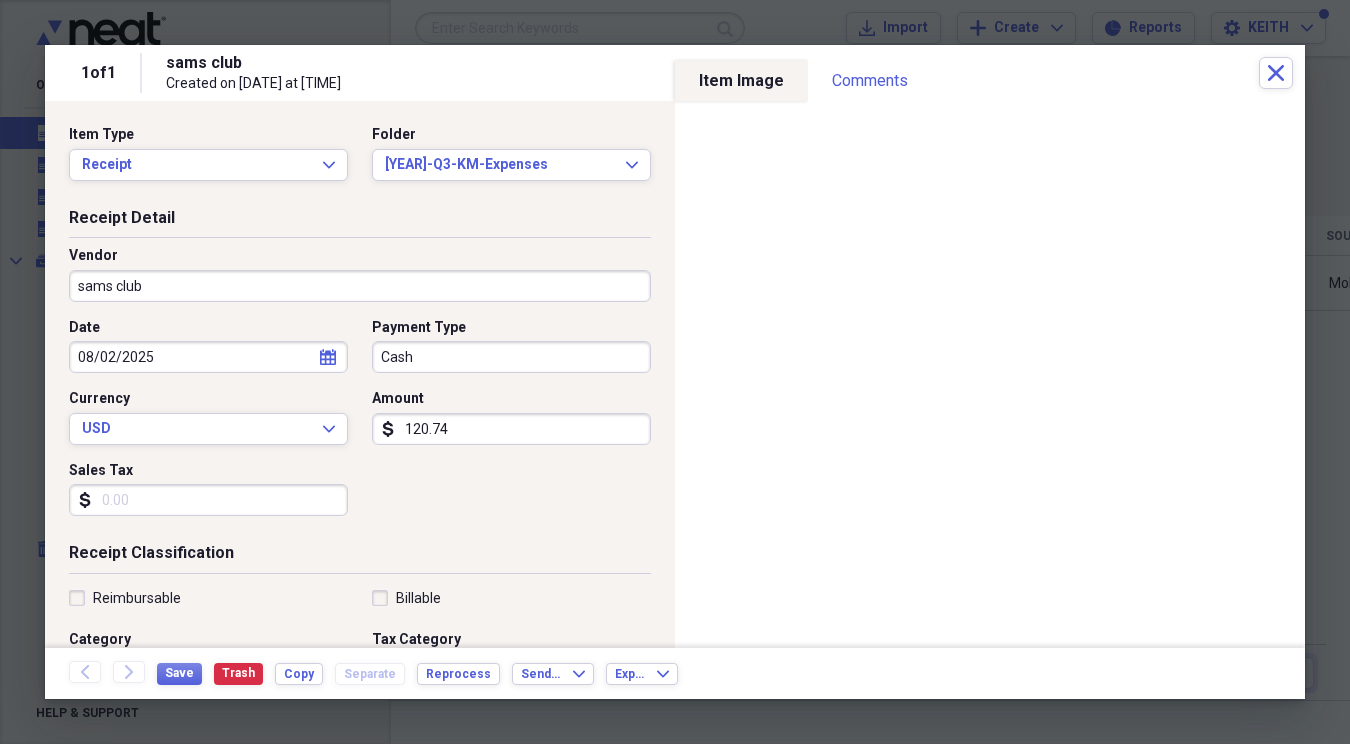 click on "sams club" at bounding box center (360, 286) 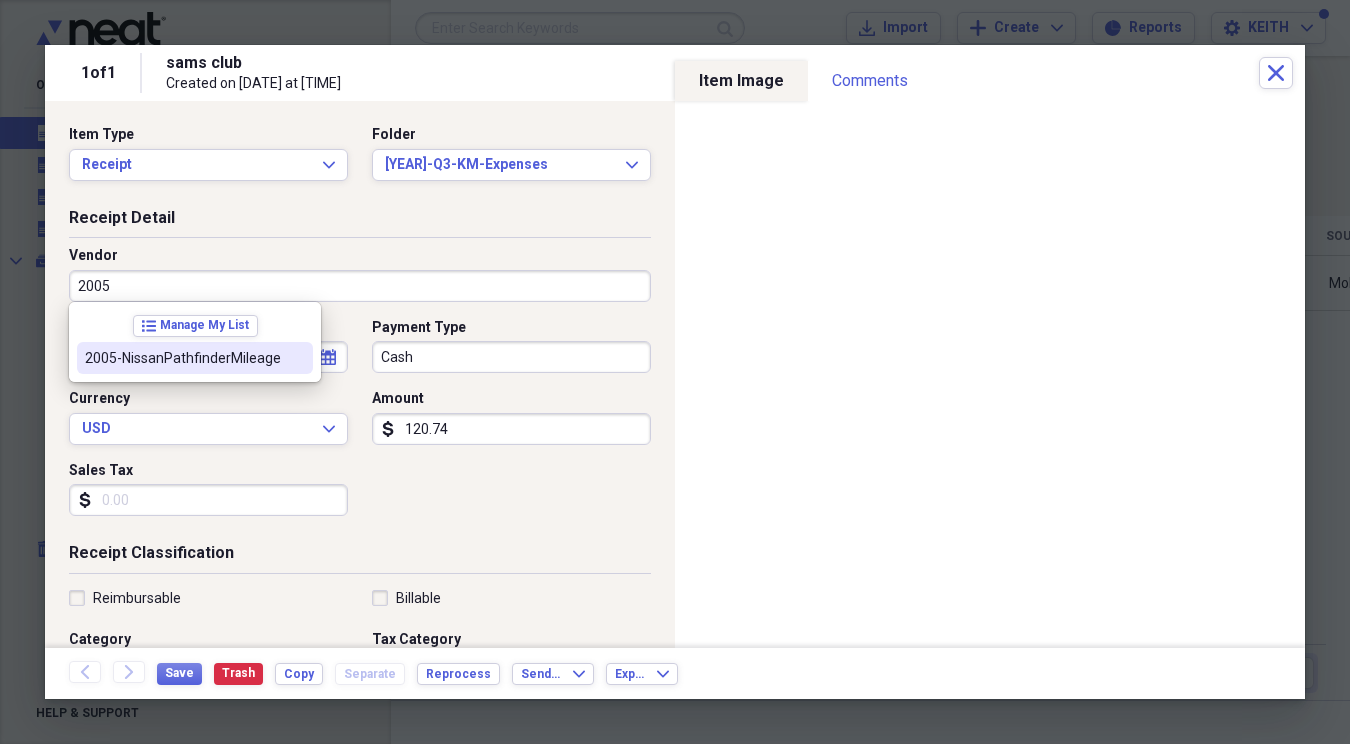 click on "2005-NissanPathfinderMileage" at bounding box center (183, 358) 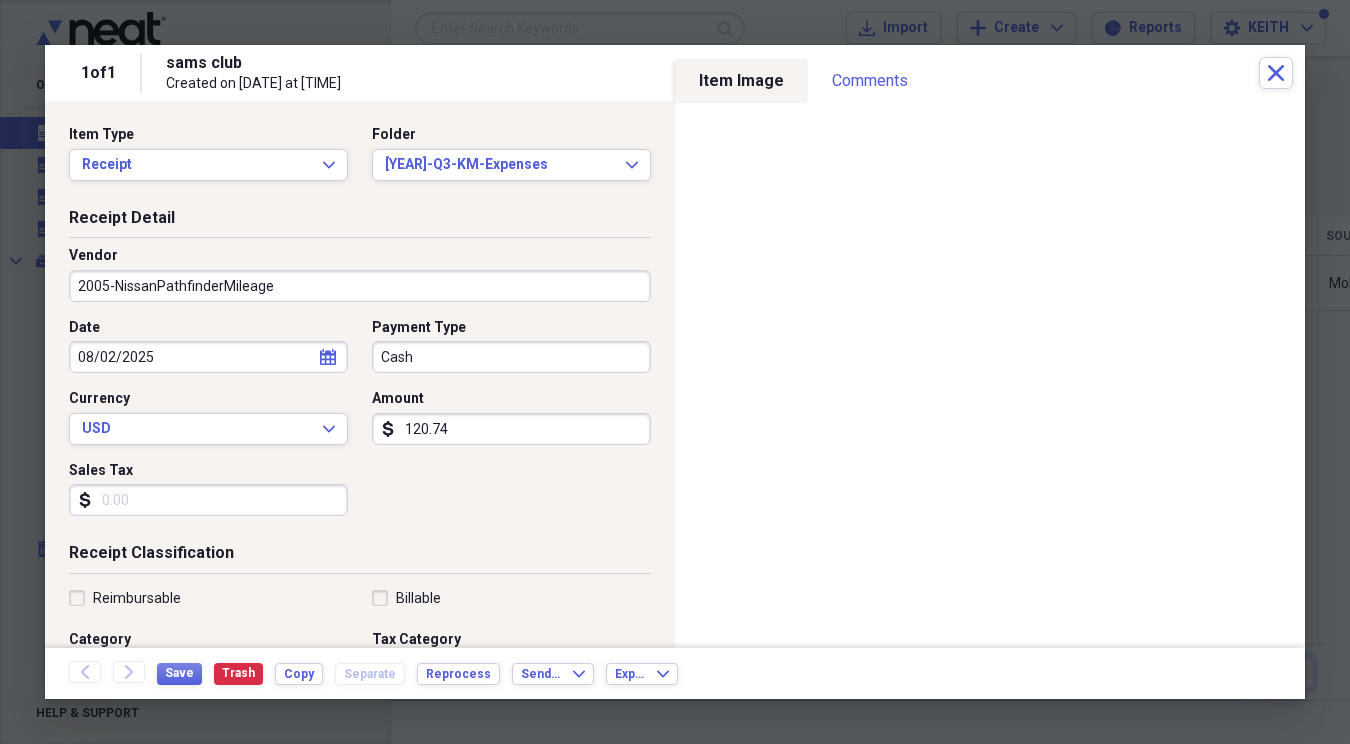 type on "2025-2005NissanPathfinderMileage" 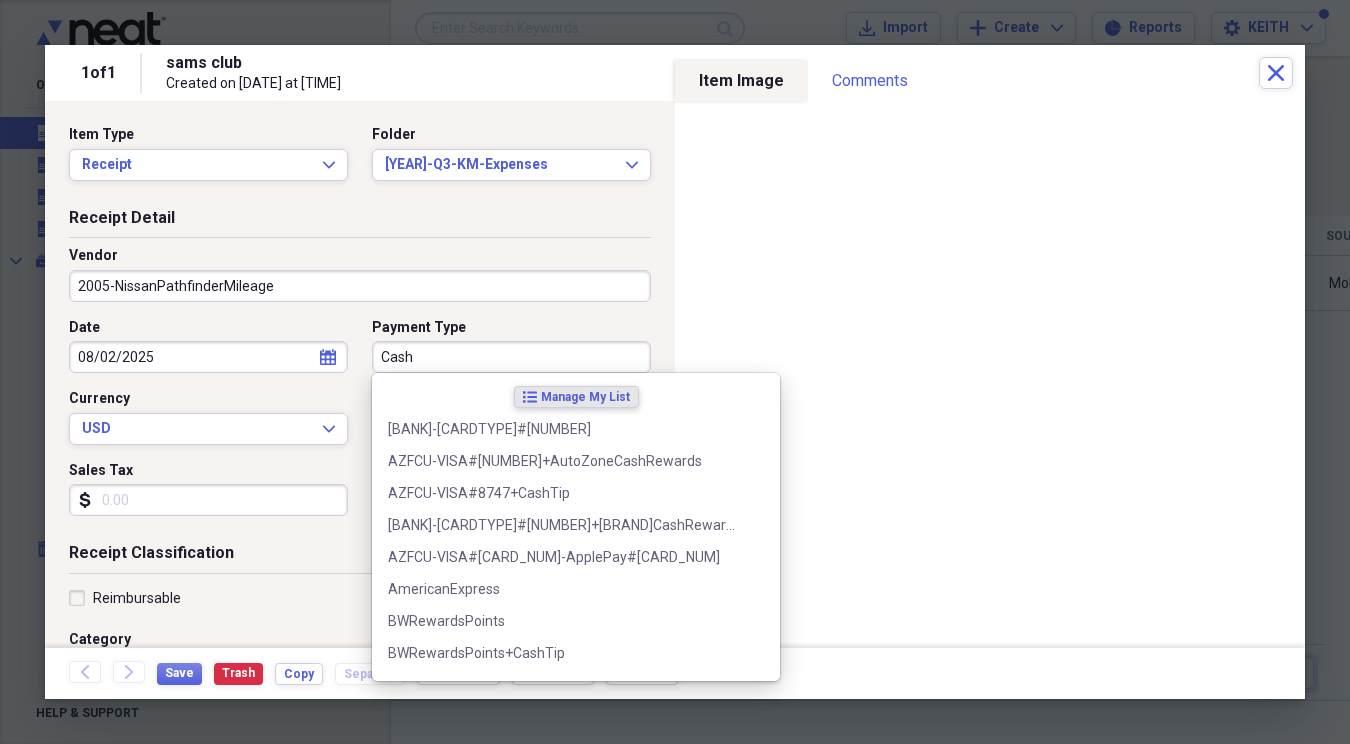 click on "Cash" at bounding box center [511, 357] 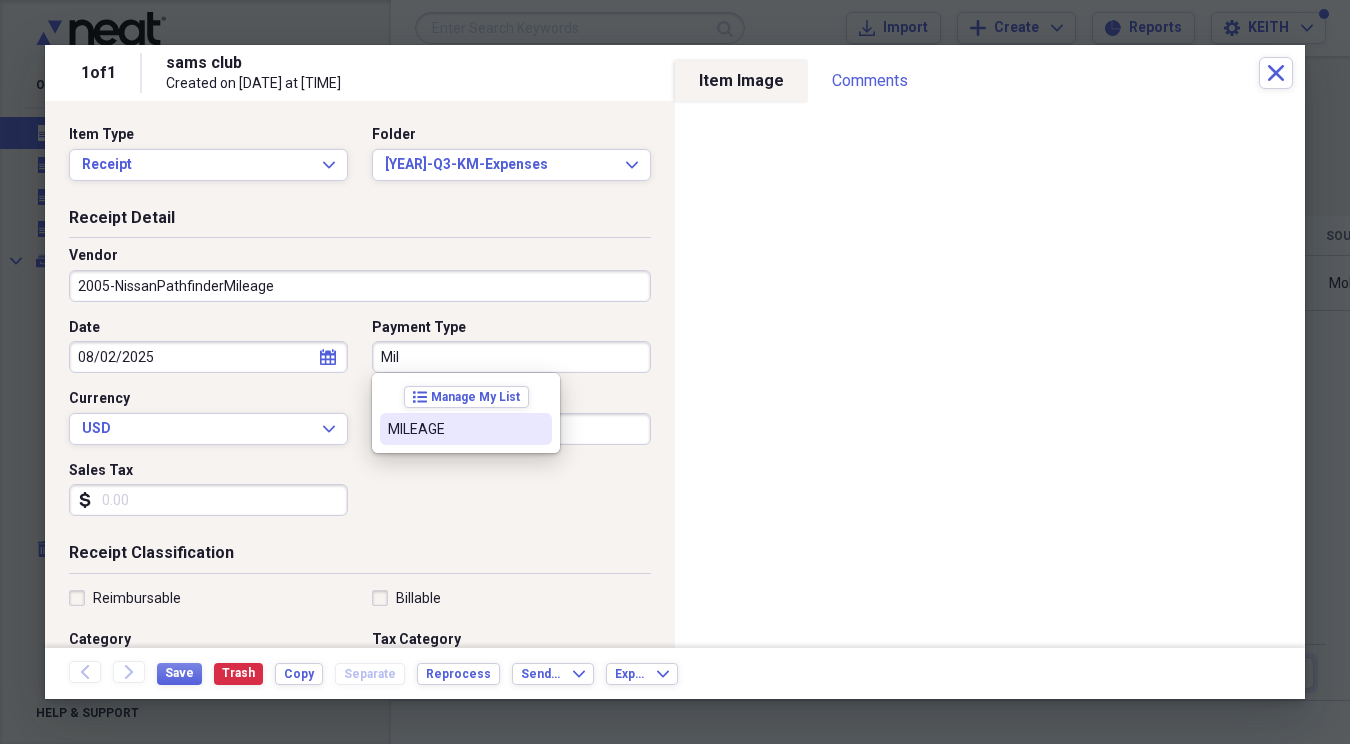 click on "MILEAGE" at bounding box center (454, 429) 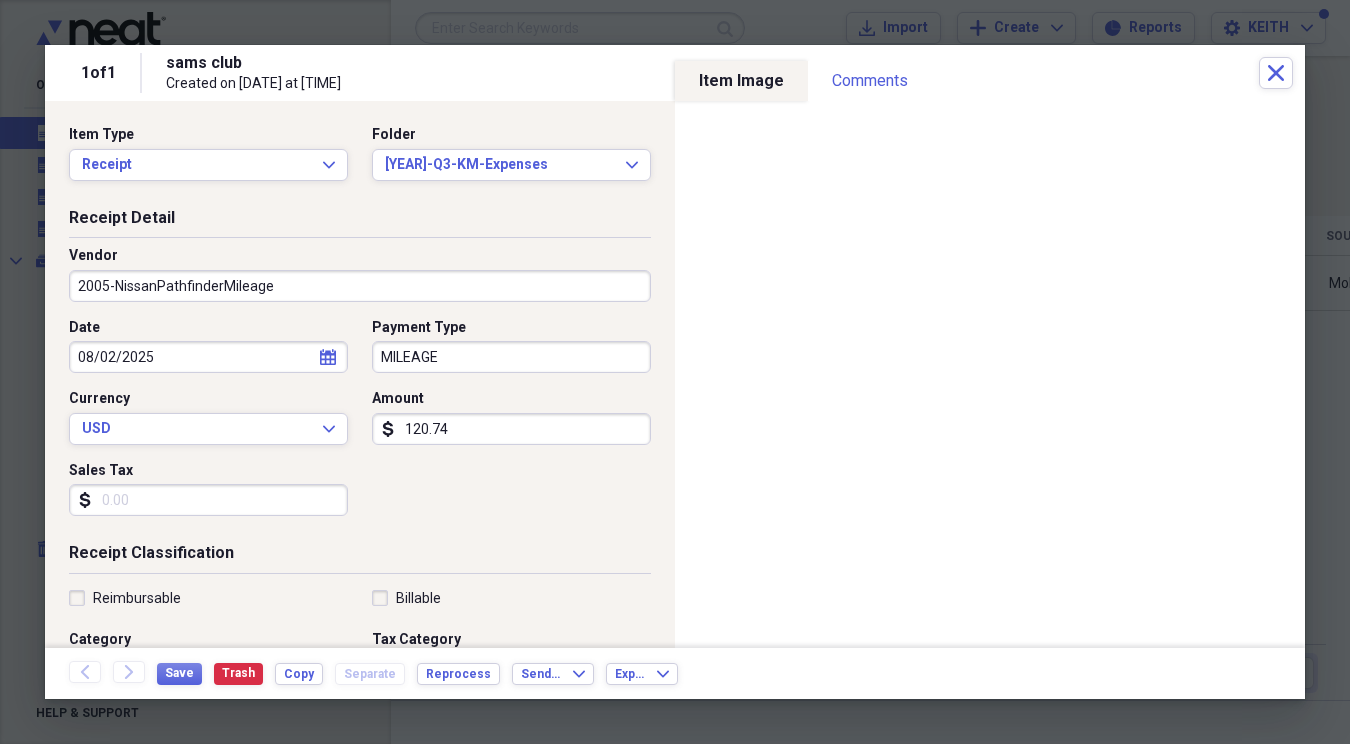 click on "120.74" at bounding box center (511, 429) 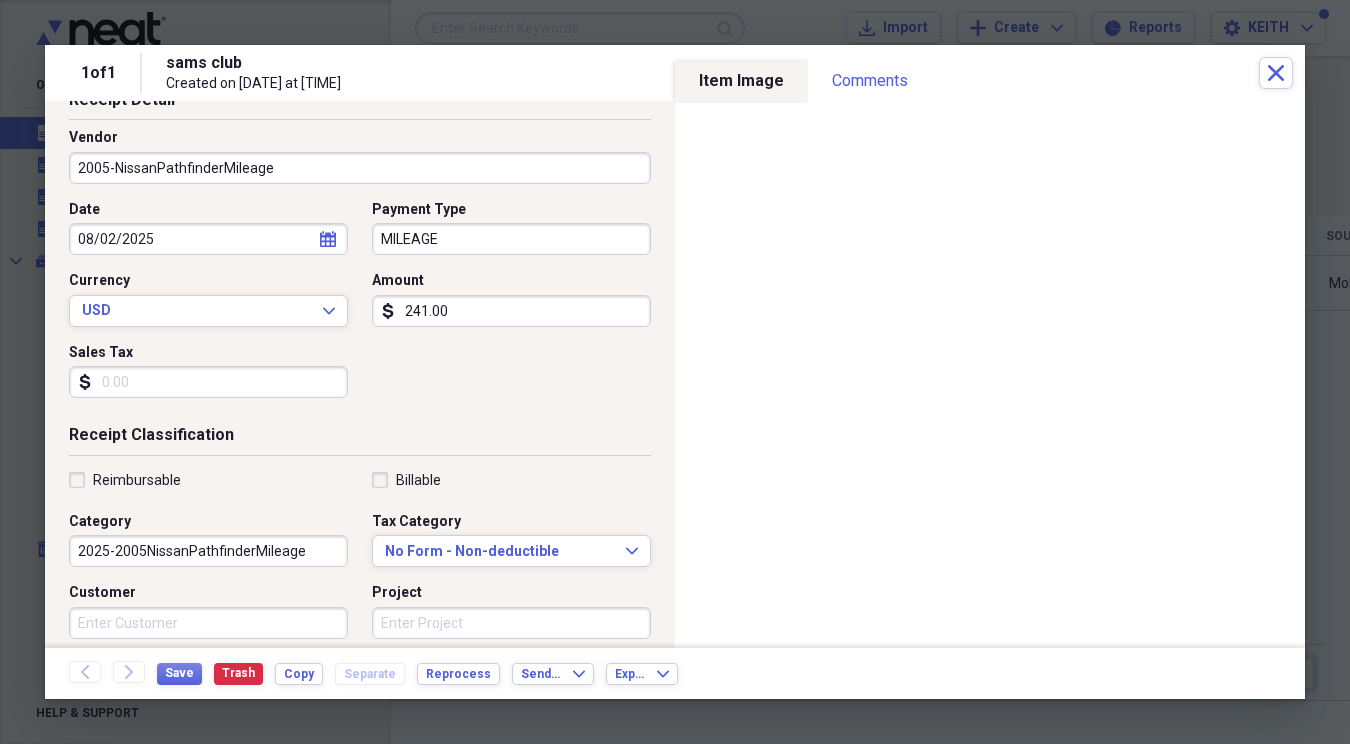 scroll, scrollTop: 132, scrollLeft: 0, axis: vertical 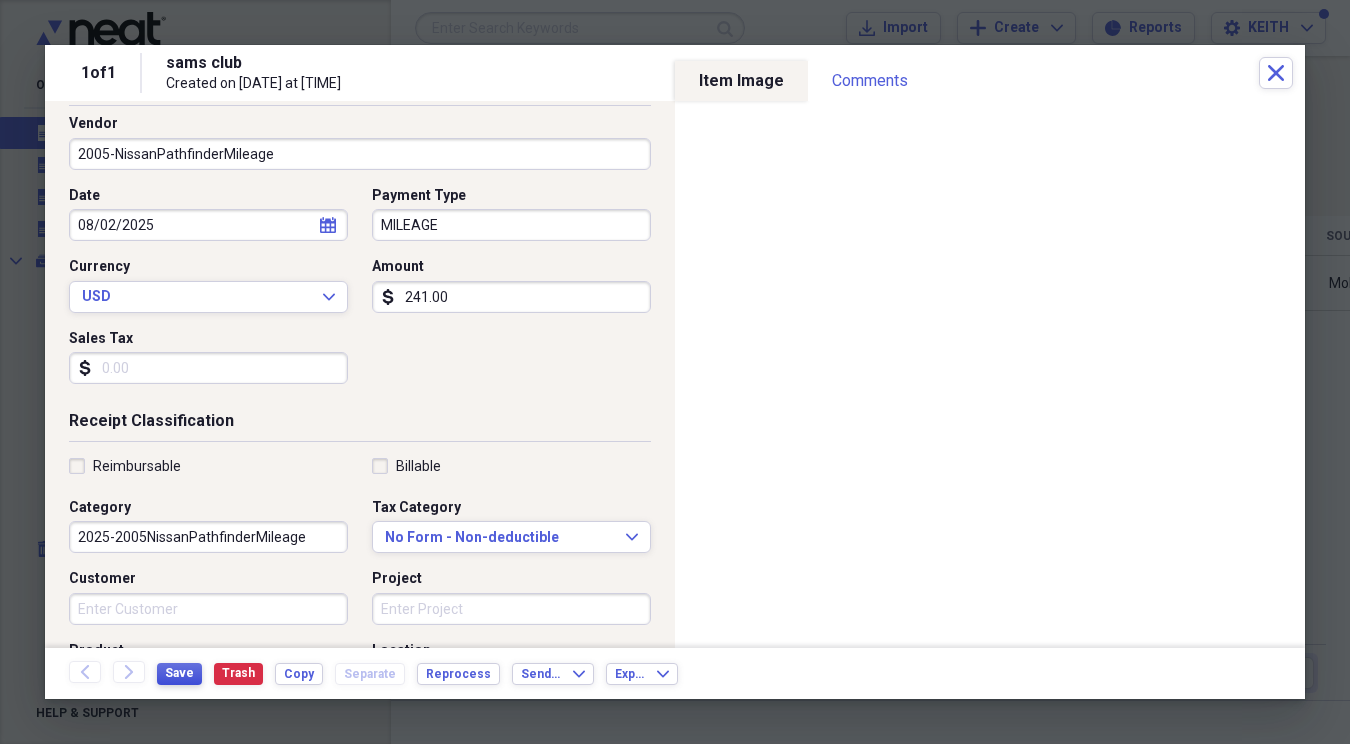 type on "241.00" 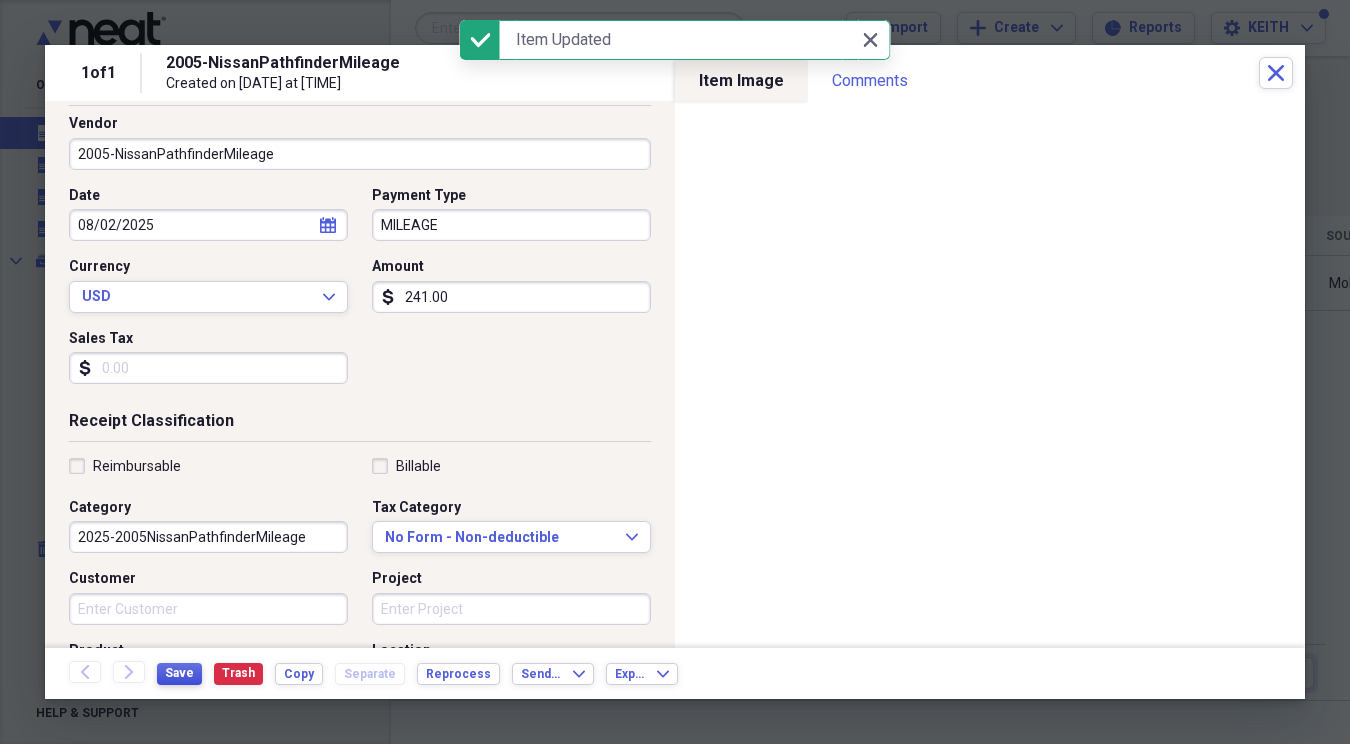 scroll, scrollTop: 0, scrollLeft: 0, axis: both 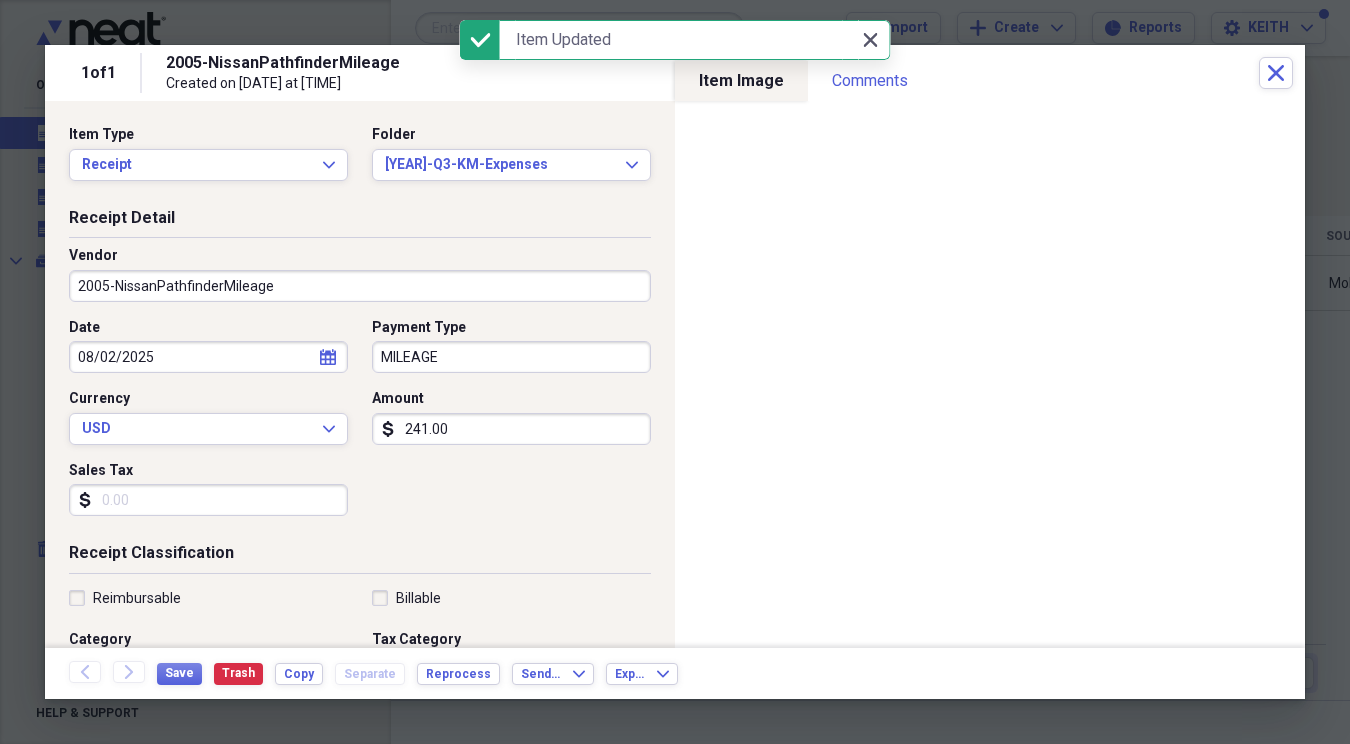 click 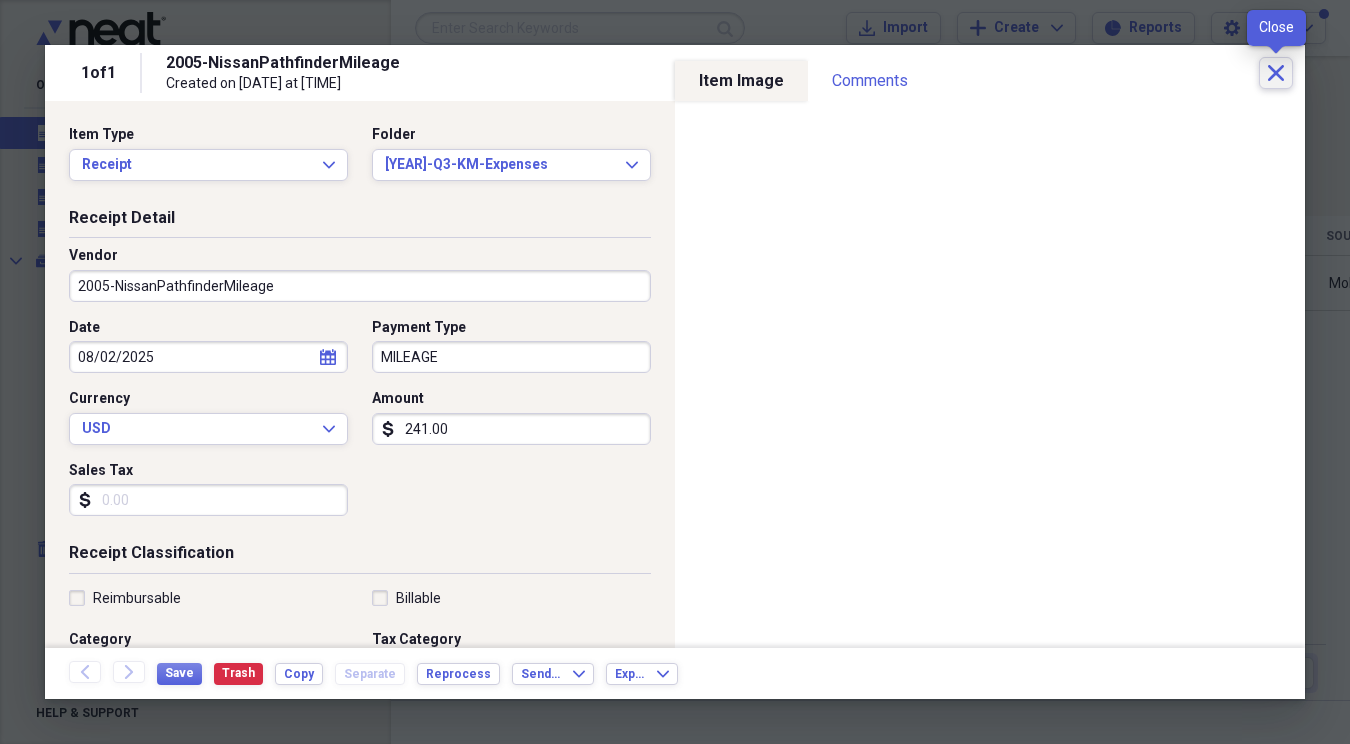 click on "Close" 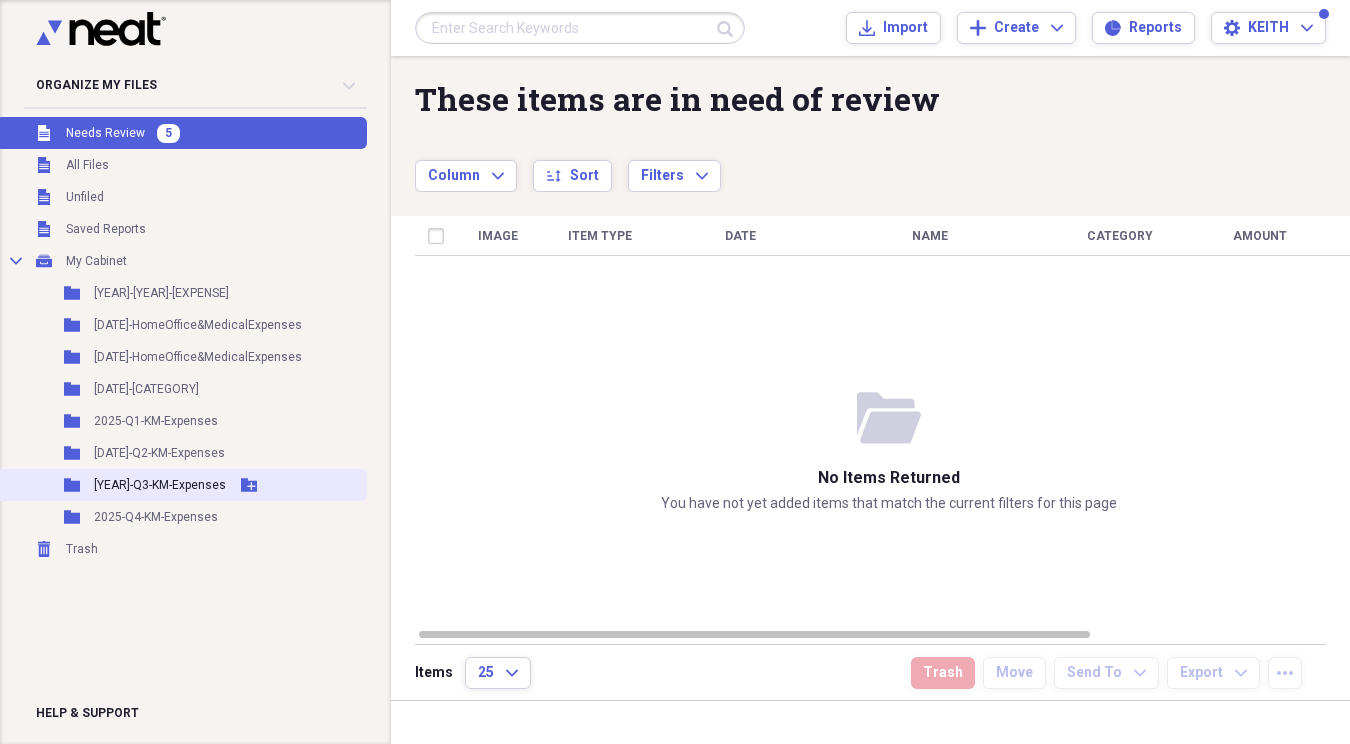 click on "[YEAR]-Q3-KM-Expenses" at bounding box center [160, 485] 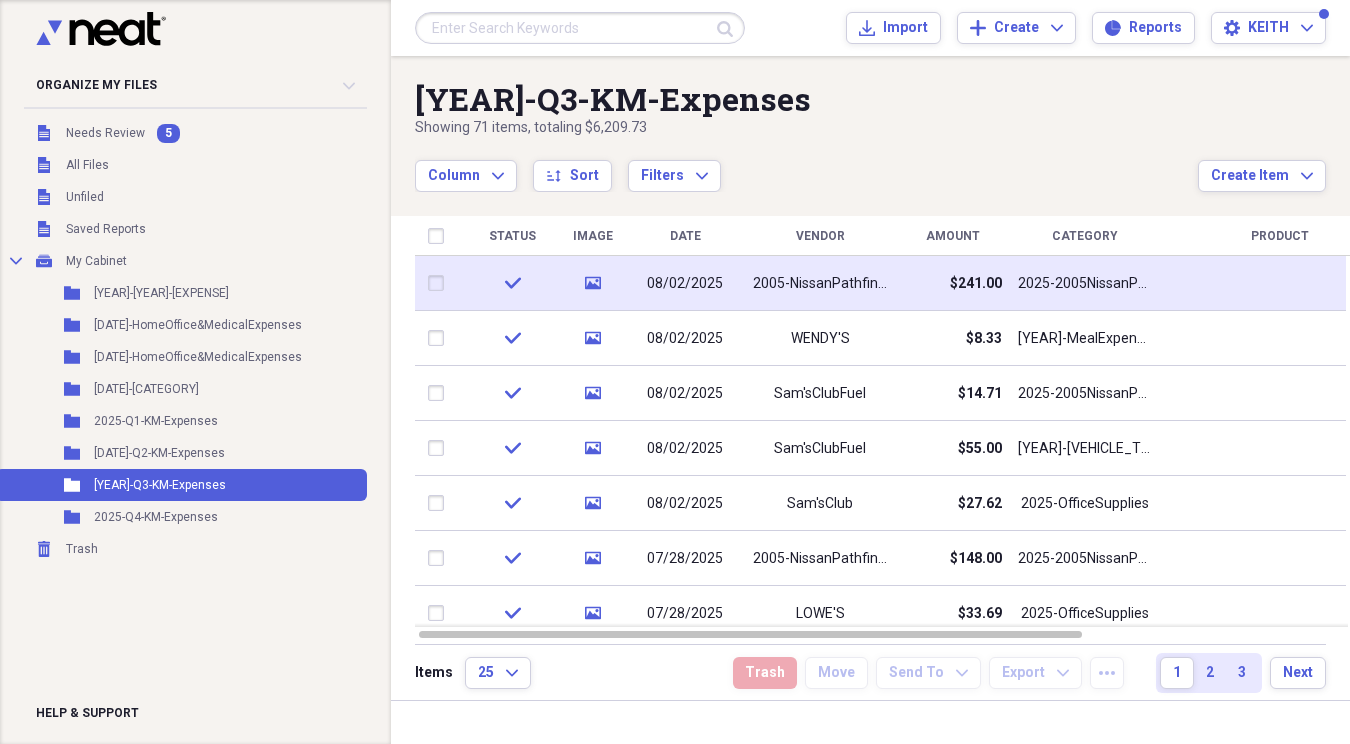 click on "media" 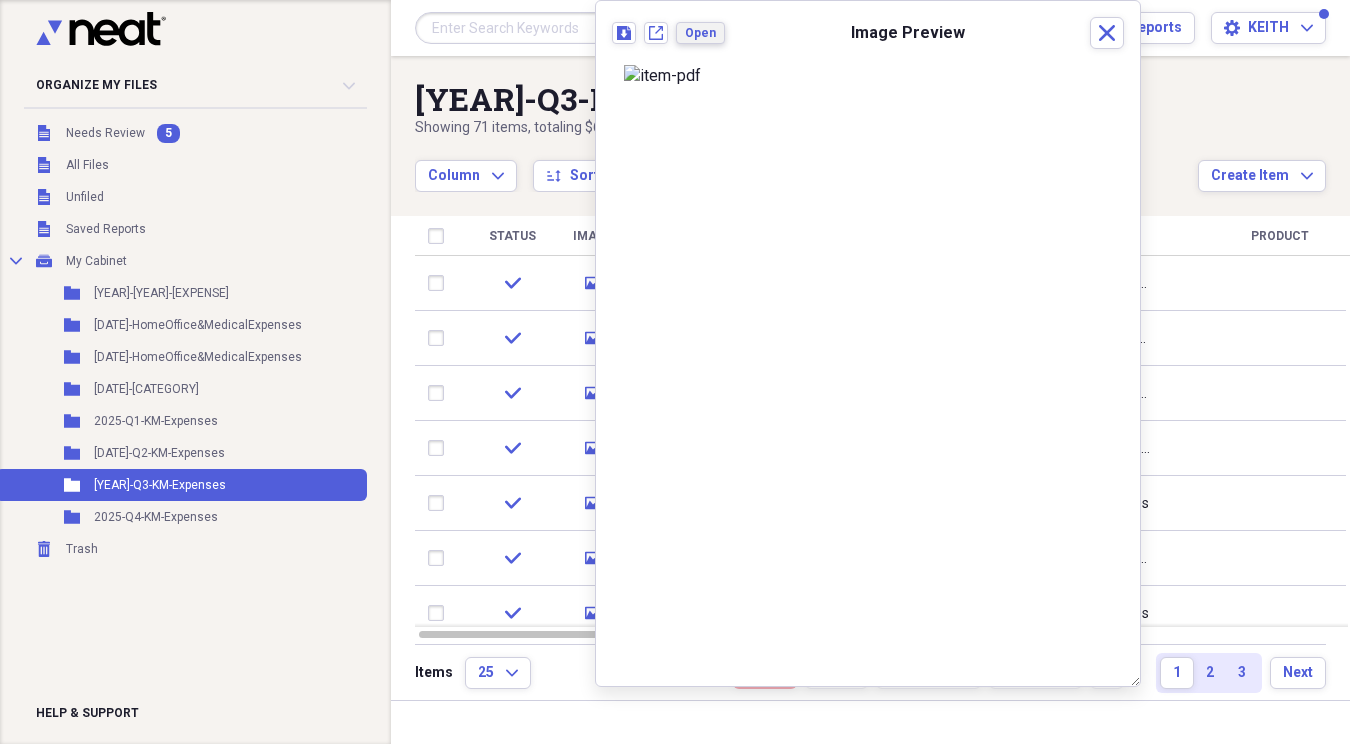 click on "Open" at bounding box center [700, 33] 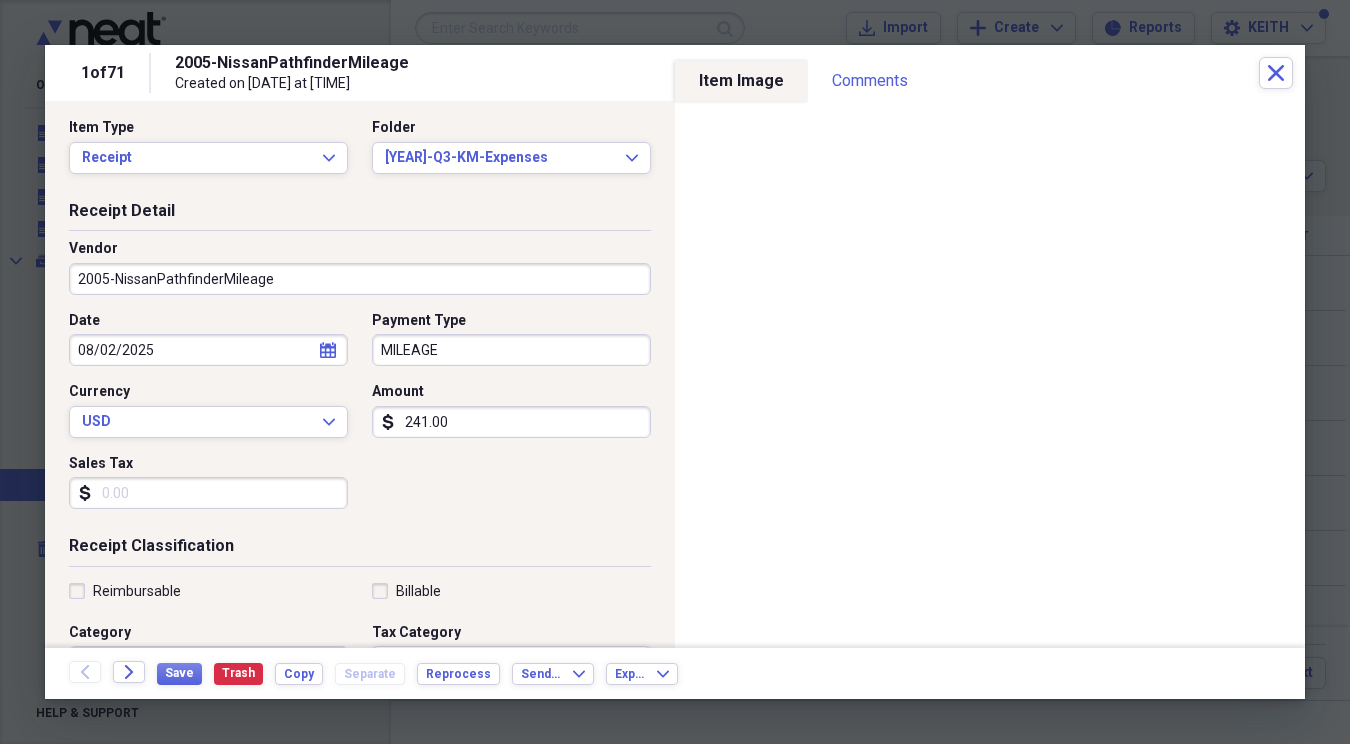 scroll, scrollTop: 0, scrollLeft: 0, axis: both 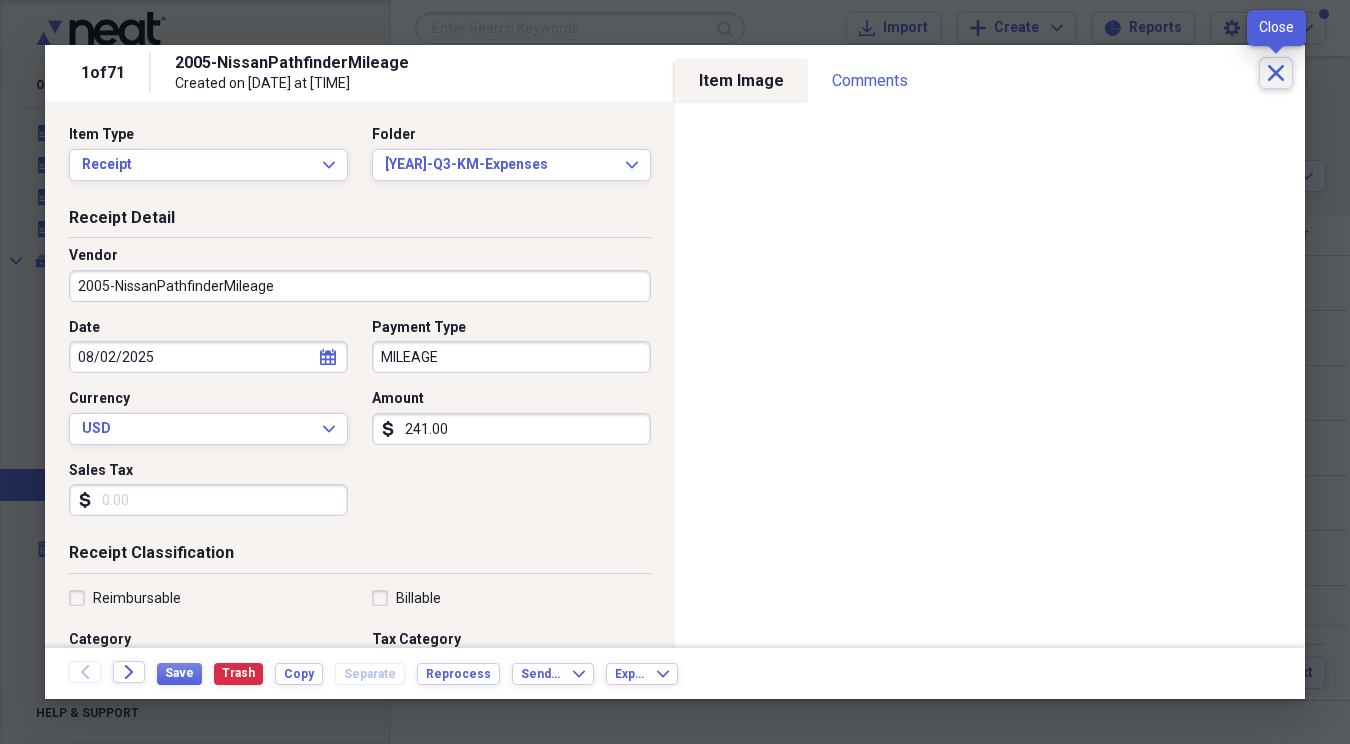 click 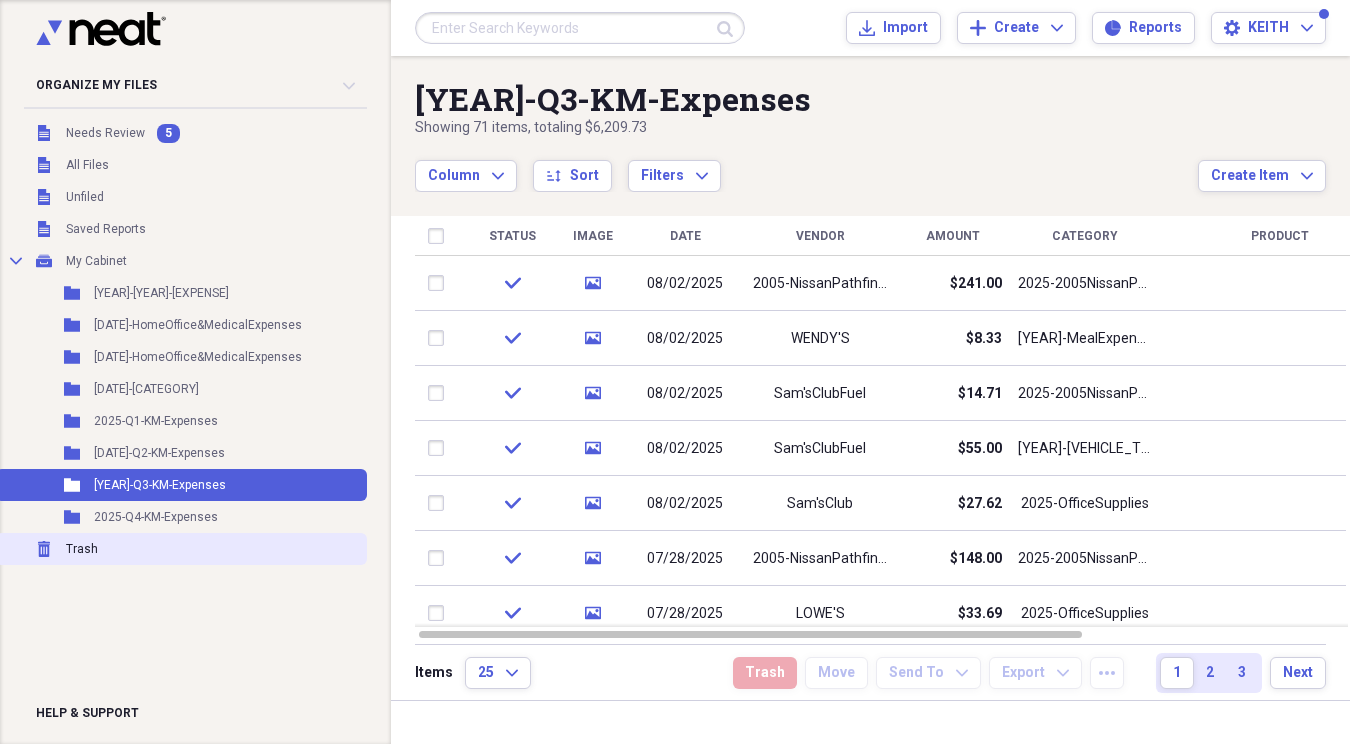 click on "Trash Trash" at bounding box center (181, 549) 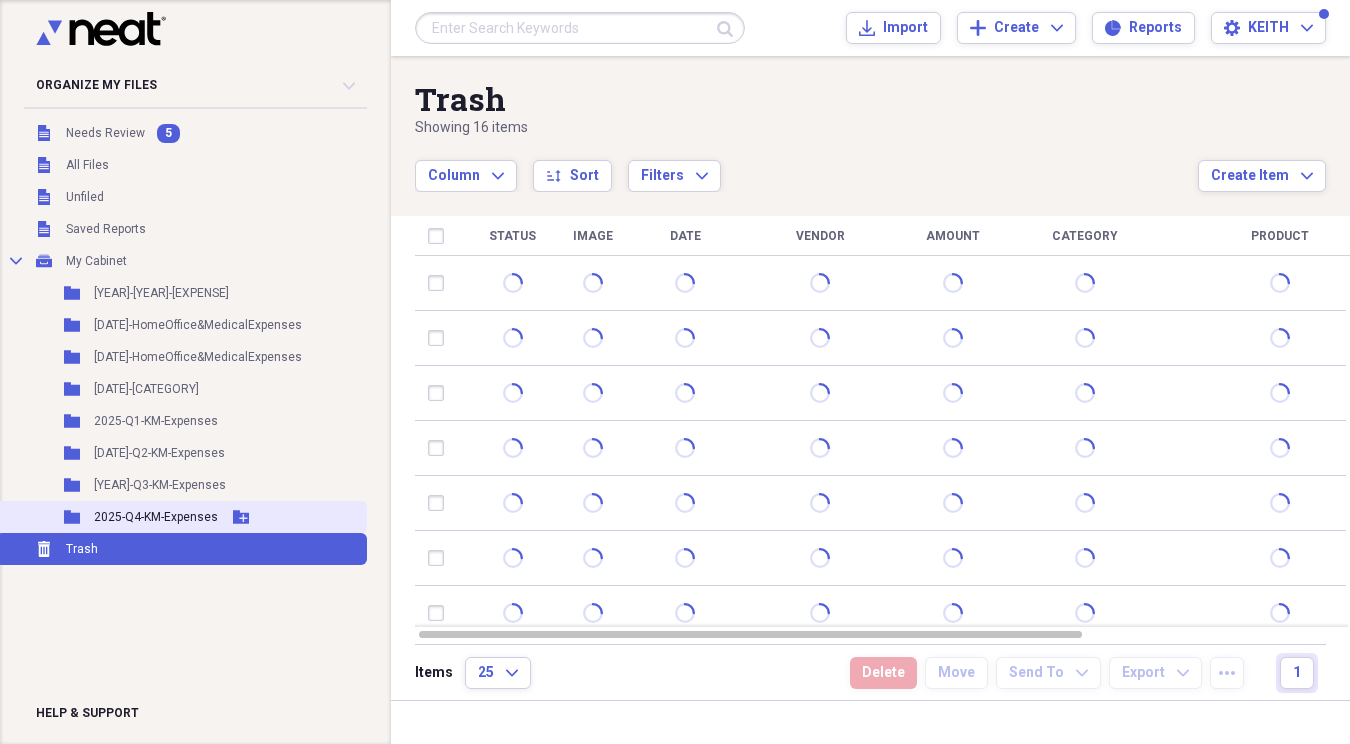 click on "2025-Q4-KM-Expenses" at bounding box center [156, 517] 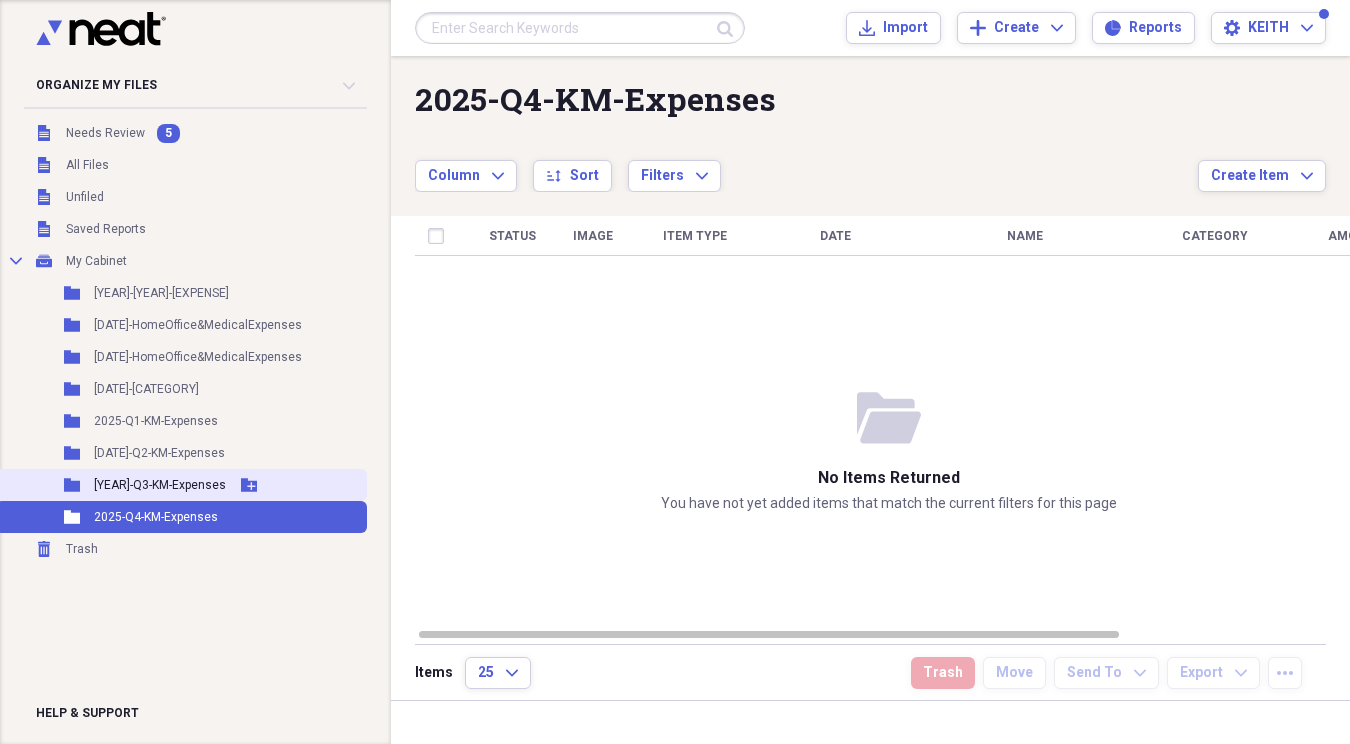 click on "[YEAR]-Q3-KM-Expenses" at bounding box center [160, 485] 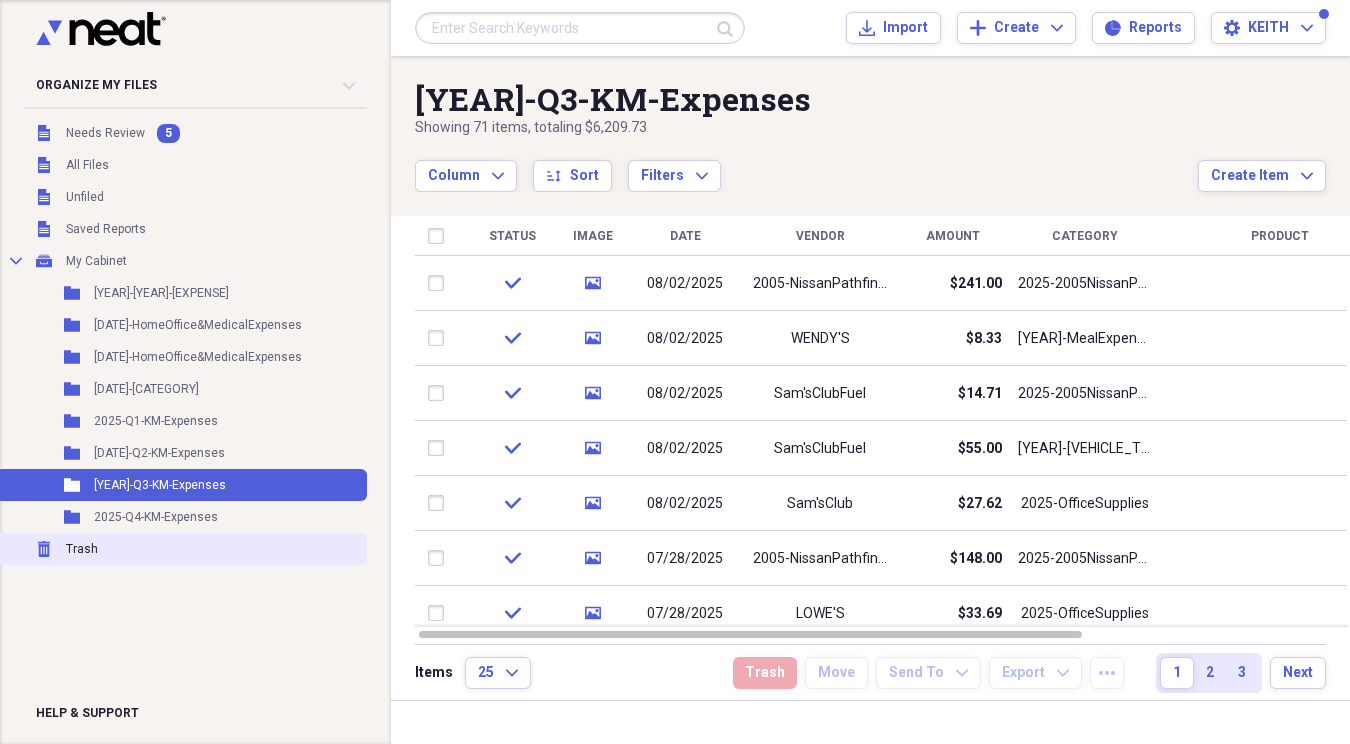 click on "Trash Trash" at bounding box center (181, 549) 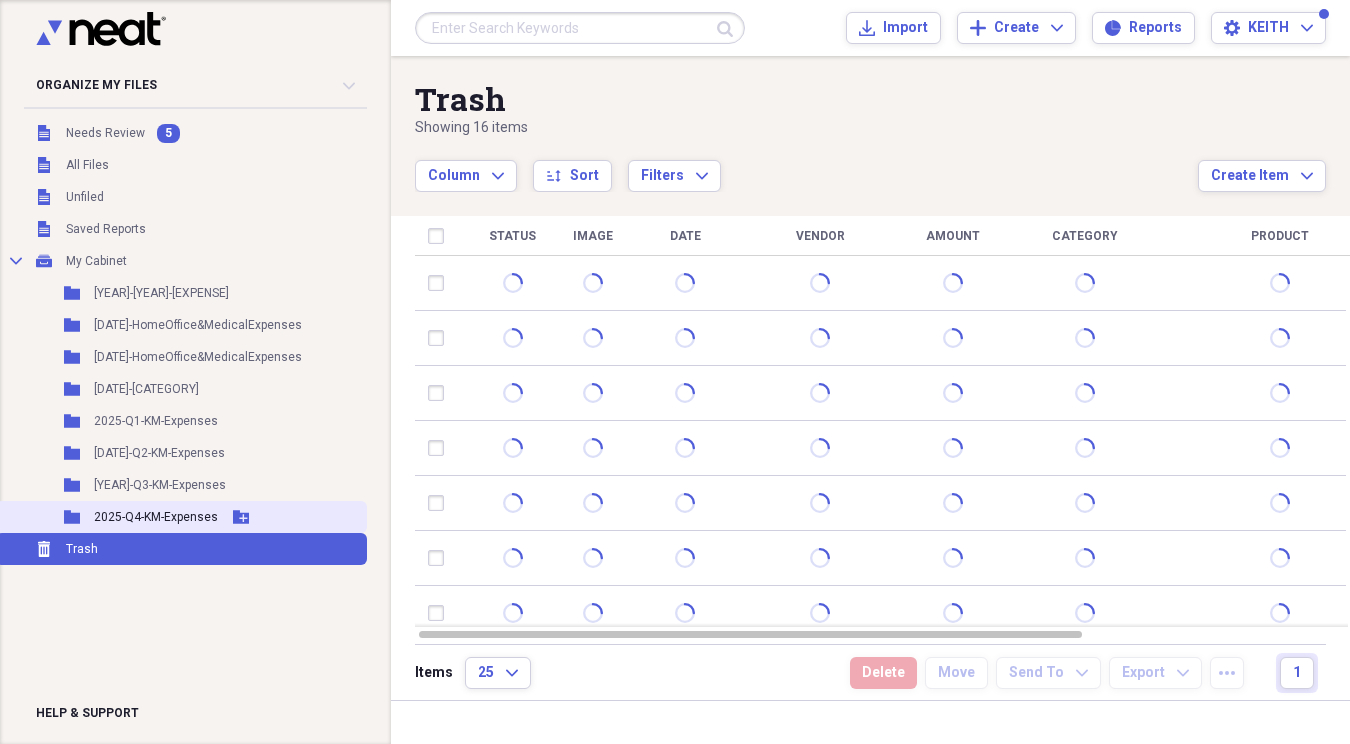 click on "2025-Q4-KM-Expenses" at bounding box center (156, 517) 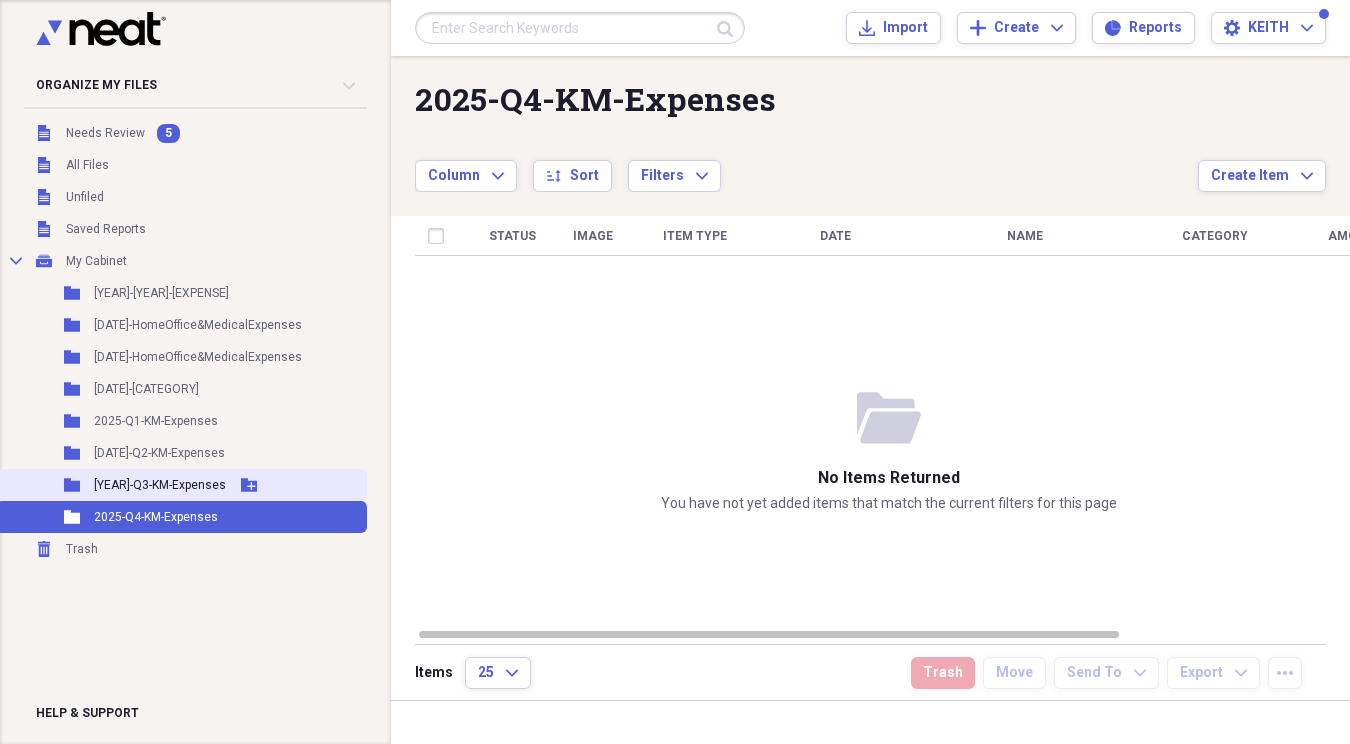 click on "[YEAR]-Q3-KM-Expenses" at bounding box center [160, 485] 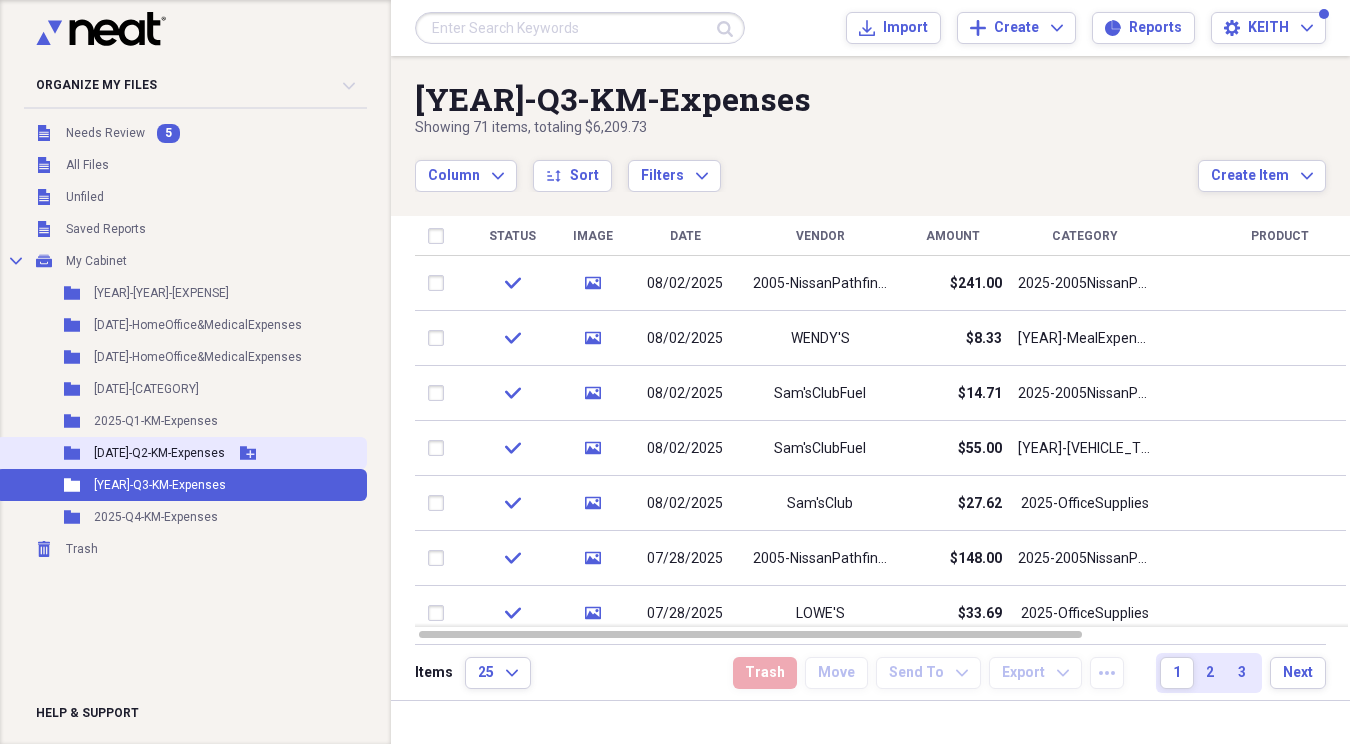 click on "[DATE]-Q2-KM-Expenses" at bounding box center (159, 453) 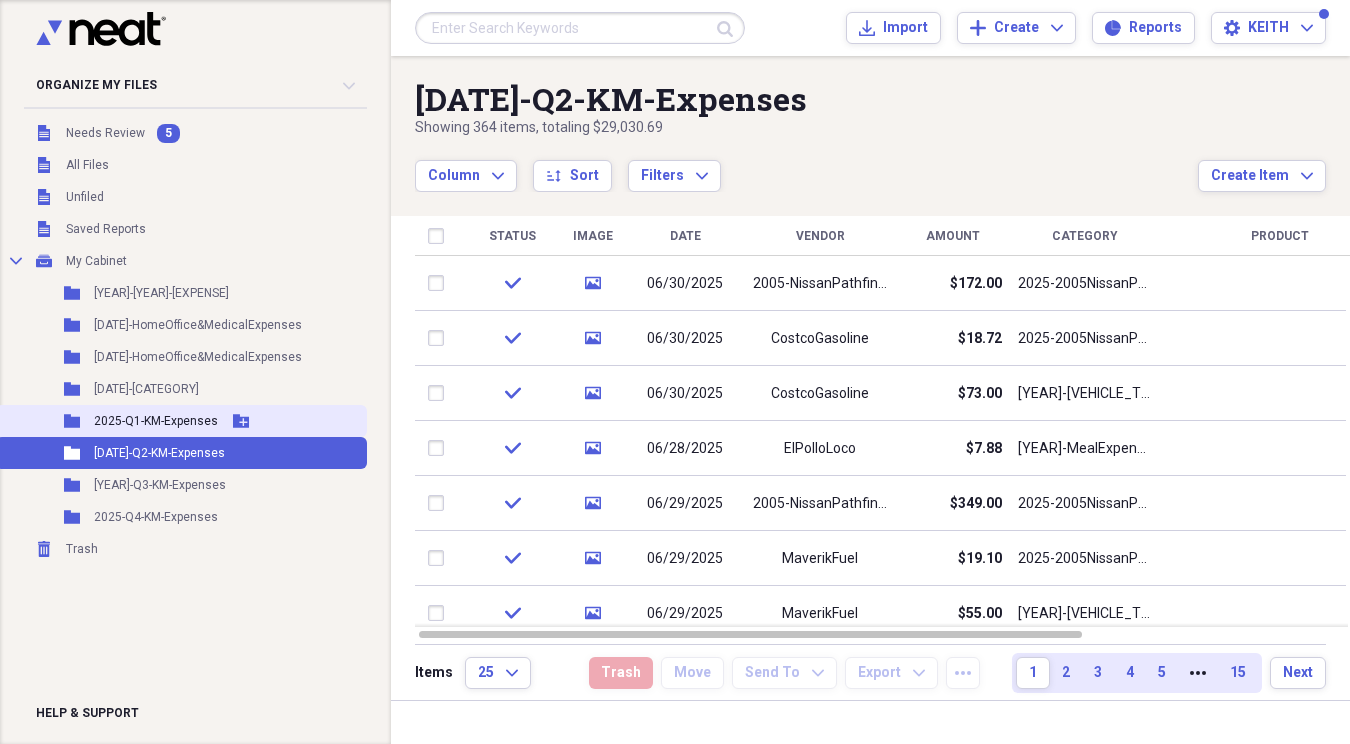 click on "Folder 2025-Q1-KM-Expenses Add Folder" at bounding box center [181, 421] 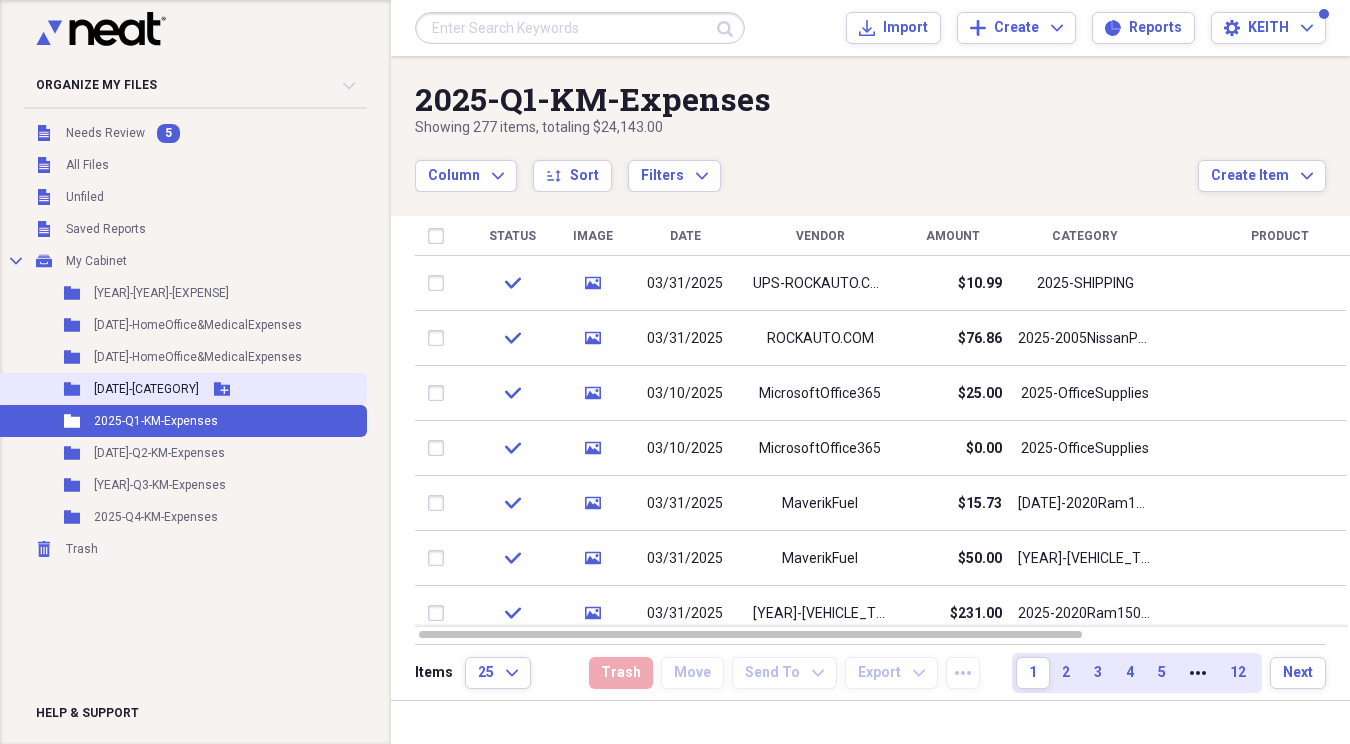 click on "[DATE]-[CATEGORY]" at bounding box center [146, 389] 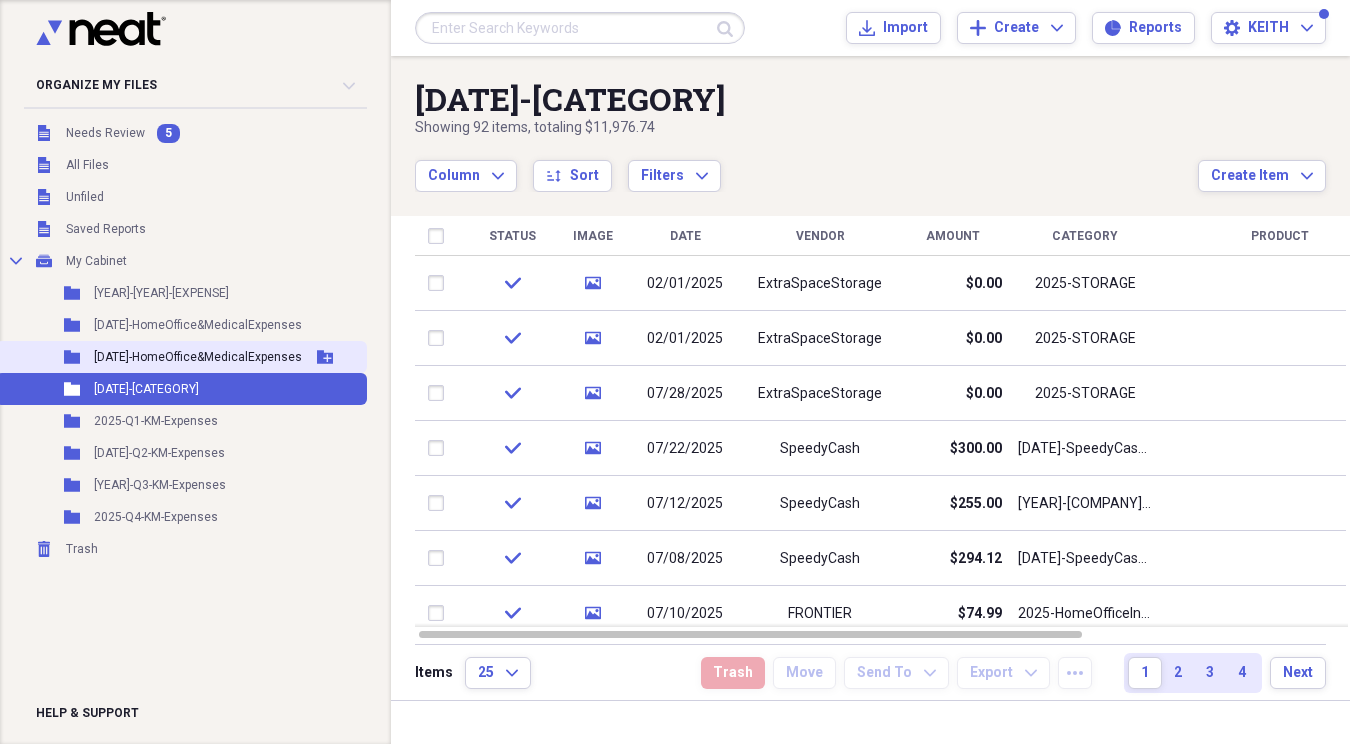 click on "[DATE]-HomeOffice&MedicalExpenses" at bounding box center (198, 357) 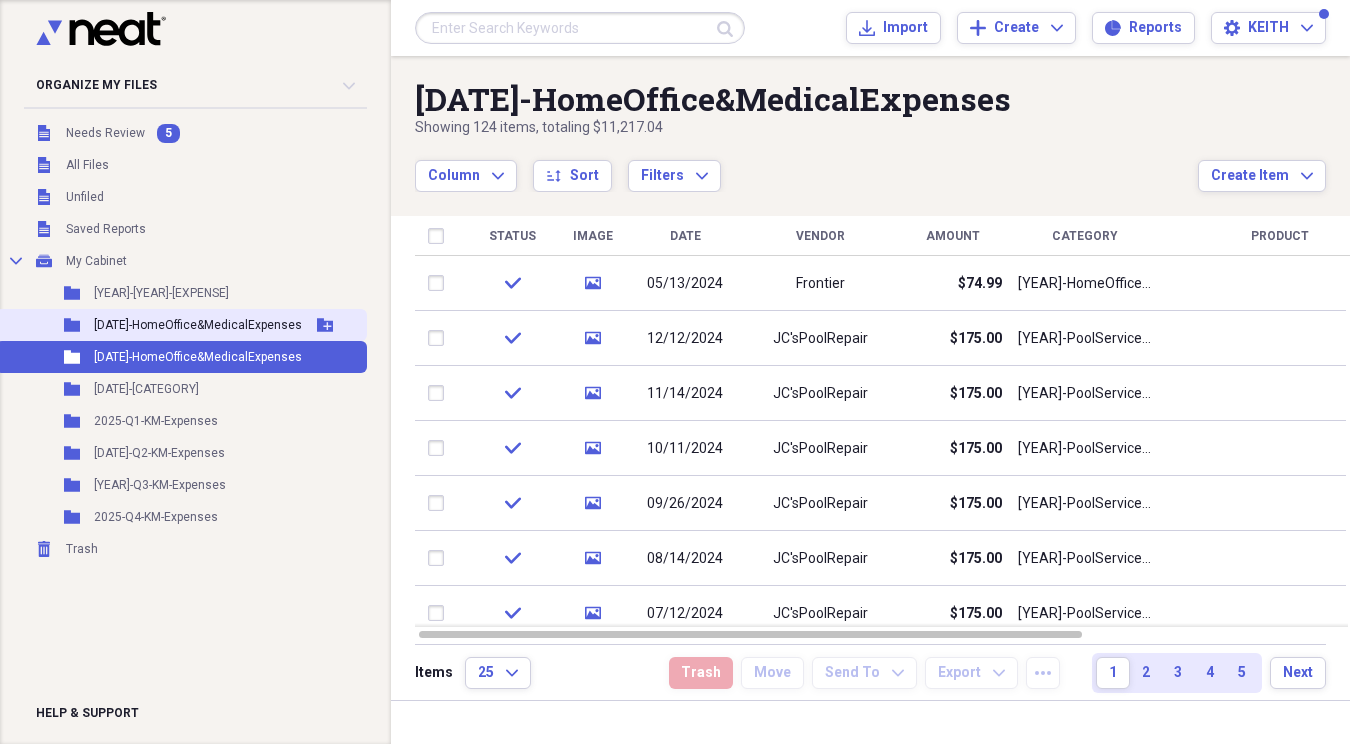 click on "[DATE]-HomeOffice&MedicalExpenses" at bounding box center (198, 325) 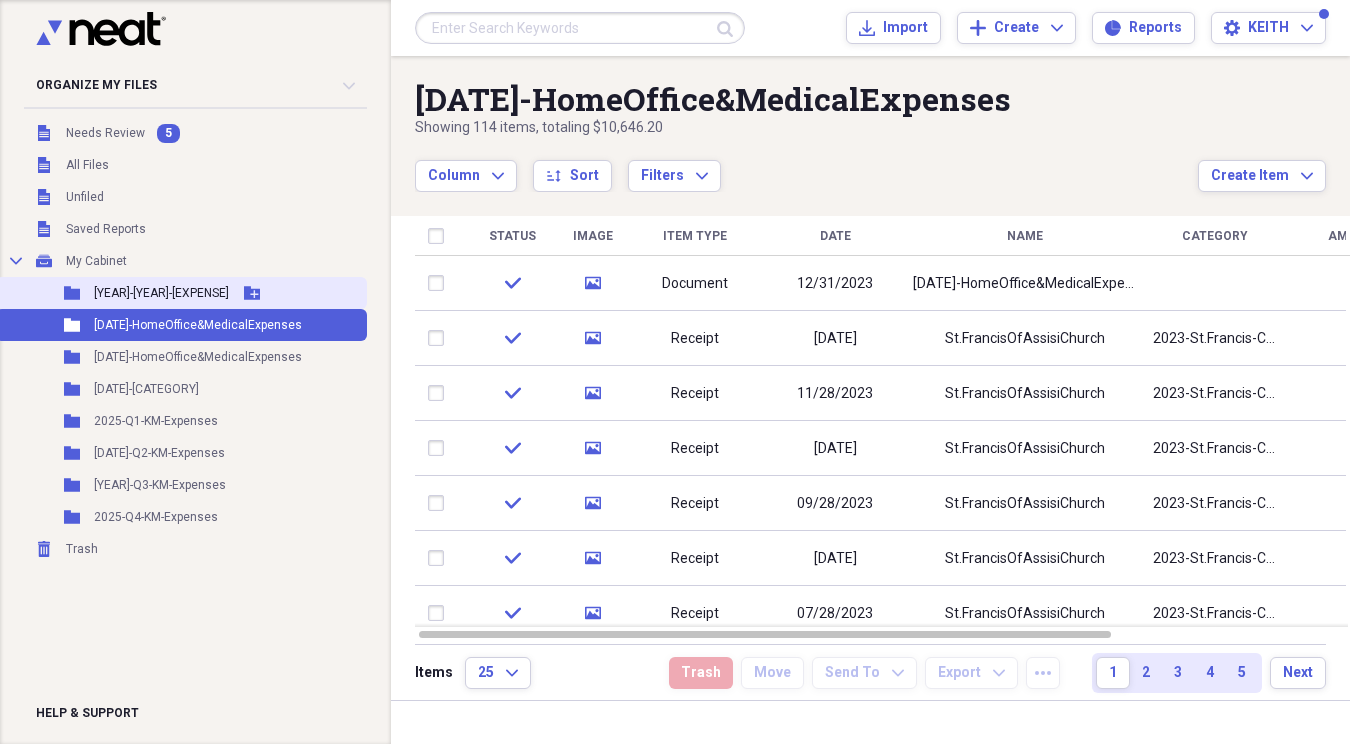 click on "[YEAR]-[YEAR]-[EXPENSE]" at bounding box center [161, 293] 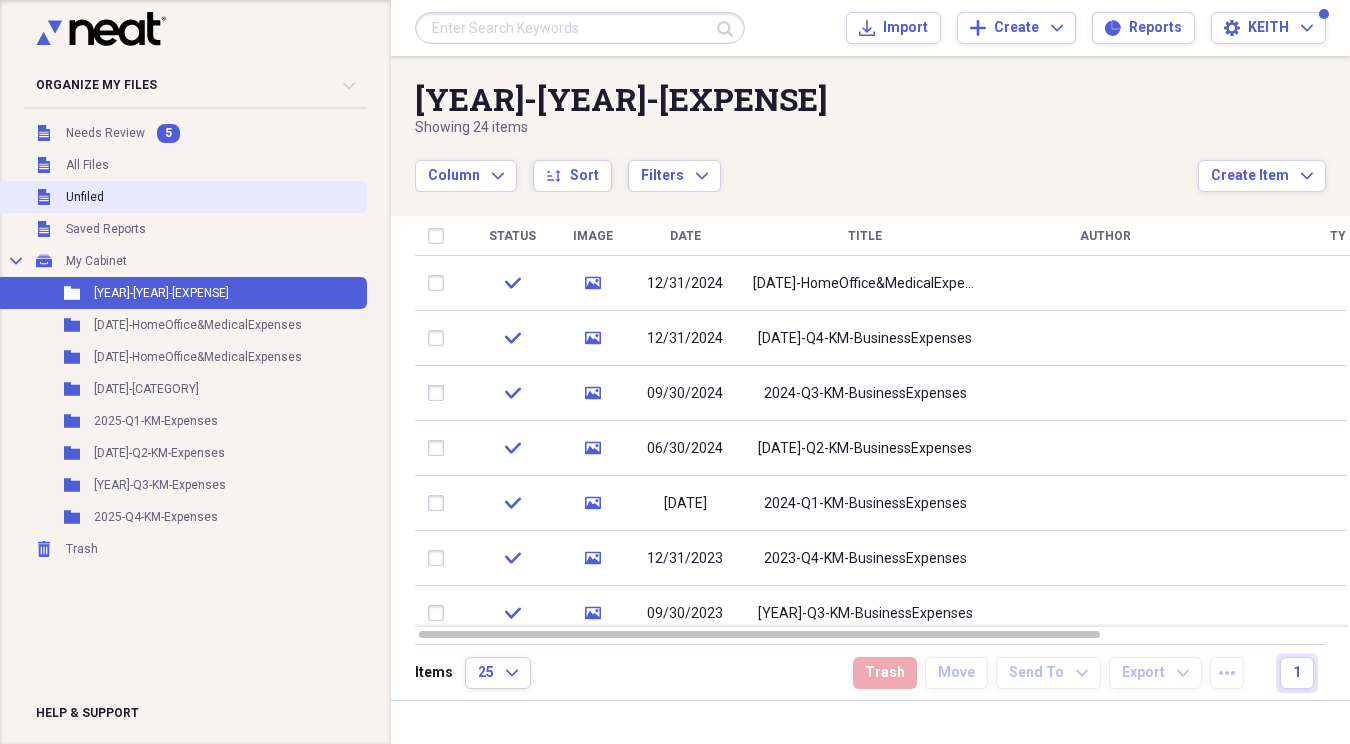 click on "Unfiled" at bounding box center (85, 197) 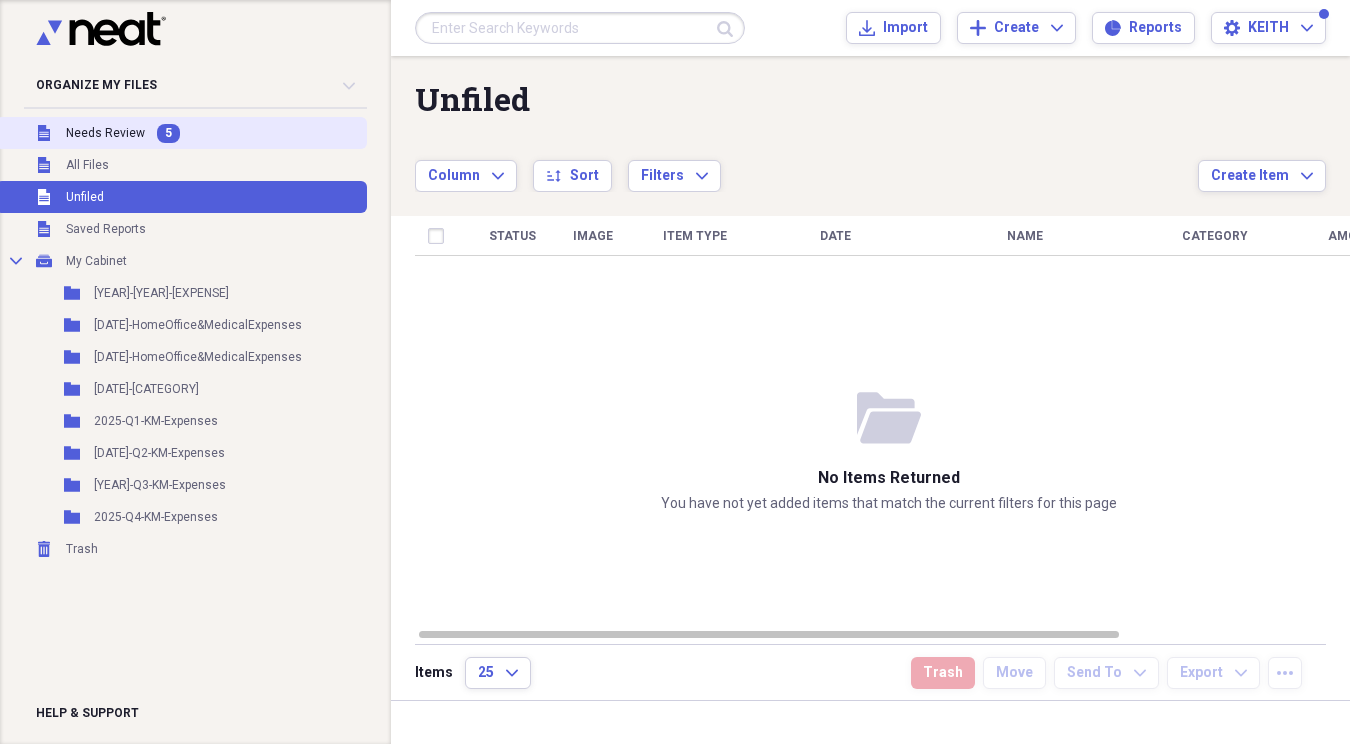 click on "Needs Review" at bounding box center [105, 133] 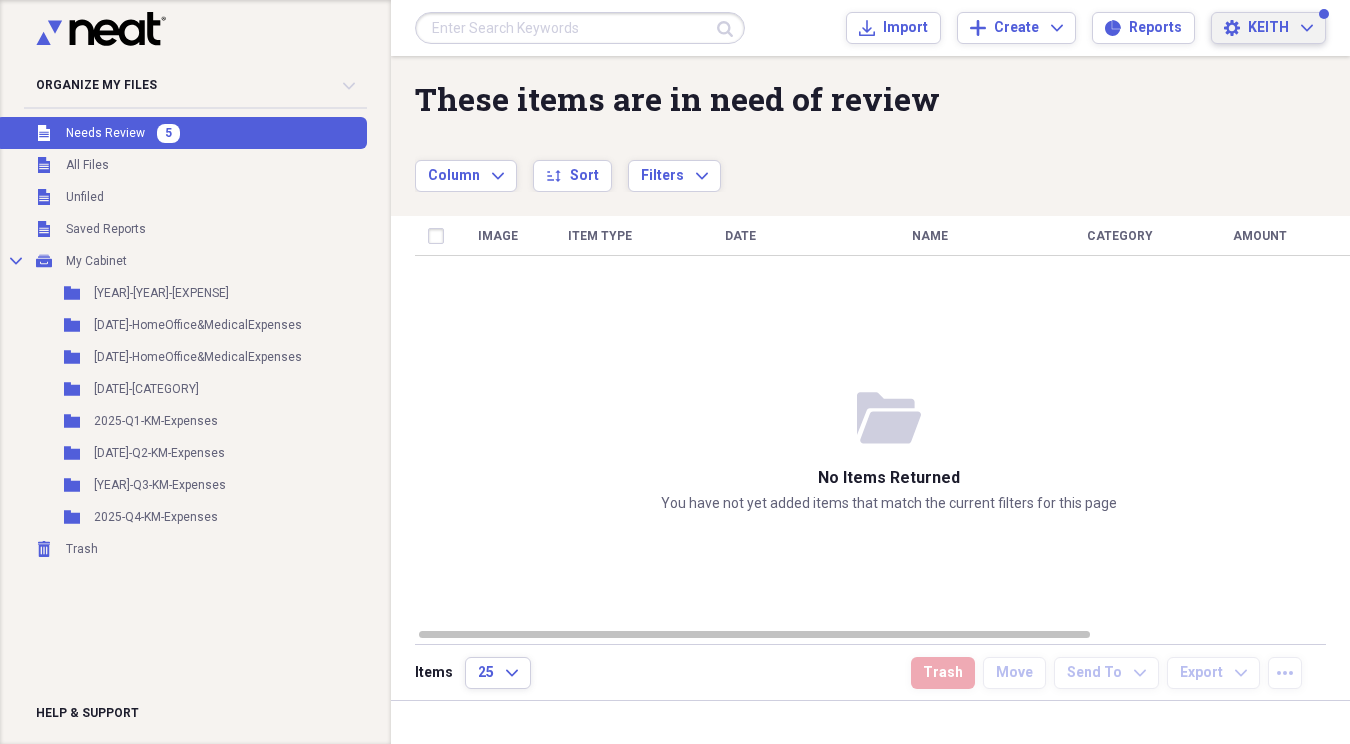 click on "KEITH" at bounding box center (1268, 28) 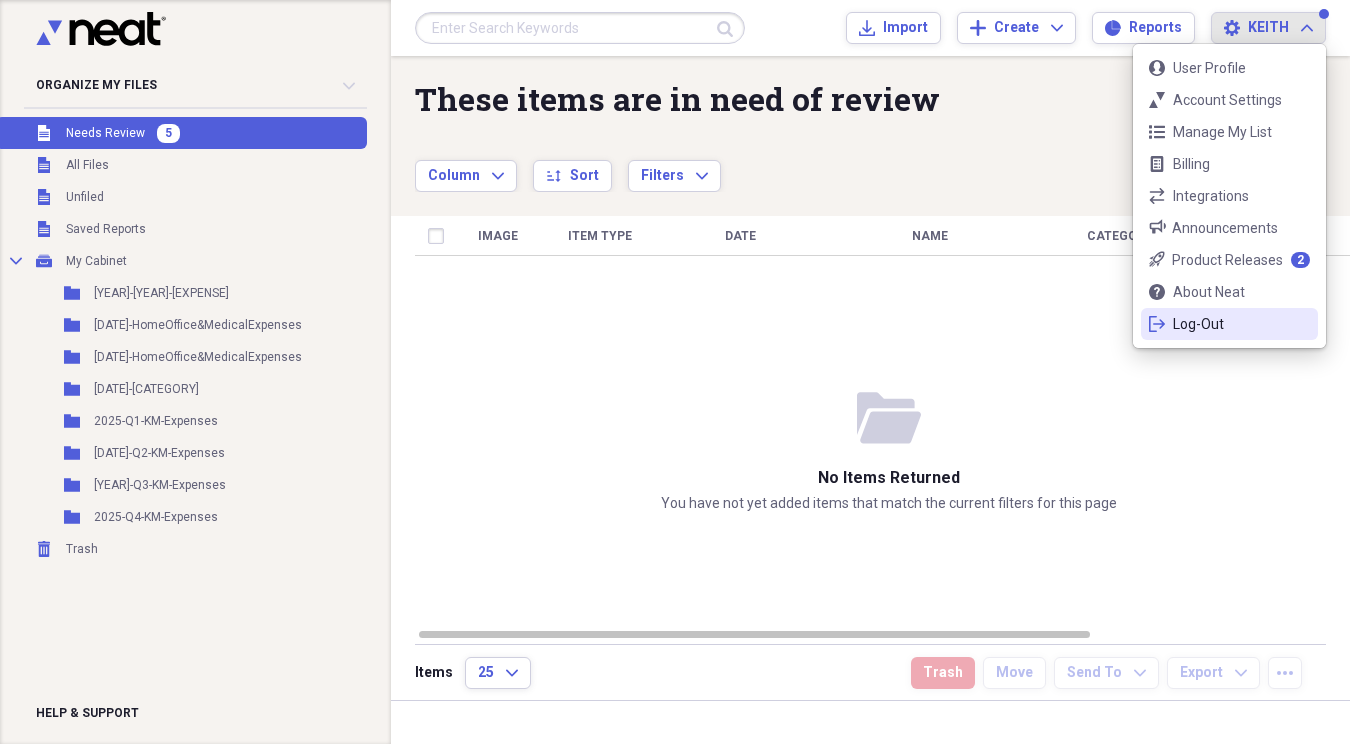 click on "Log-Out" at bounding box center [1229, 324] 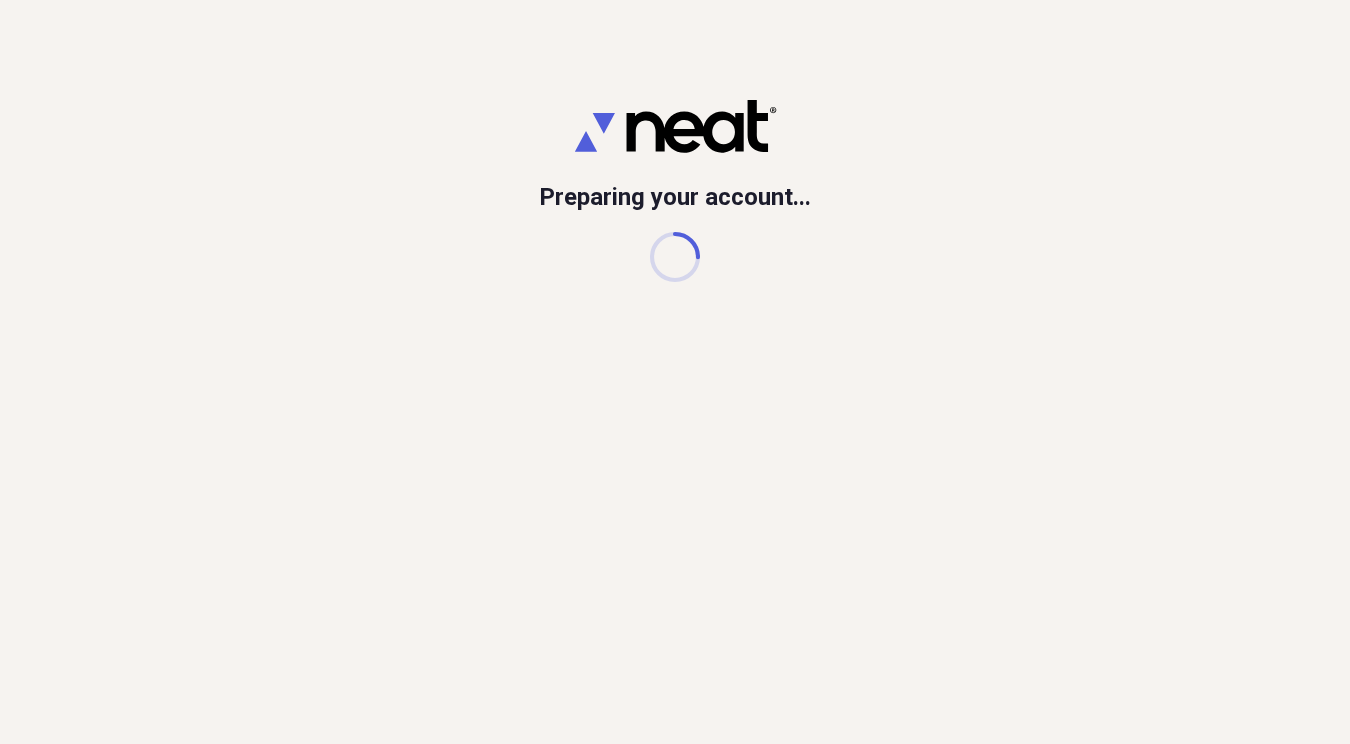 scroll, scrollTop: 0, scrollLeft: 0, axis: both 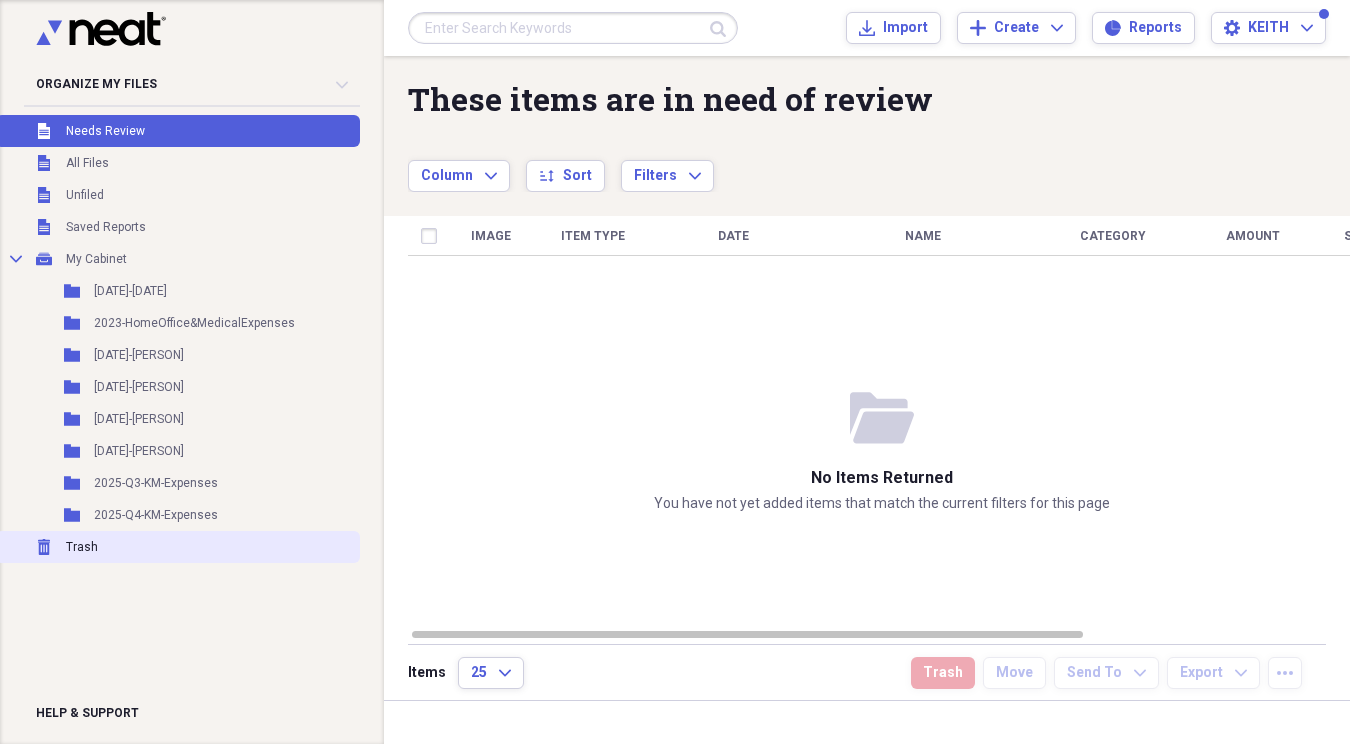 click on "Trash" at bounding box center [82, 547] 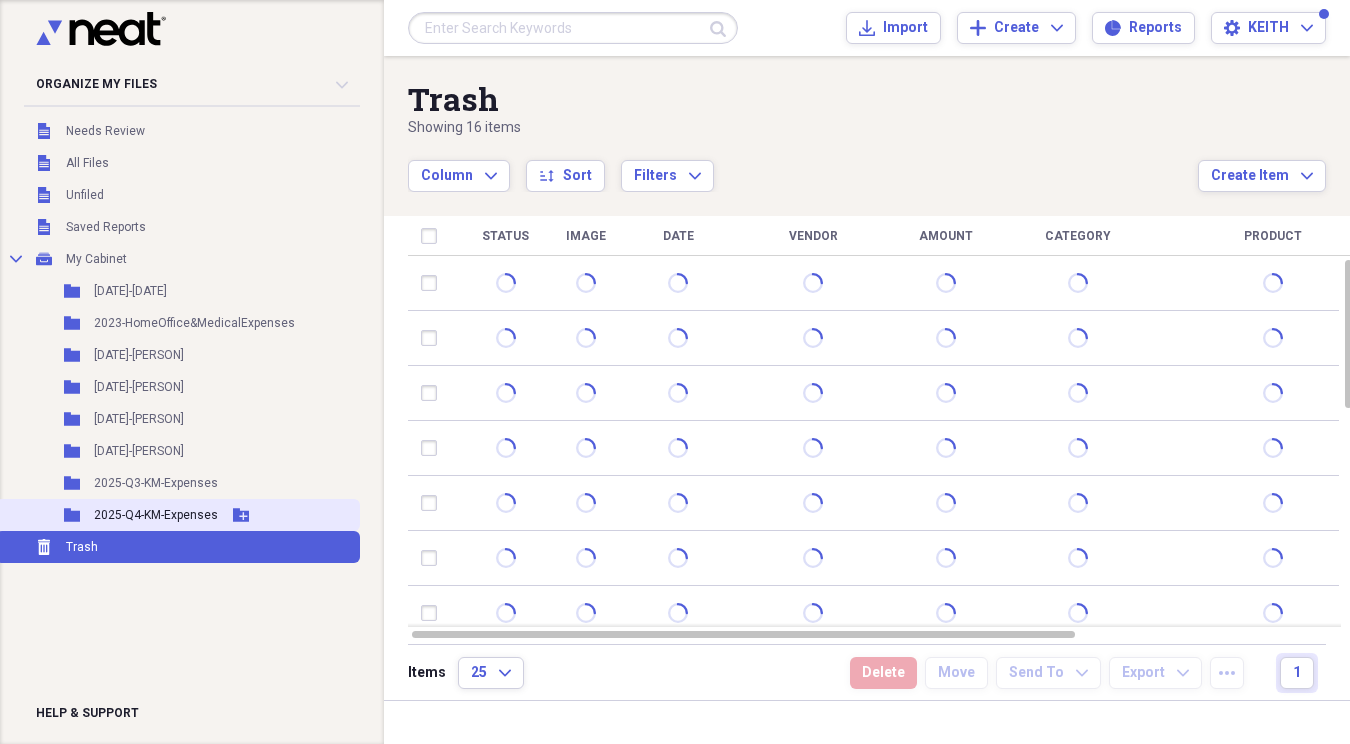 click on "2025-Q4-KM-Expenses" at bounding box center (156, 515) 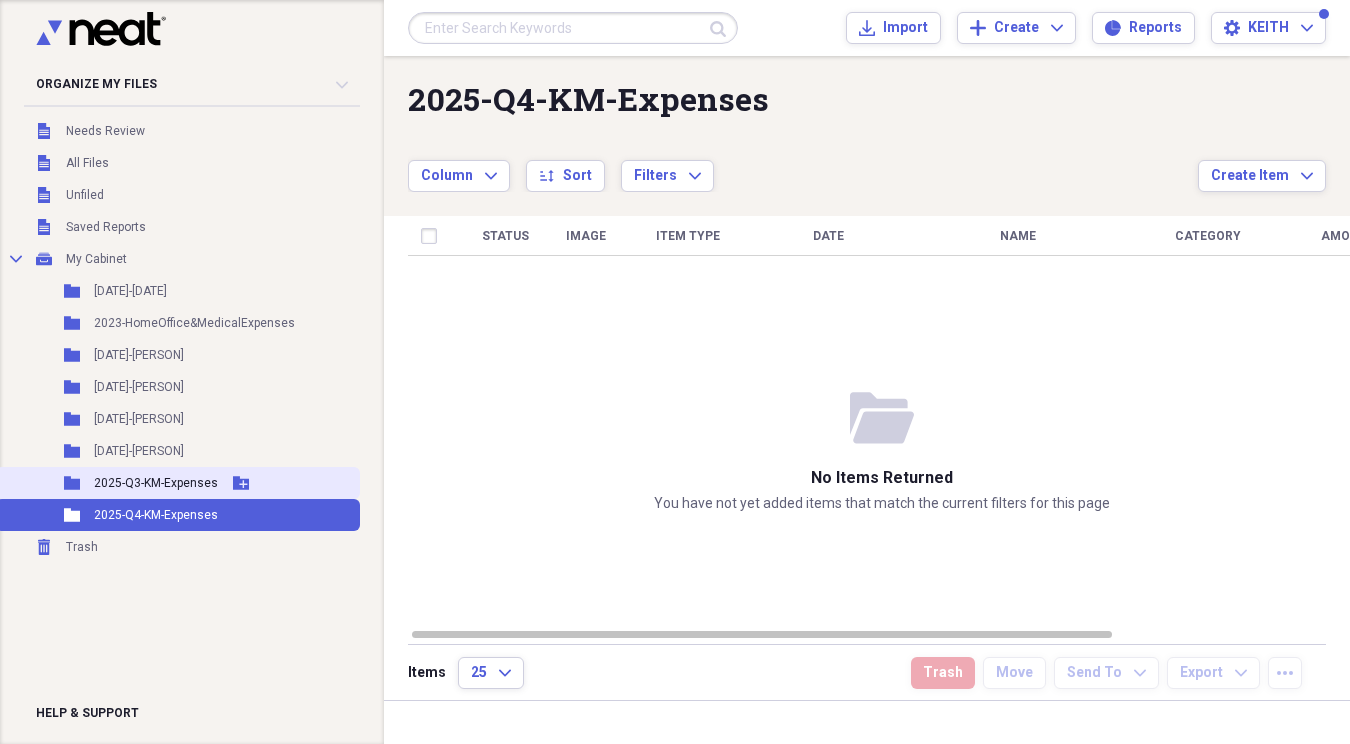 click on "[YEAR]-Q3-KM-Expenses" at bounding box center [156, 483] 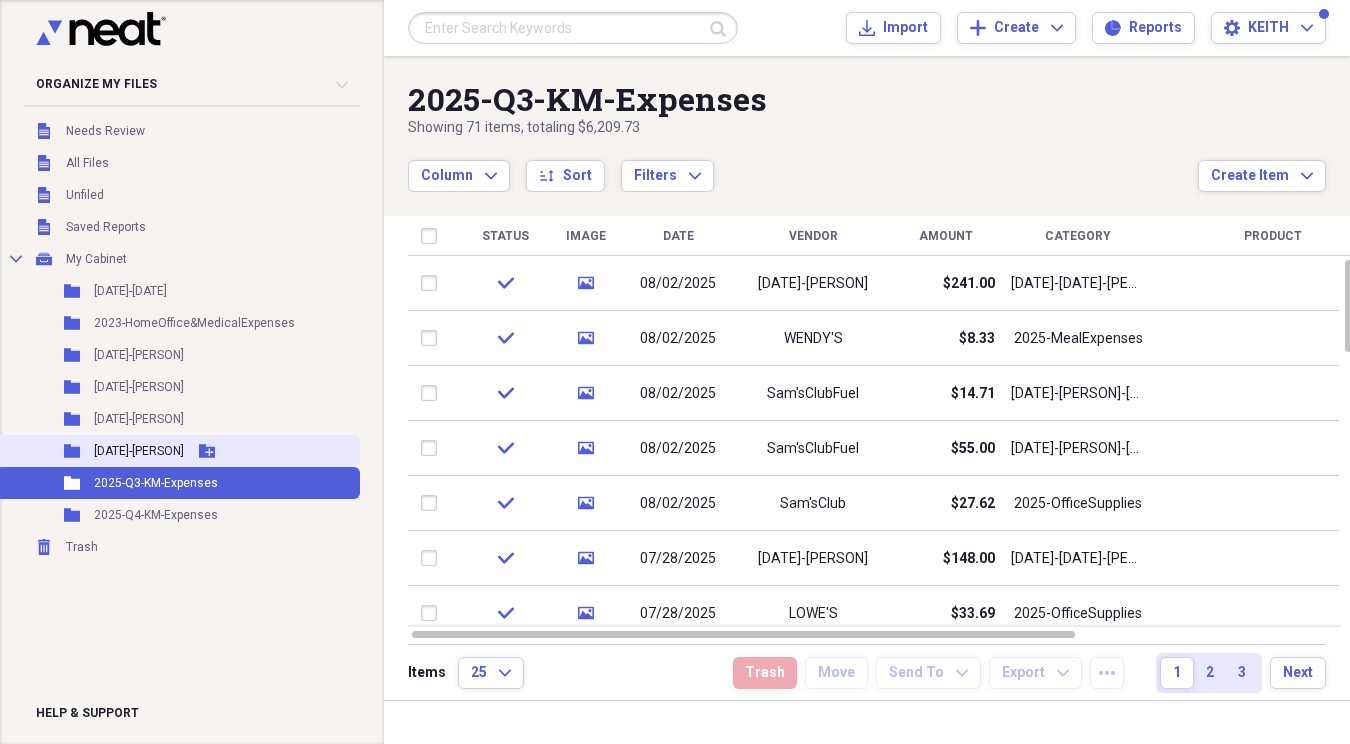 click on "[DATE]-Q2-KM-Expenses" at bounding box center [139, 451] 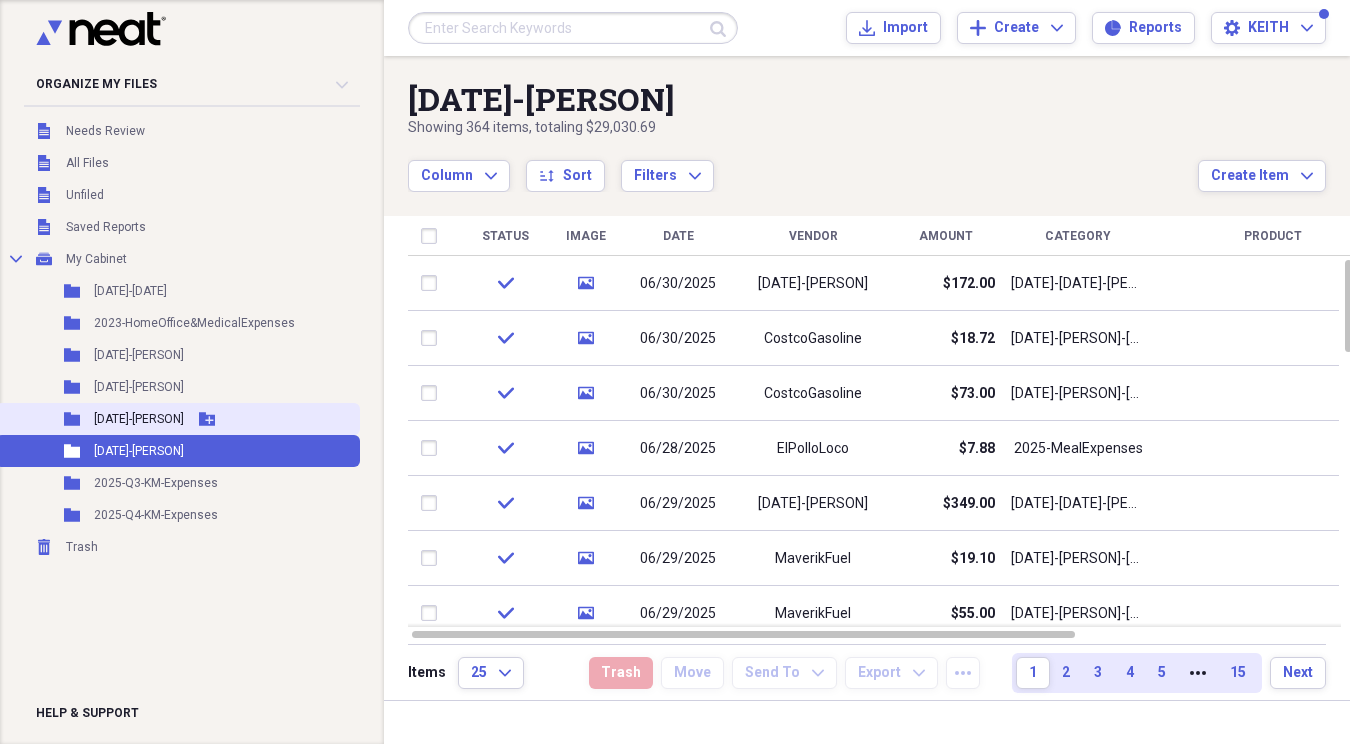 click on "2025-Q1-KM-Expenses" at bounding box center (139, 419) 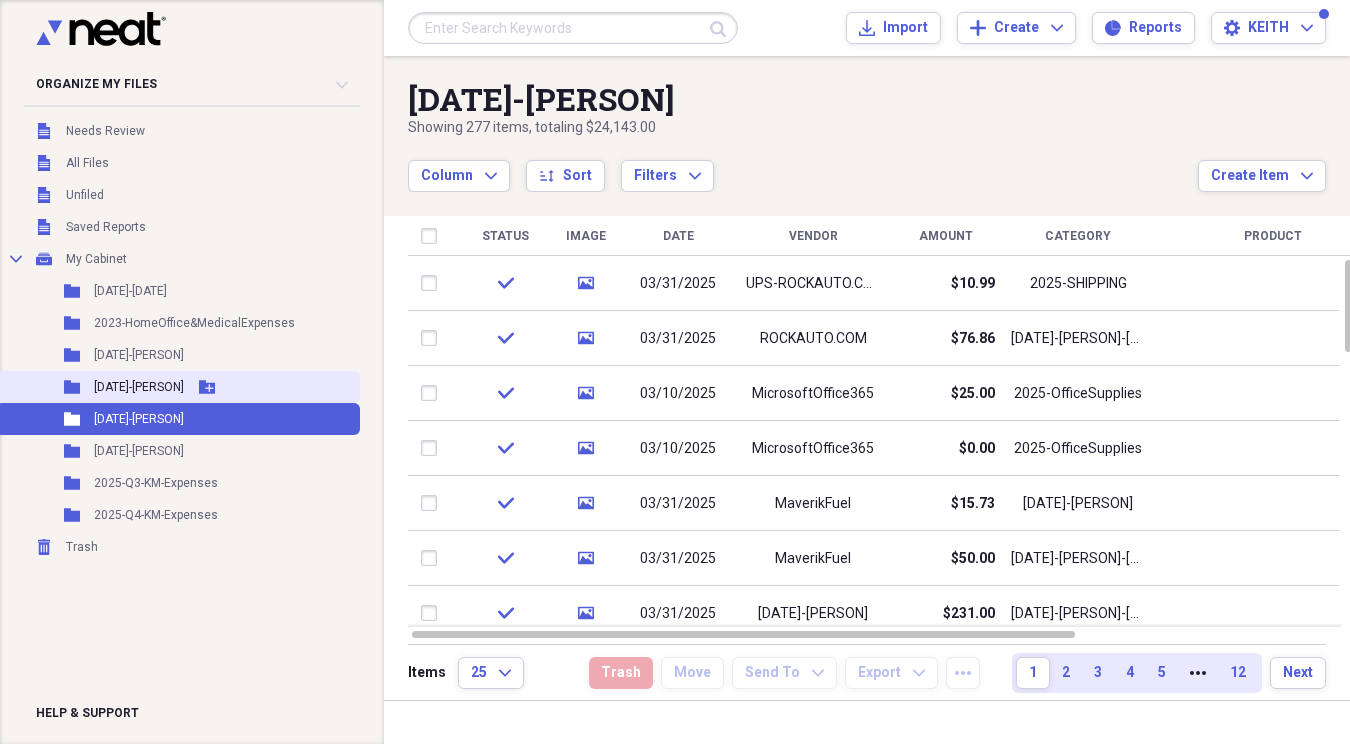 click on "[DATE]-[CATEGORY]" at bounding box center [139, 387] 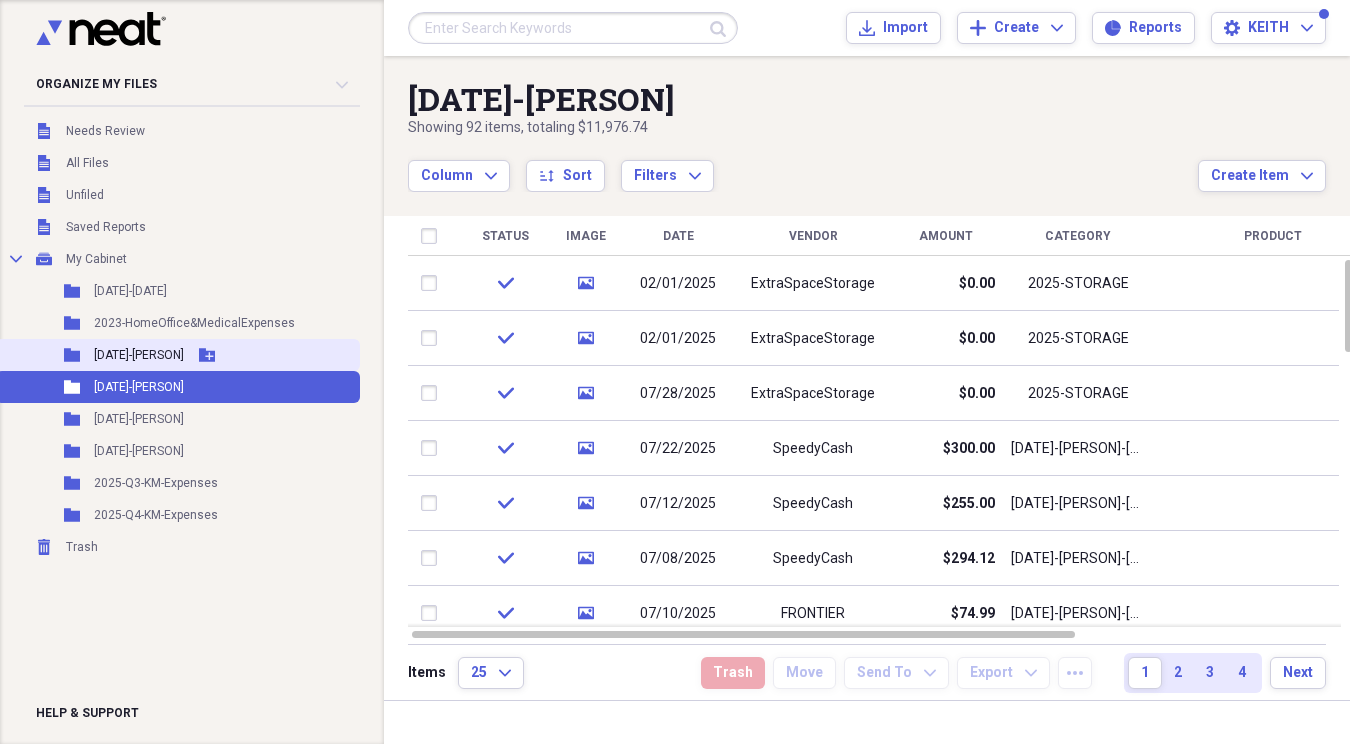click on "[DATE]-HomeOffice&MedicalExpenses" at bounding box center [139, 355] 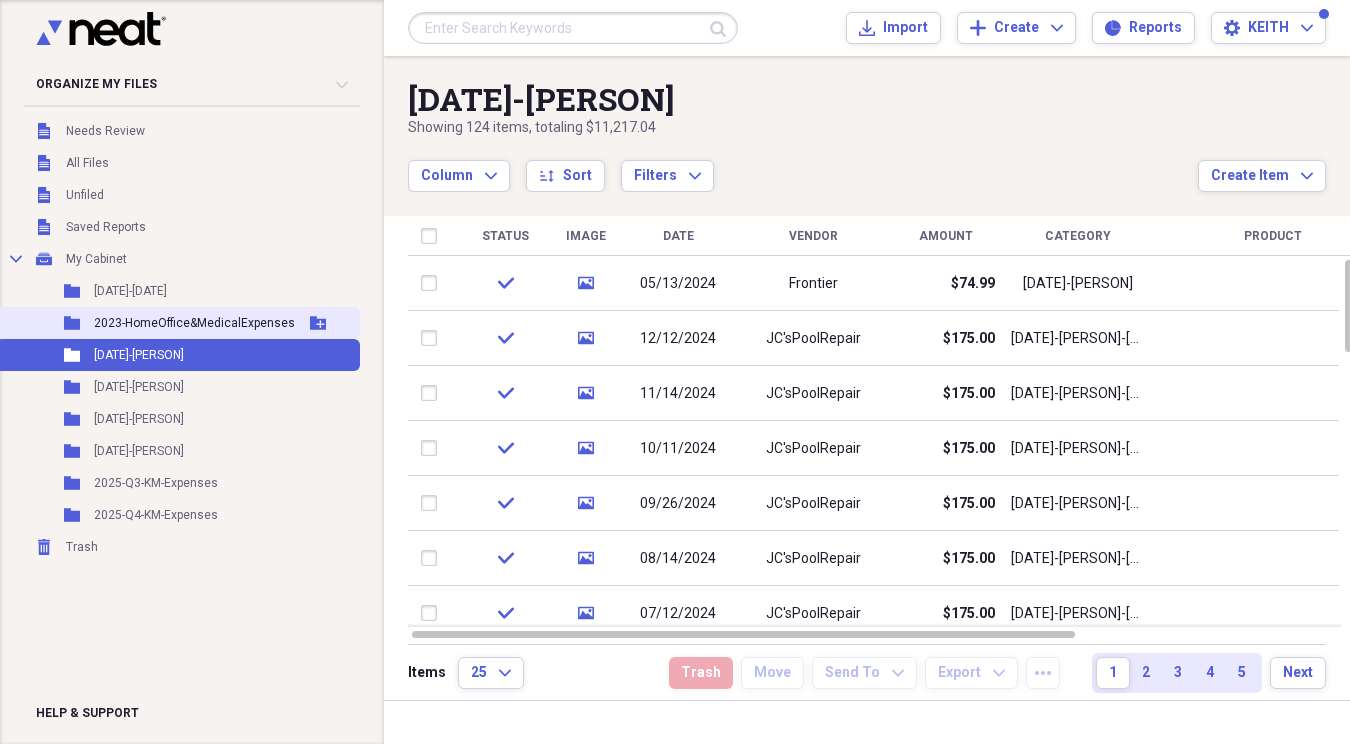 click on "[DATE]-HomeOffice&MedicalExpenses" at bounding box center (194, 323) 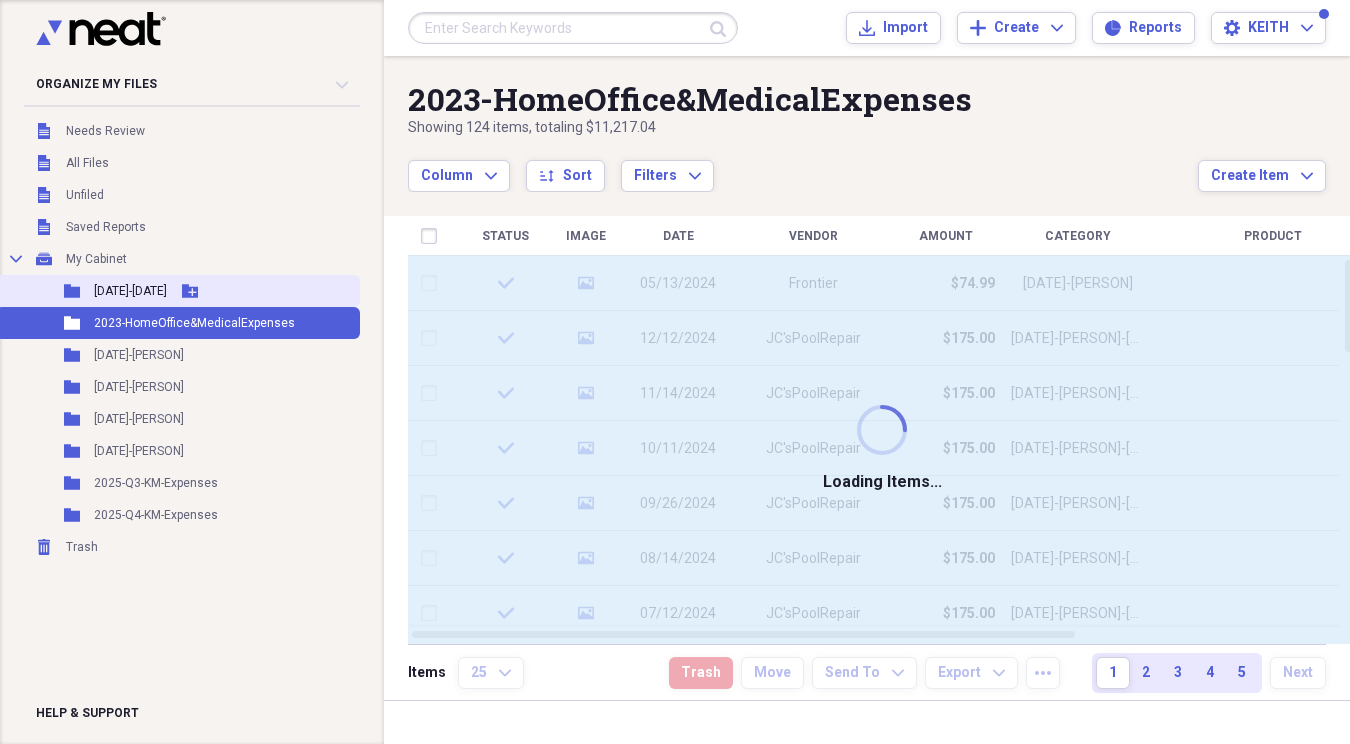 click on "[YEAR]-[YEAR]-[EXPENSE]" at bounding box center (130, 291) 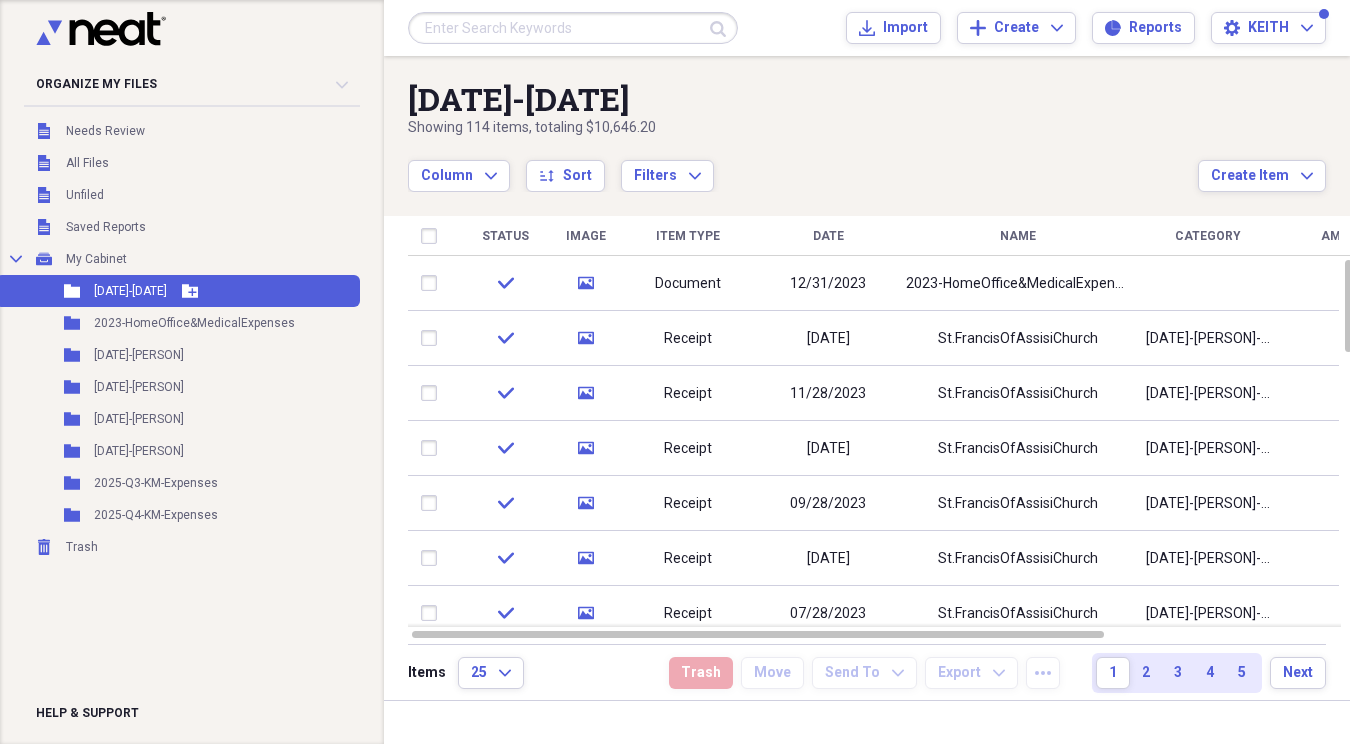 click on "[YEAR]-[YEAR]-[EXPENSE]" at bounding box center [130, 291] 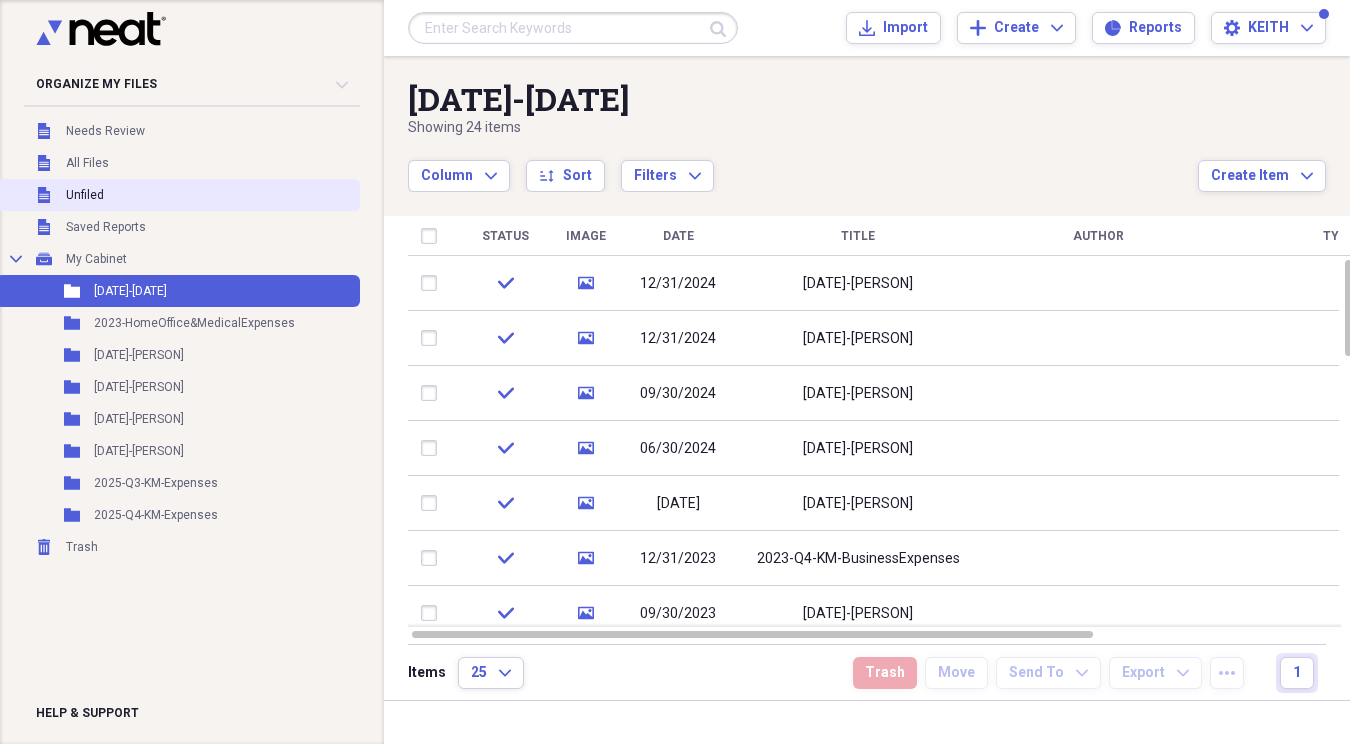 click on "Unfiled" at bounding box center [85, 195] 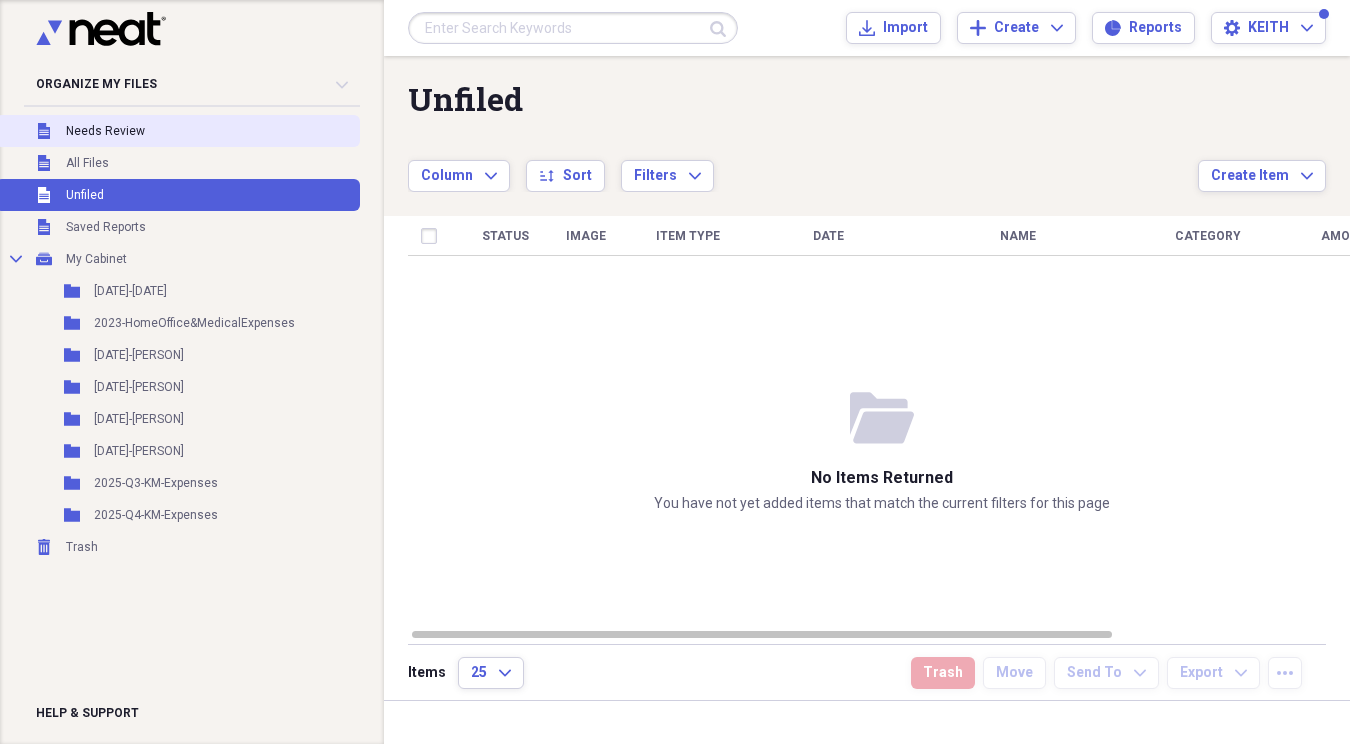 click on "Needs Review" at bounding box center [105, 131] 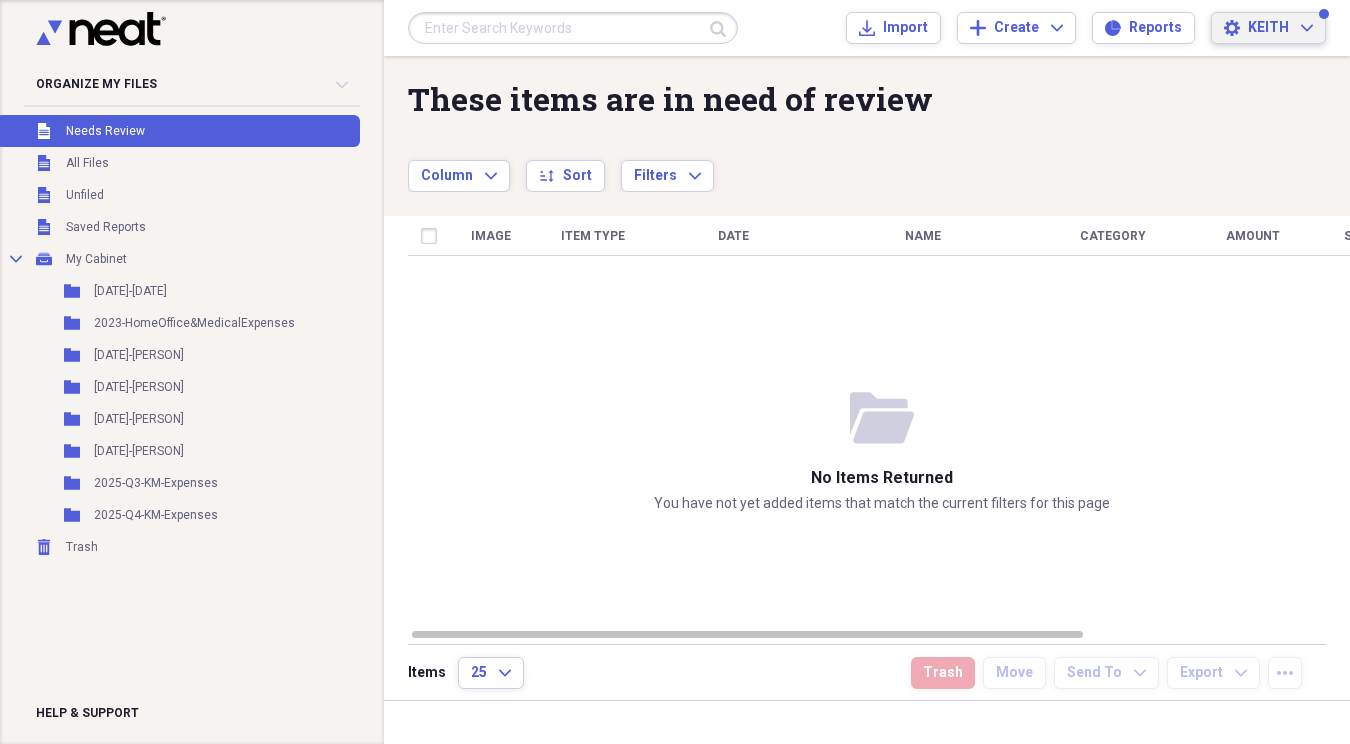 click on "KEITH" at bounding box center [1268, 28] 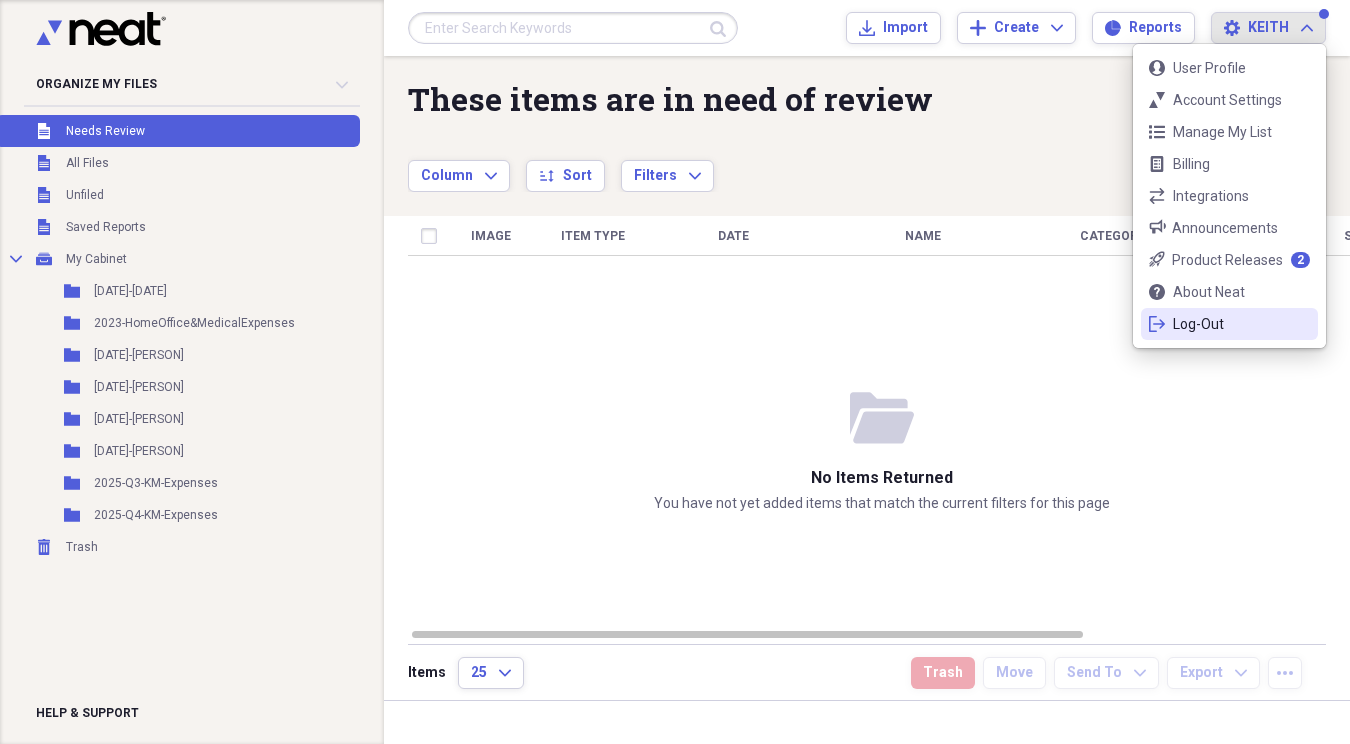 click on "Log-Out" at bounding box center (1229, 324) 